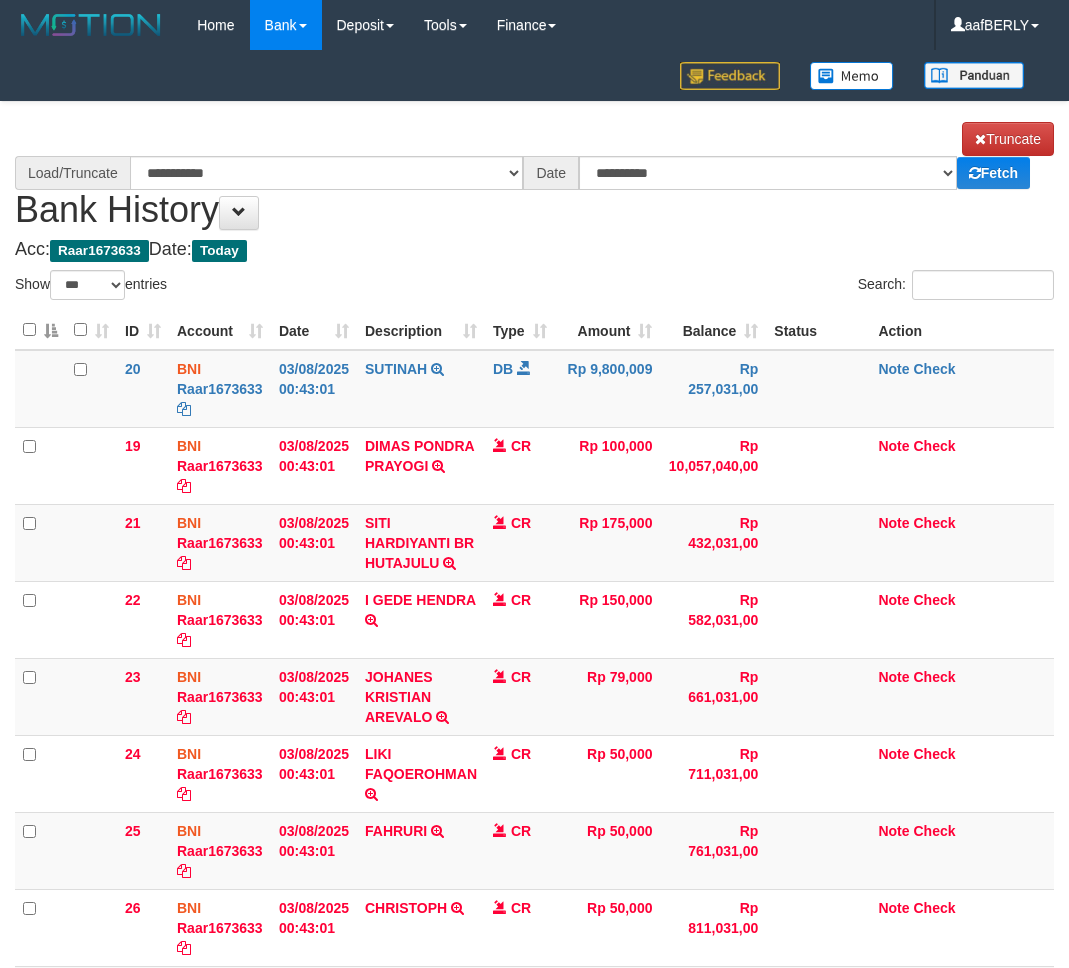 select on "***" 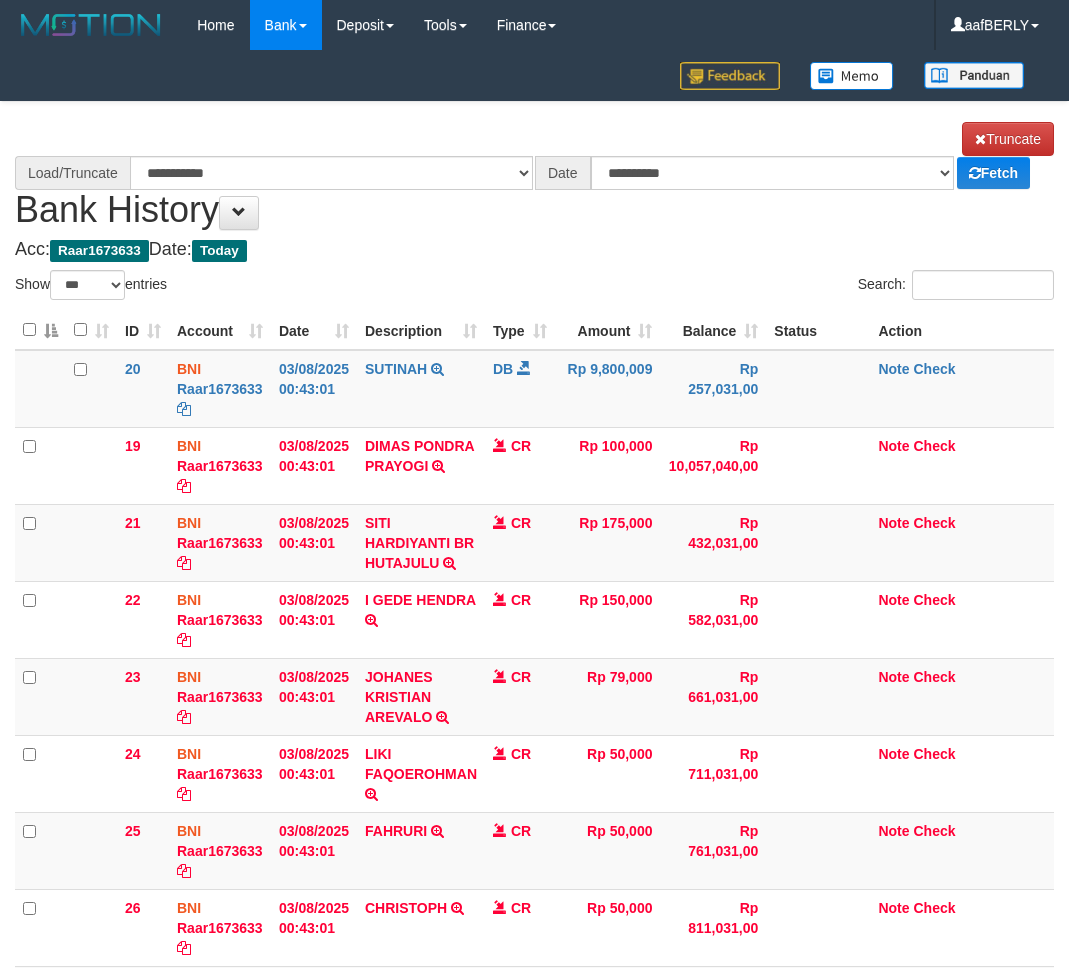scroll, scrollTop: 950, scrollLeft: 0, axis: vertical 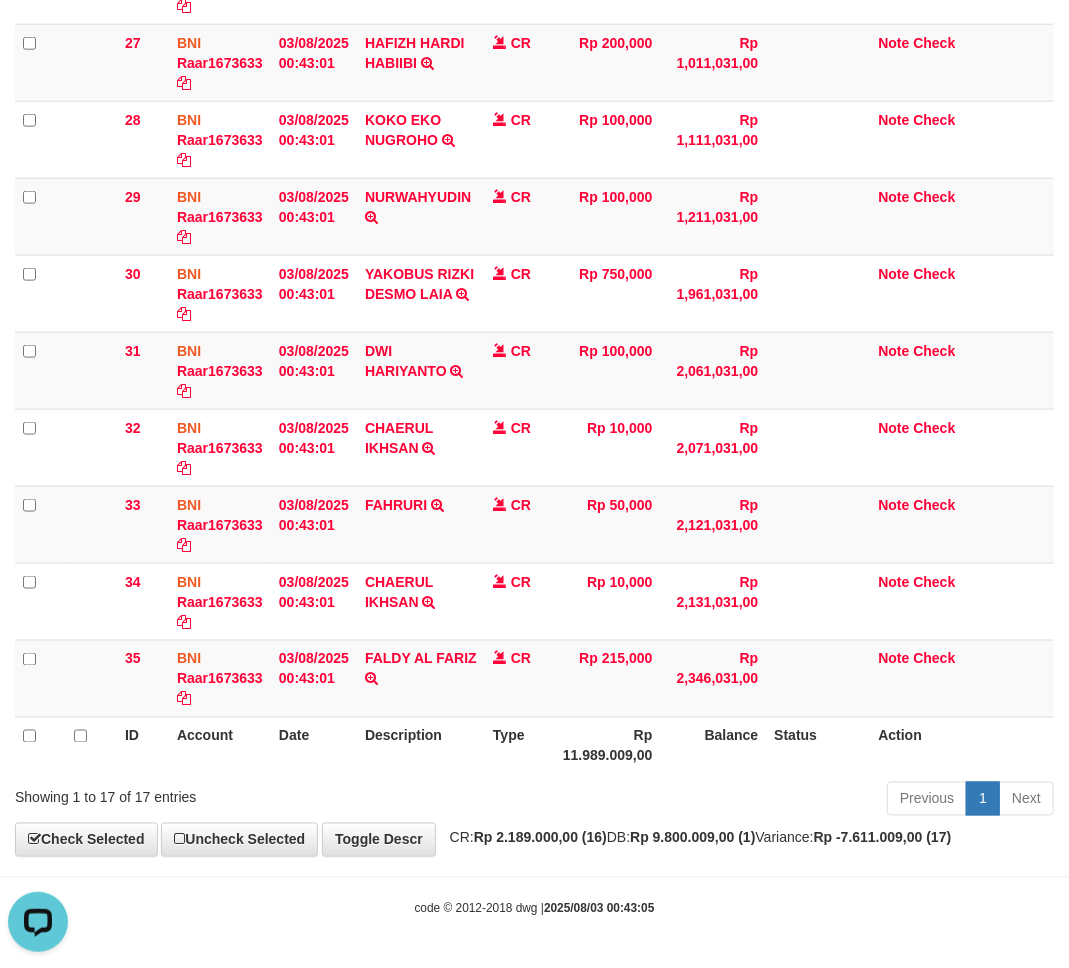 select on "****" 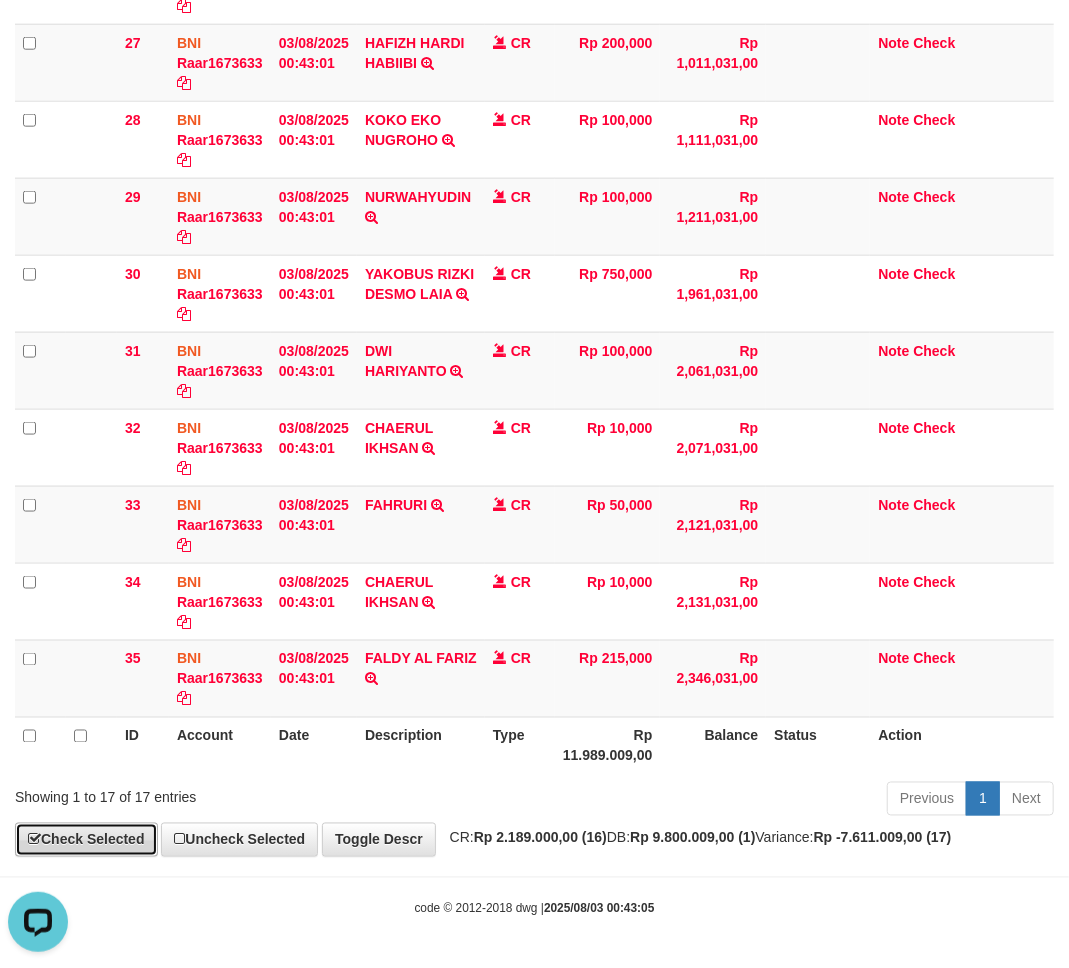 click on "Check Selected" at bounding box center (86, 840) 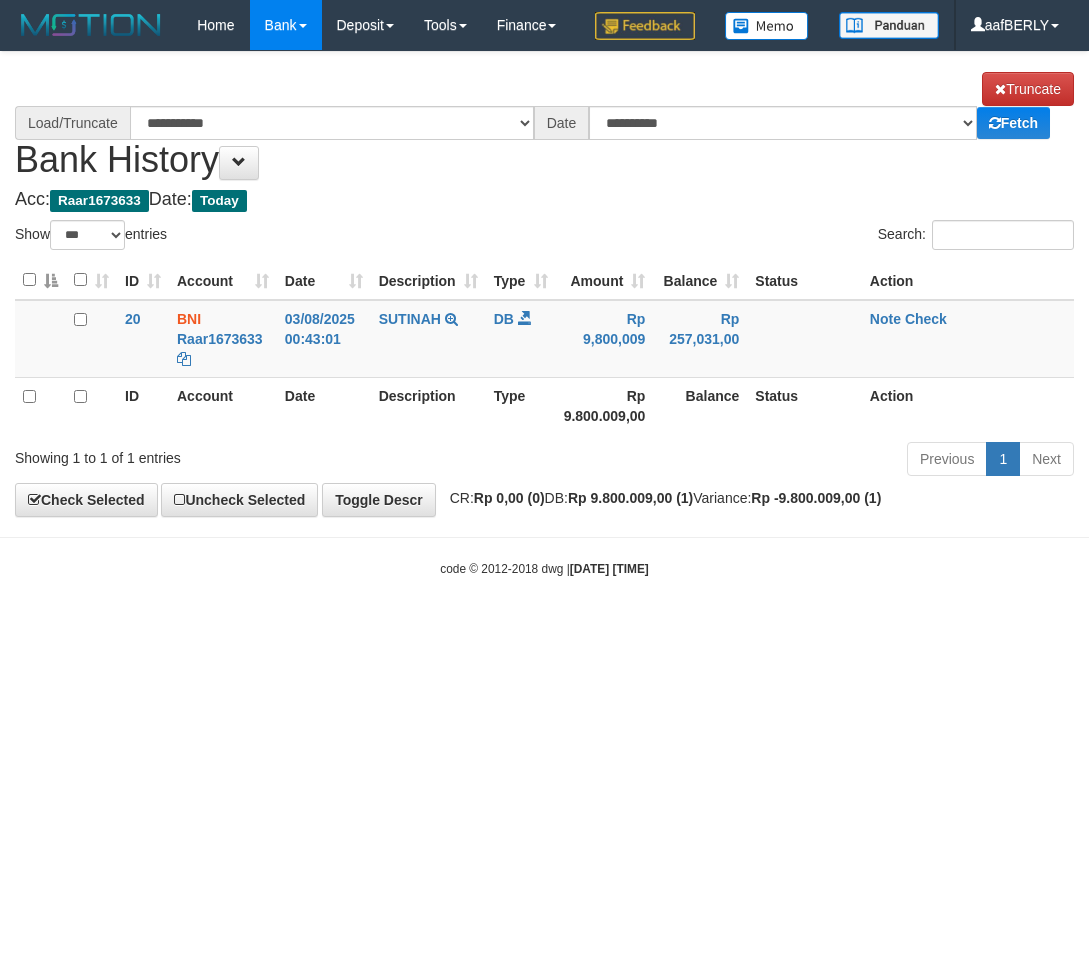 select on "***" 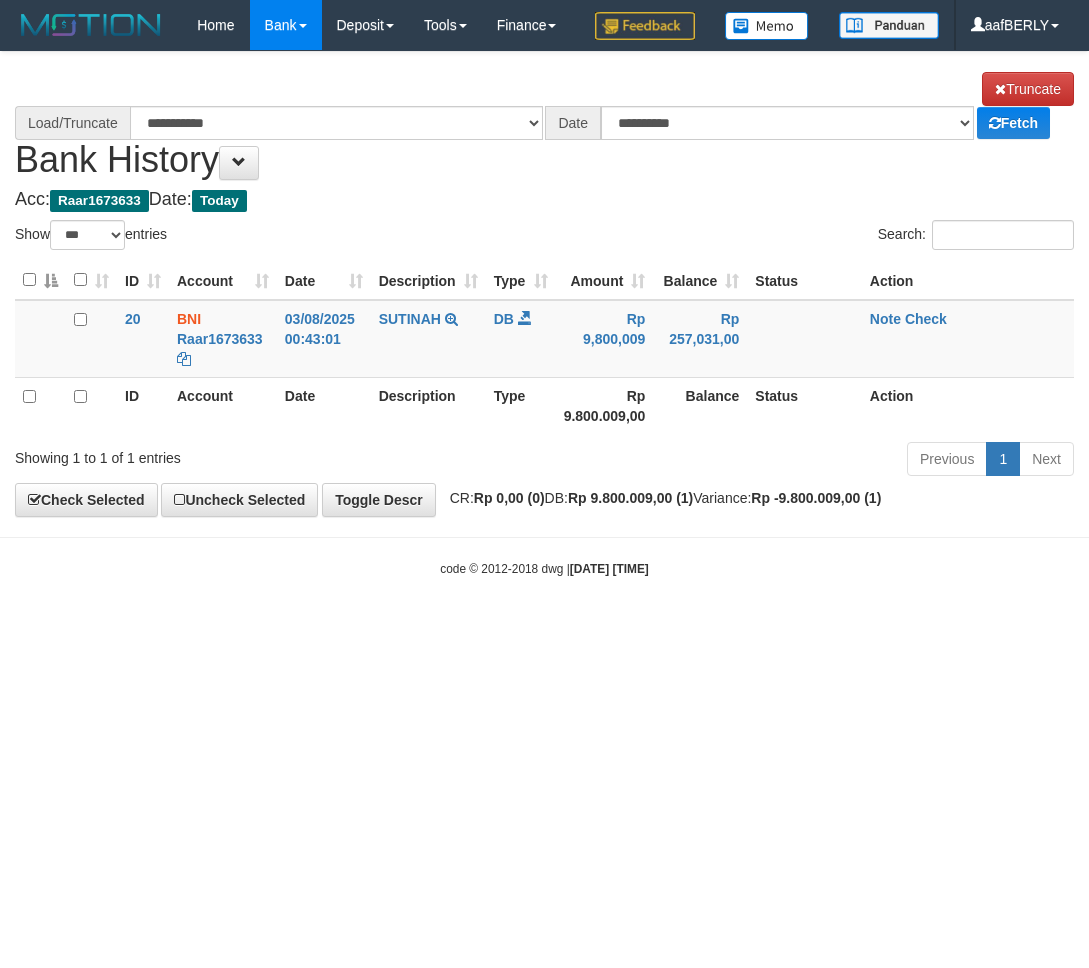 scroll, scrollTop: 0, scrollLeft: 0, axis: both 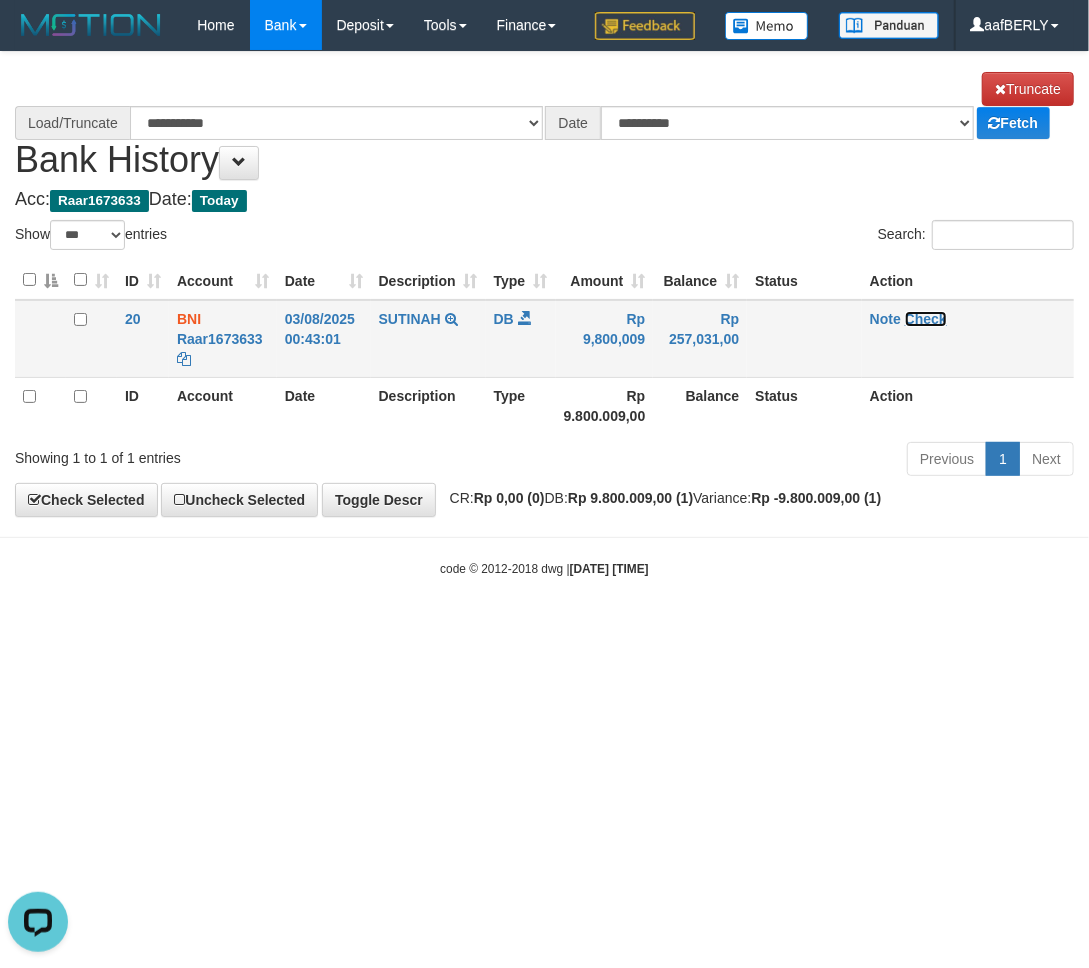 click on "Check" at bounding box center (926, 319) 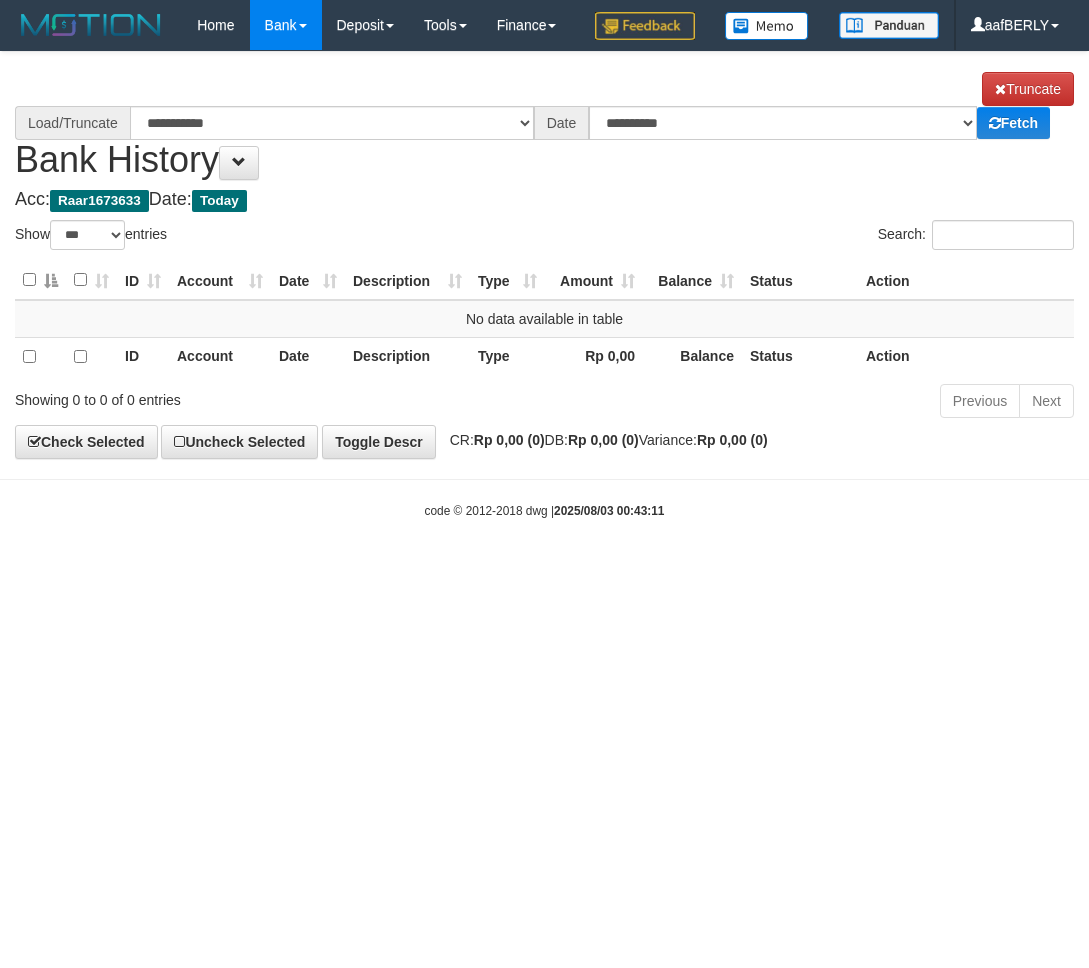 select on "***" 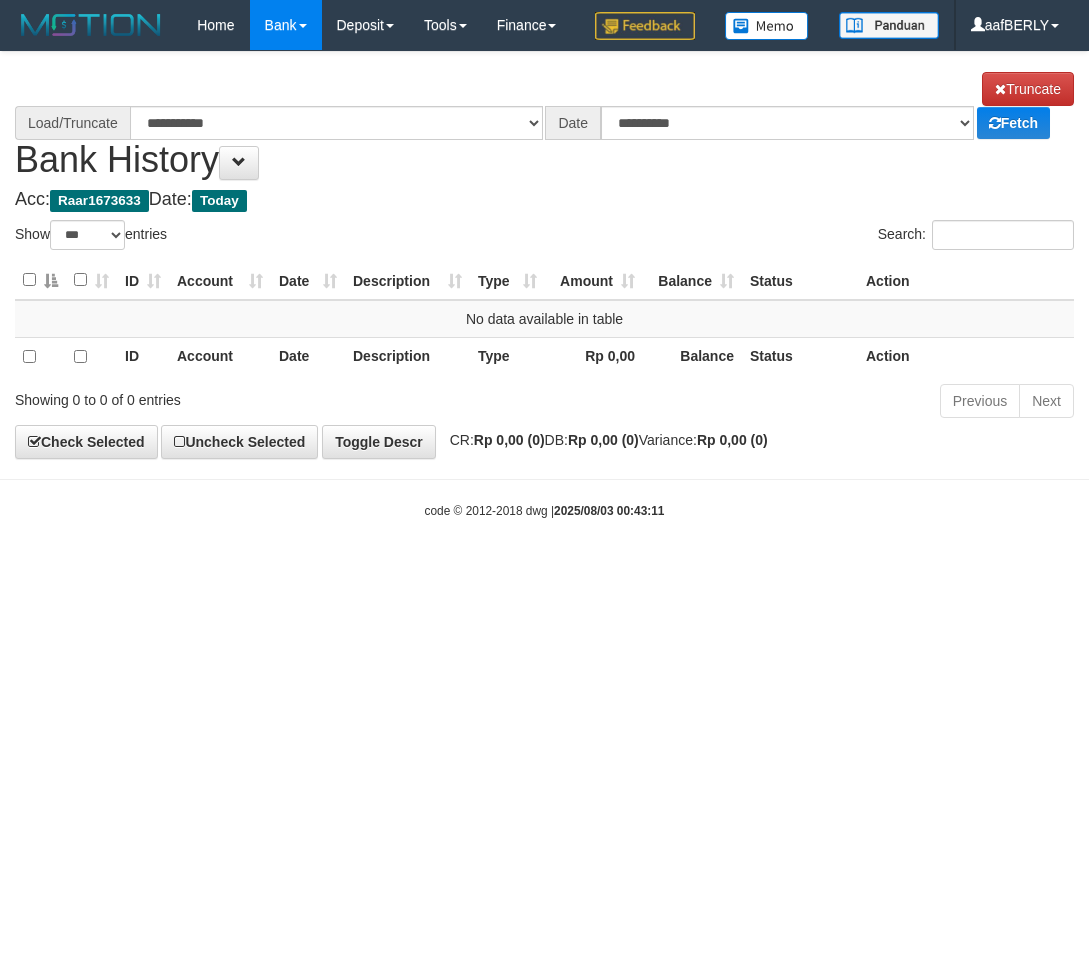 scroll, scrollTop: 0, scrollLeft: 0, axis: both 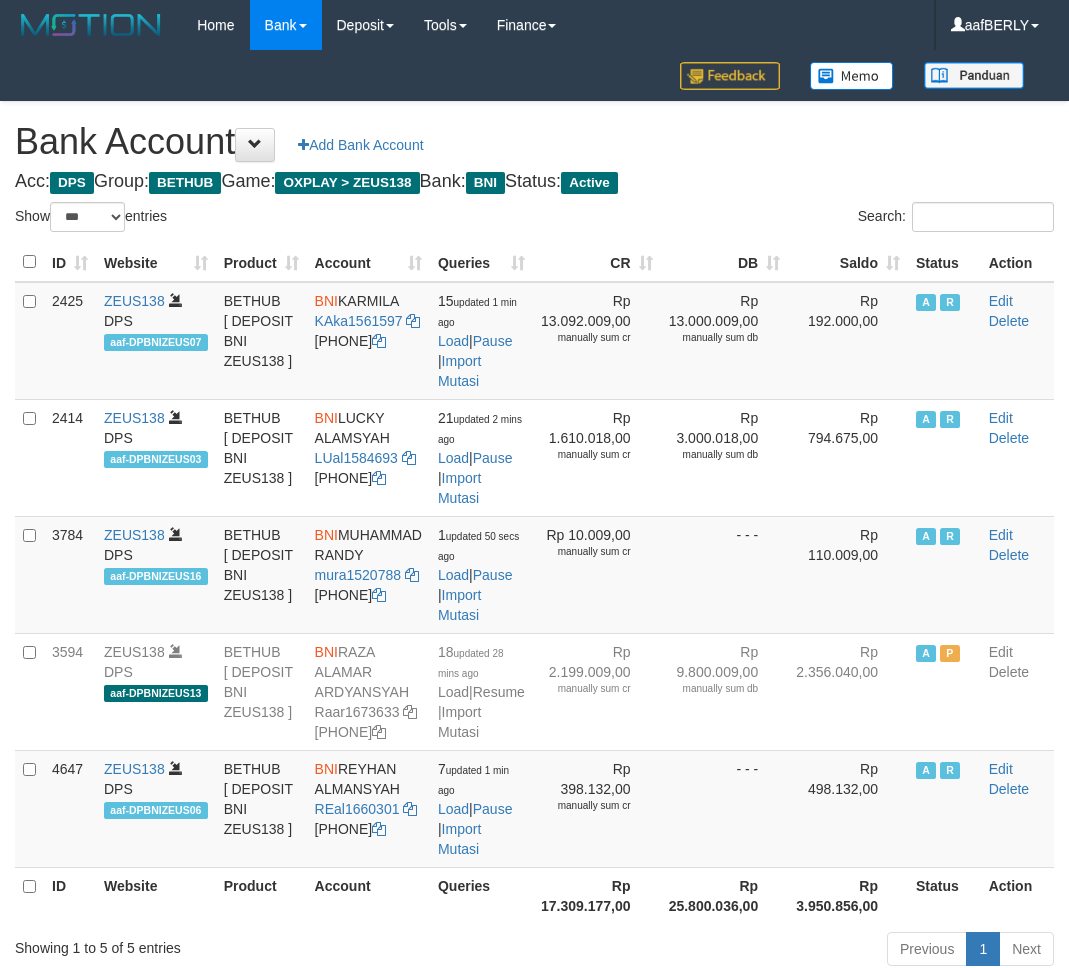 select on "***" 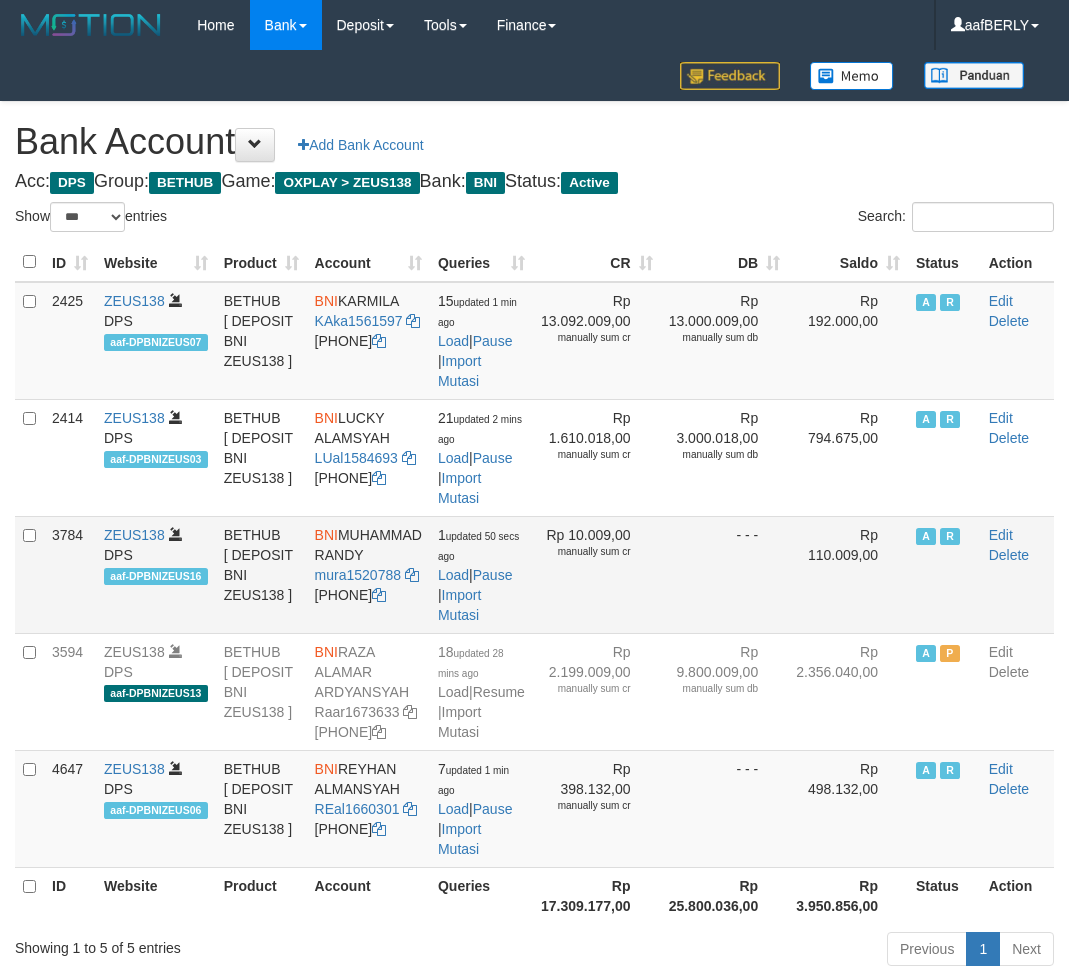 scroll, scrollTop: 161, scrollLeft: 0, axis: vertical 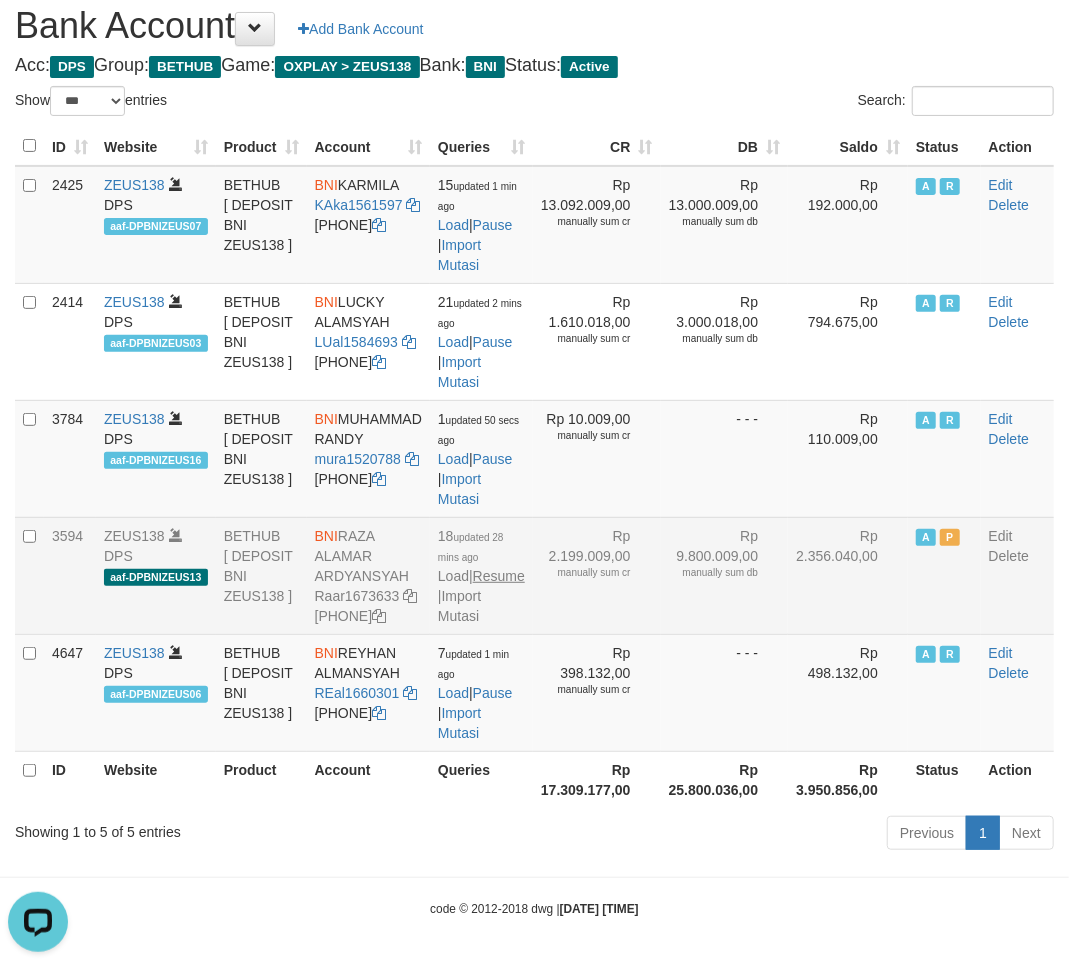 click on "18  updated 28 mins ago
Load
|
Resume
|
Import Mutasi" at bounding box center [481, 575] 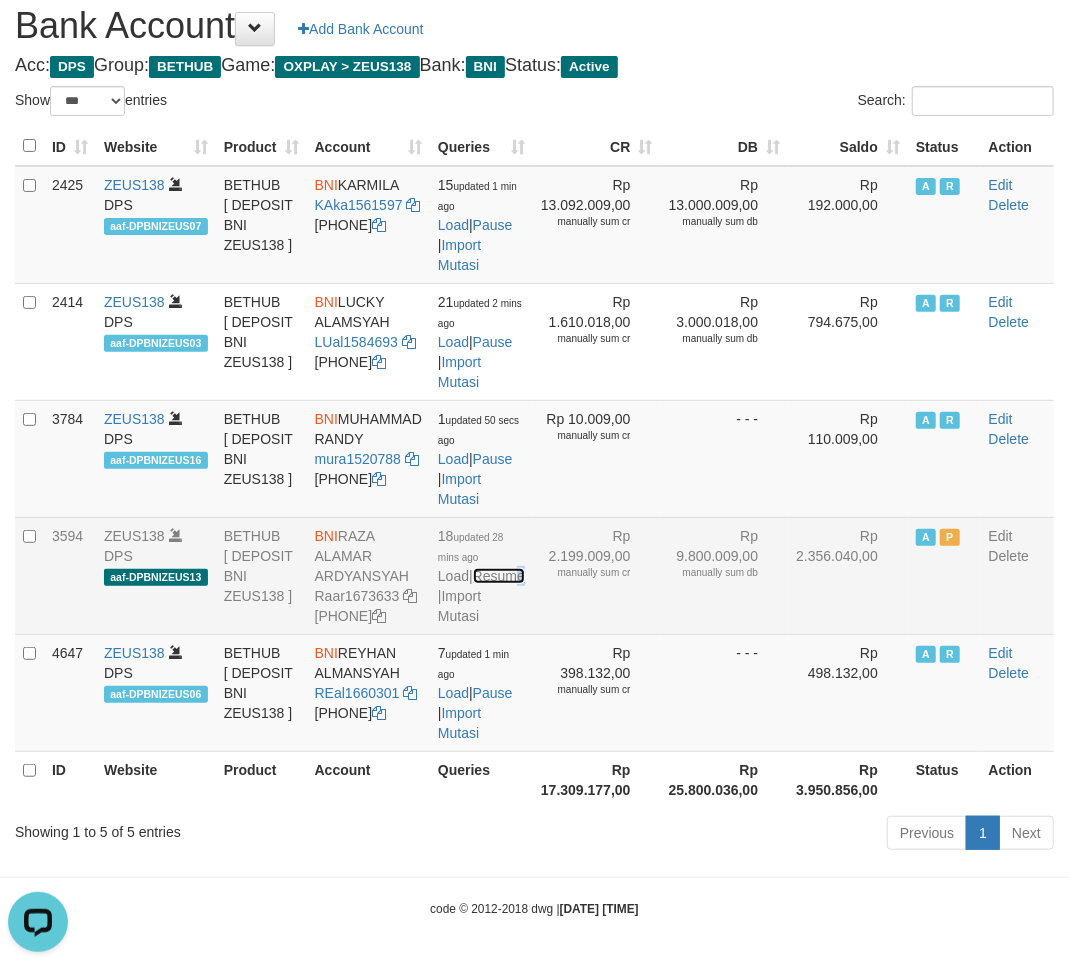 click on "Resume" at bounding box center [499, 576] 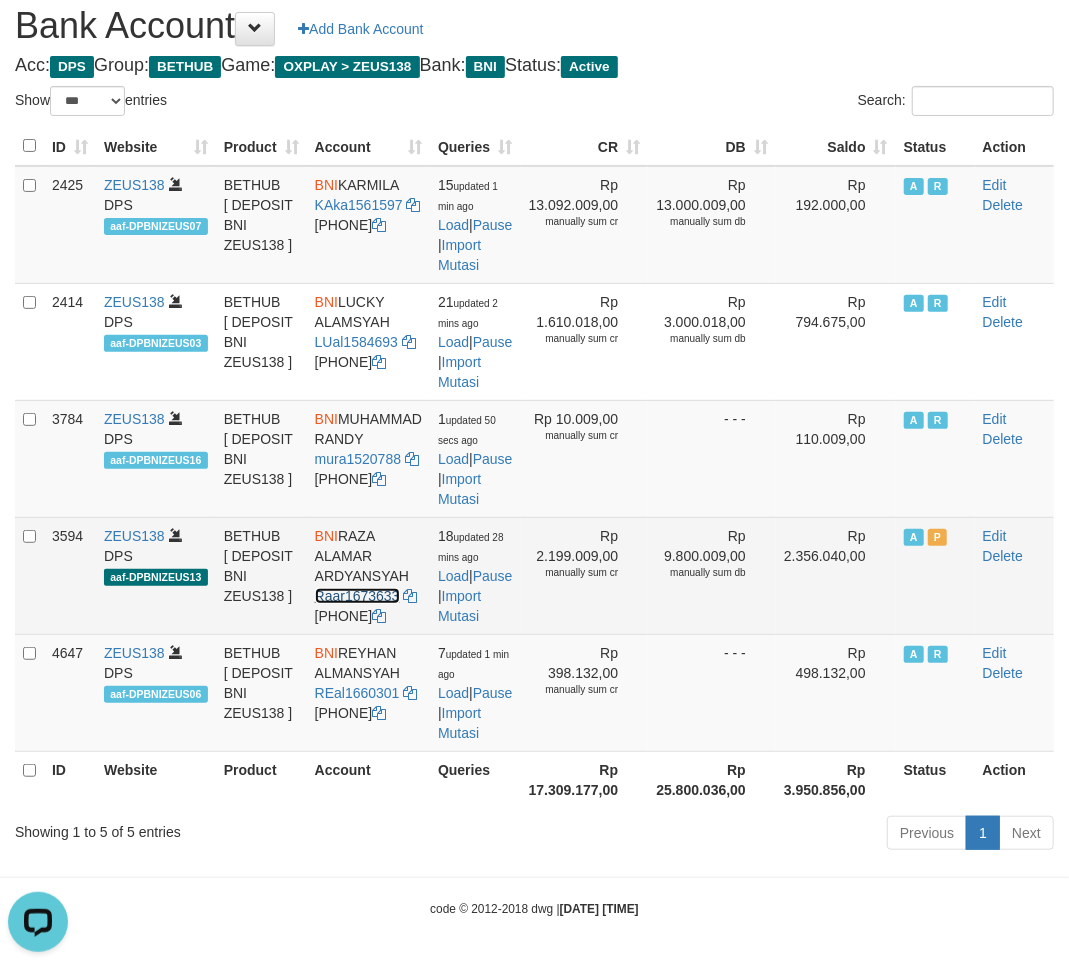 click on "Raar1673633" at bounding box center [357, 596] 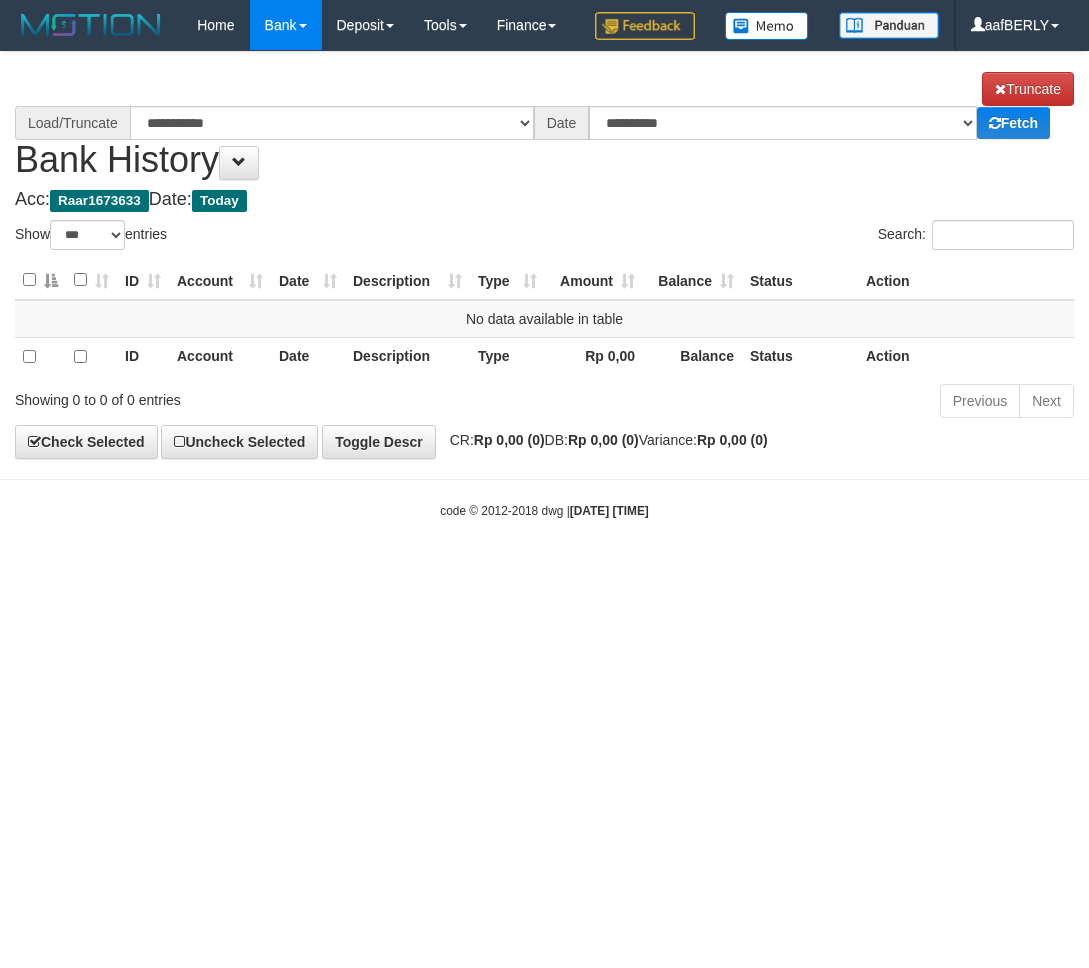 select on "***" 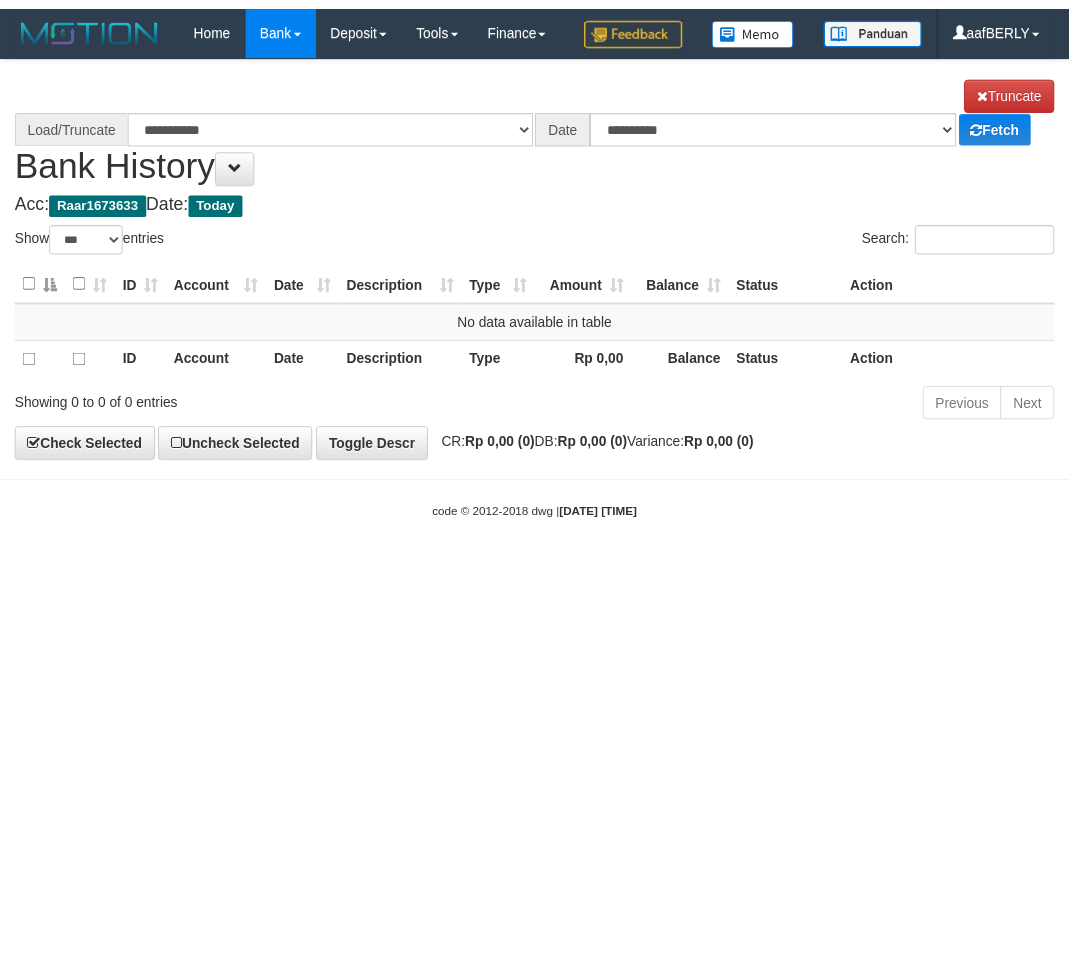 scroll, scrollTop: 0, scrollLeft: 0, axis: both 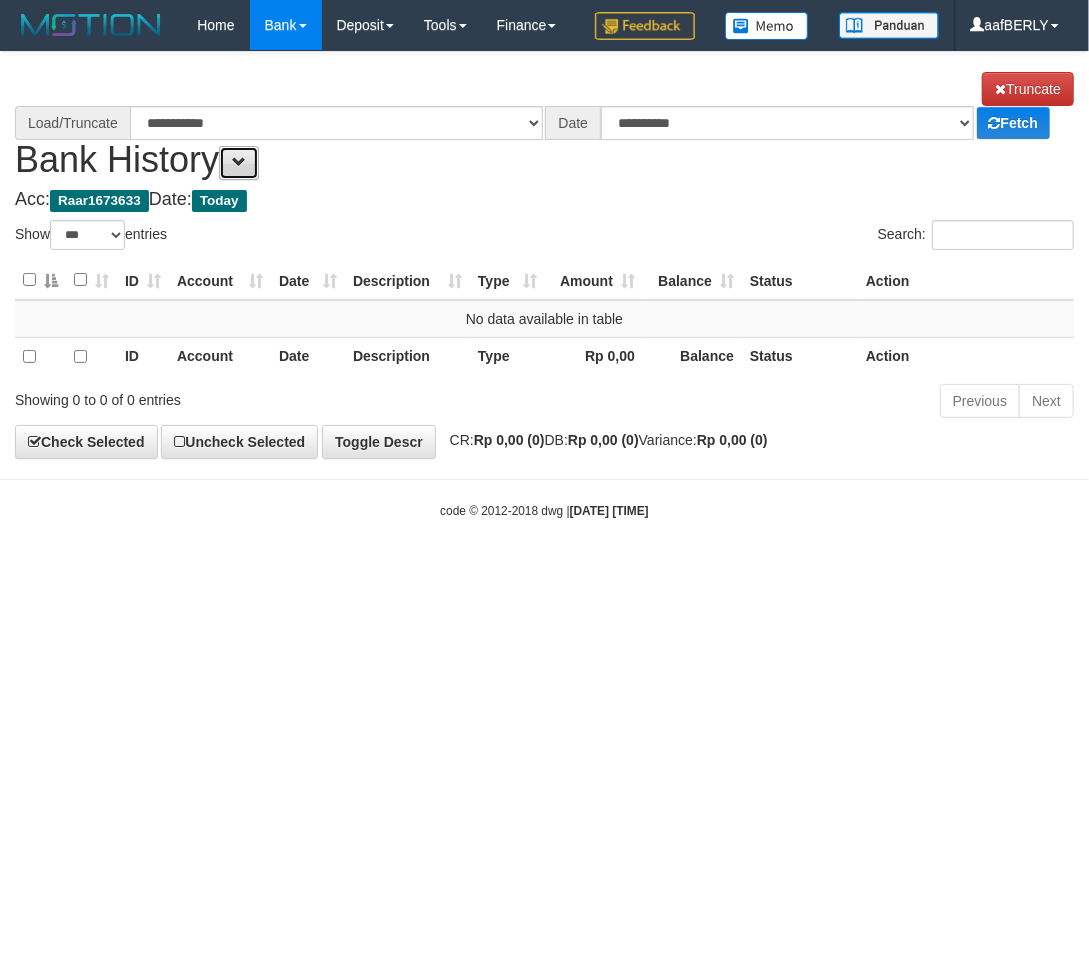 click at bounding box center (239, 162) 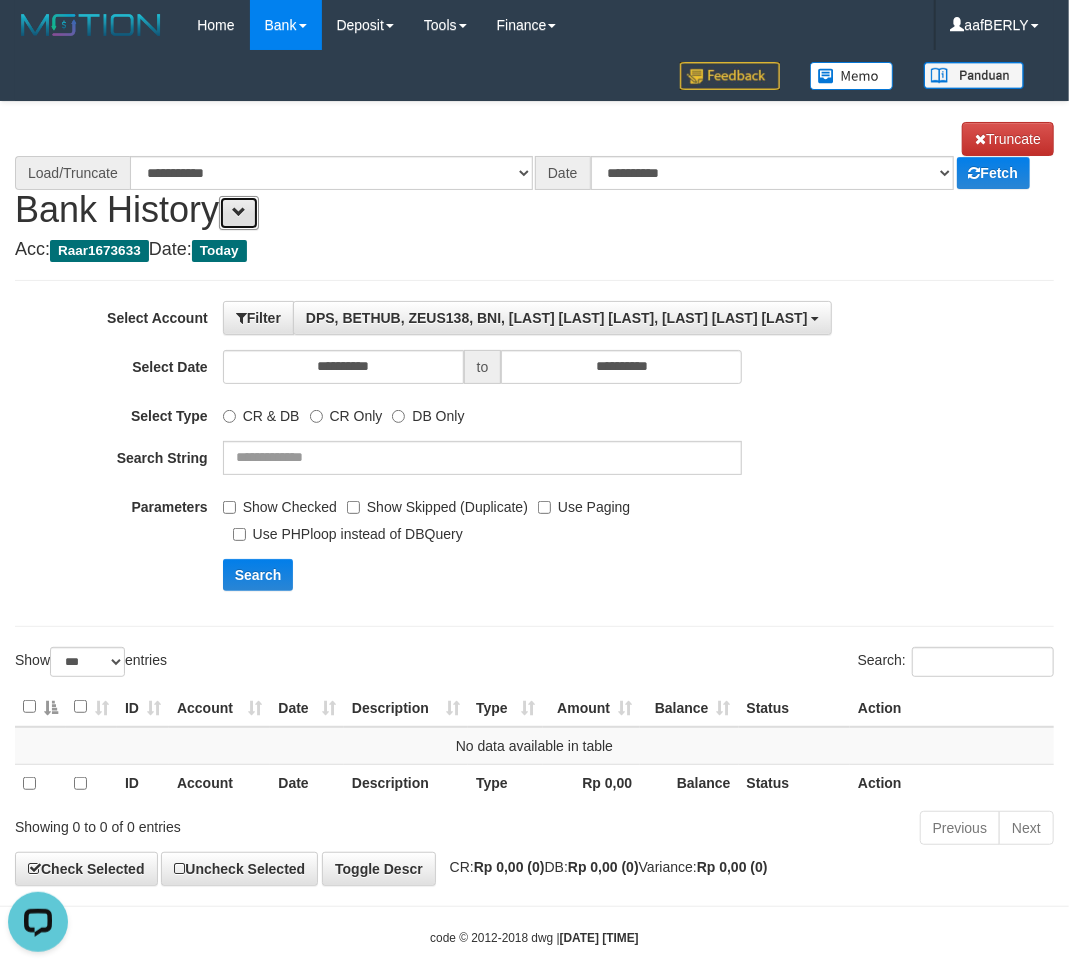 scroll, scrollTop: 0, scrollLeft: 0, axis: both 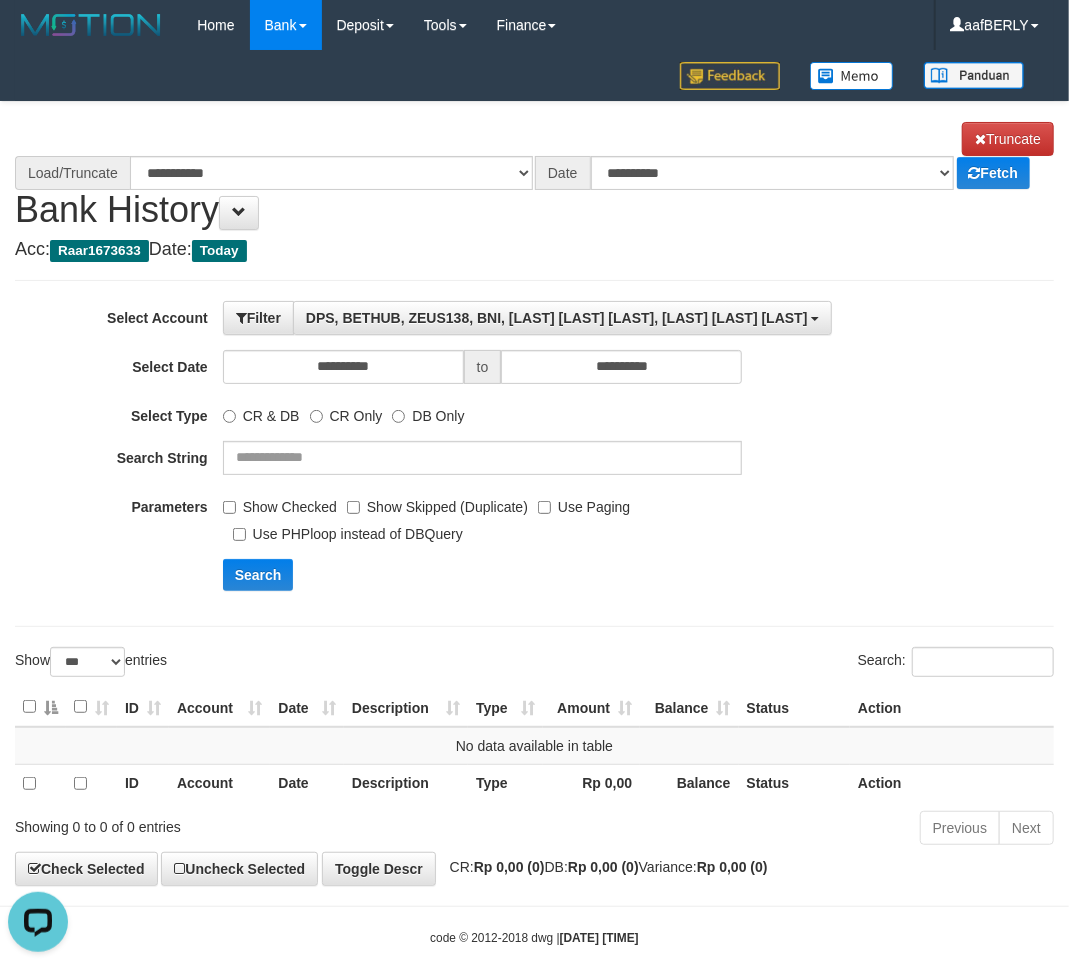 select on "****" 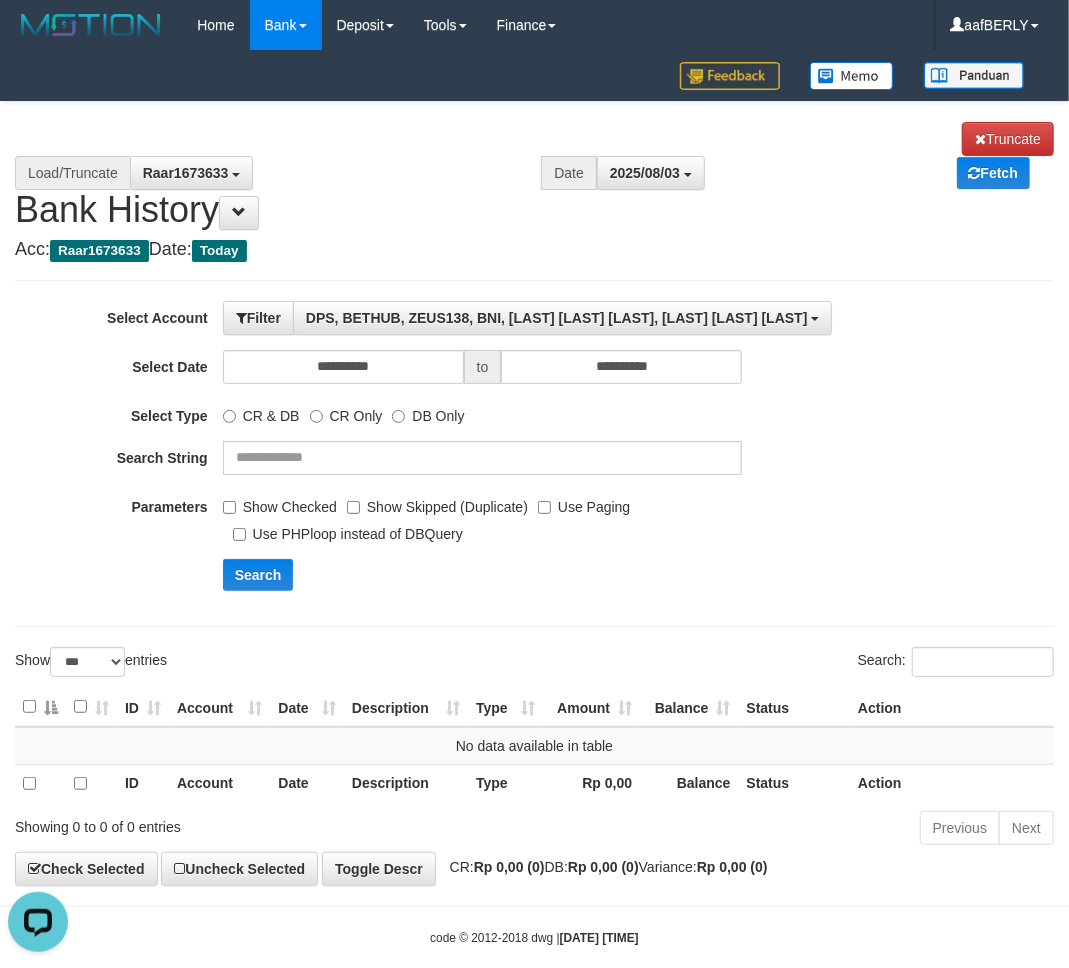 drag, startPoint x: 298, startPoint y: 492, endPoint x: 294, endPoint y: 502, distance: 10.770329 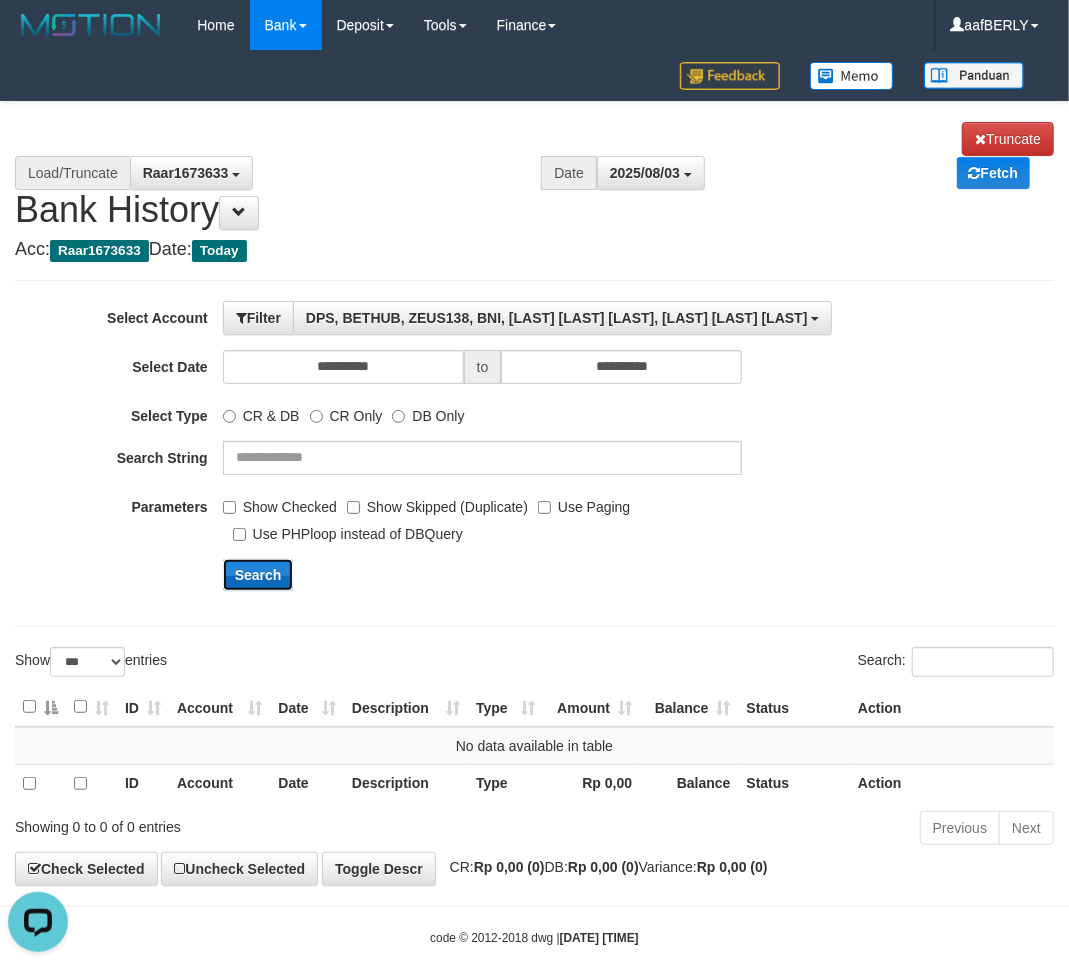 click on "Search" at bounding box center [258, 575] 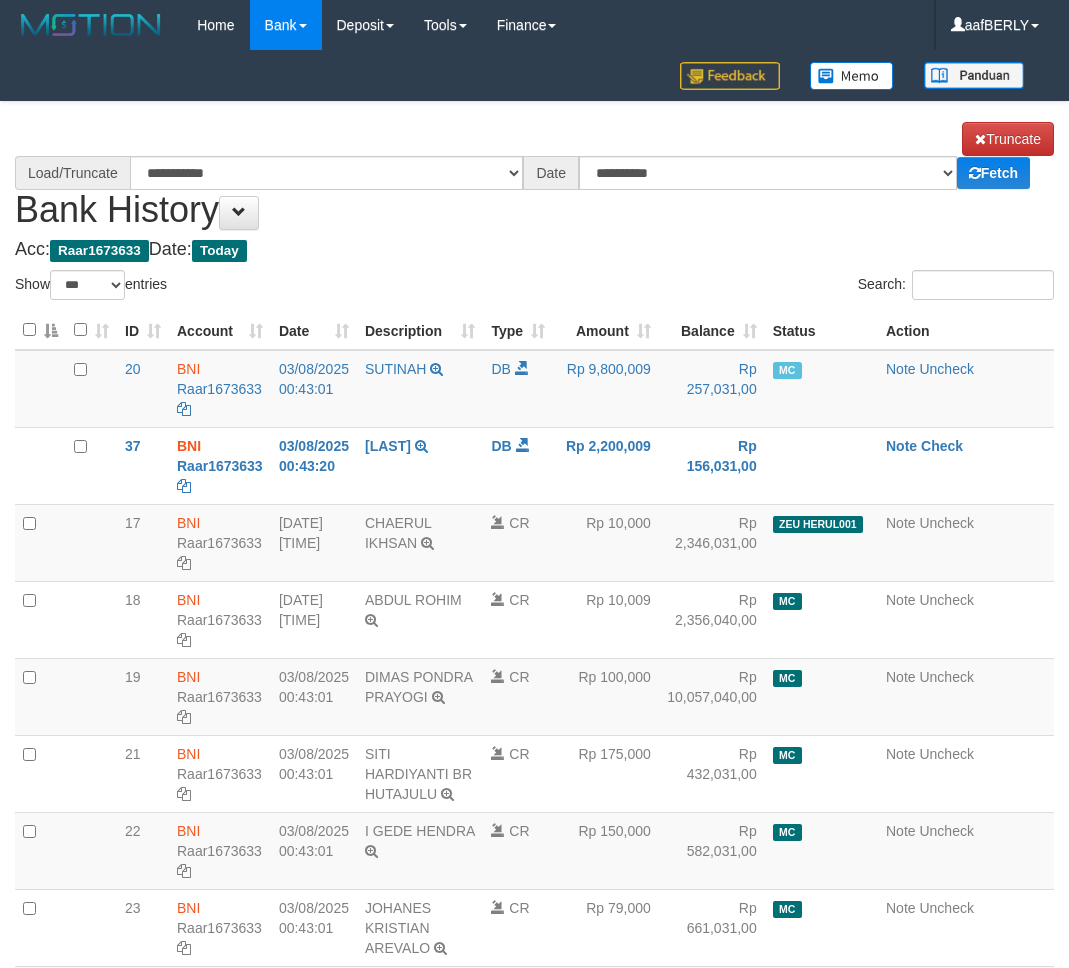 select on "***" 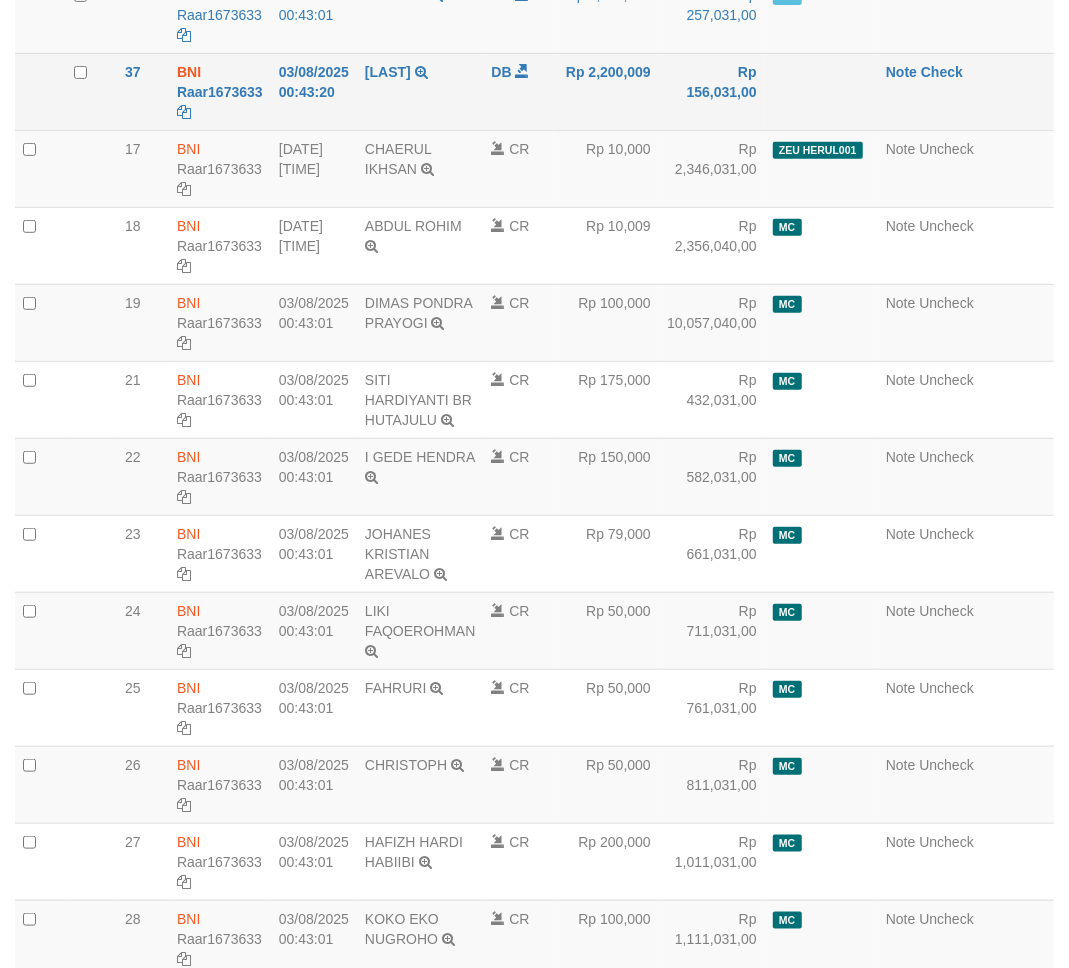 scroll, scrollTop: 444, scrollLeft: 0, axis: vertical 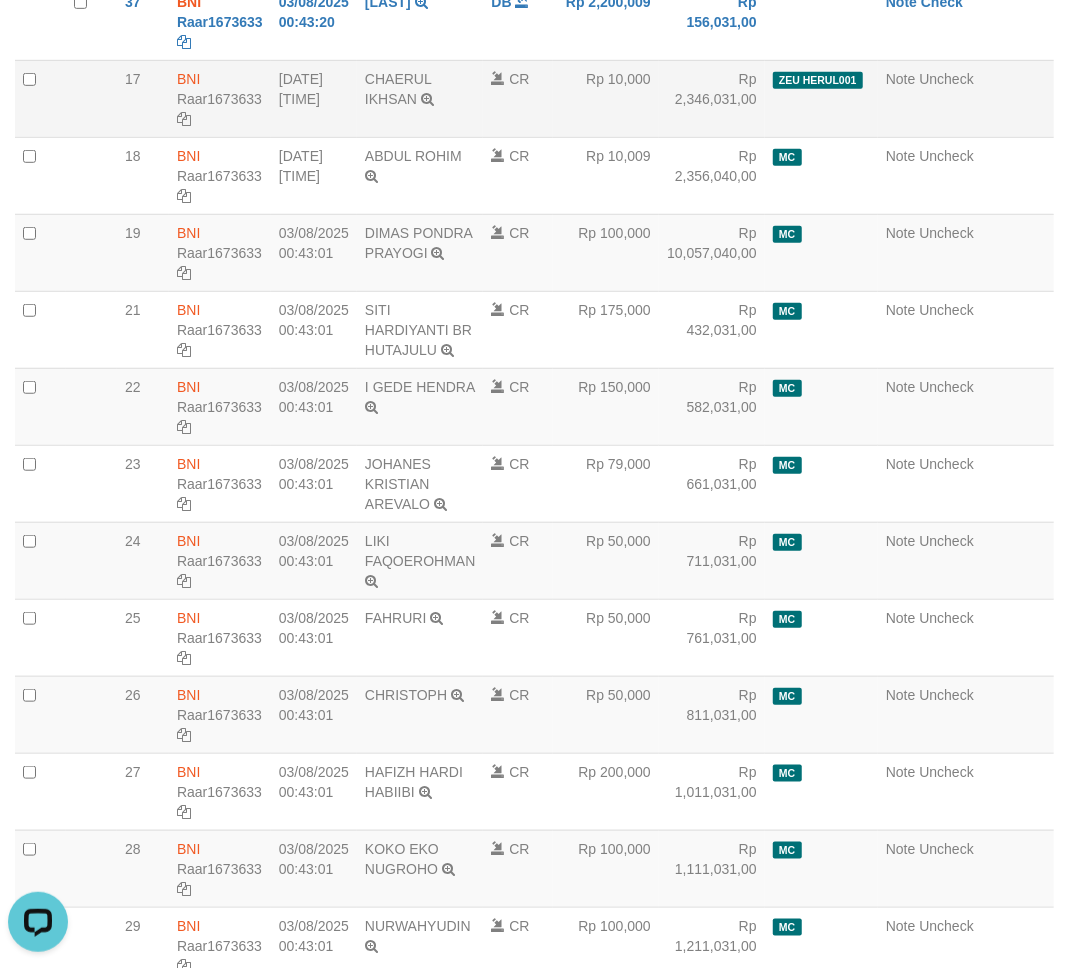 select on "****" 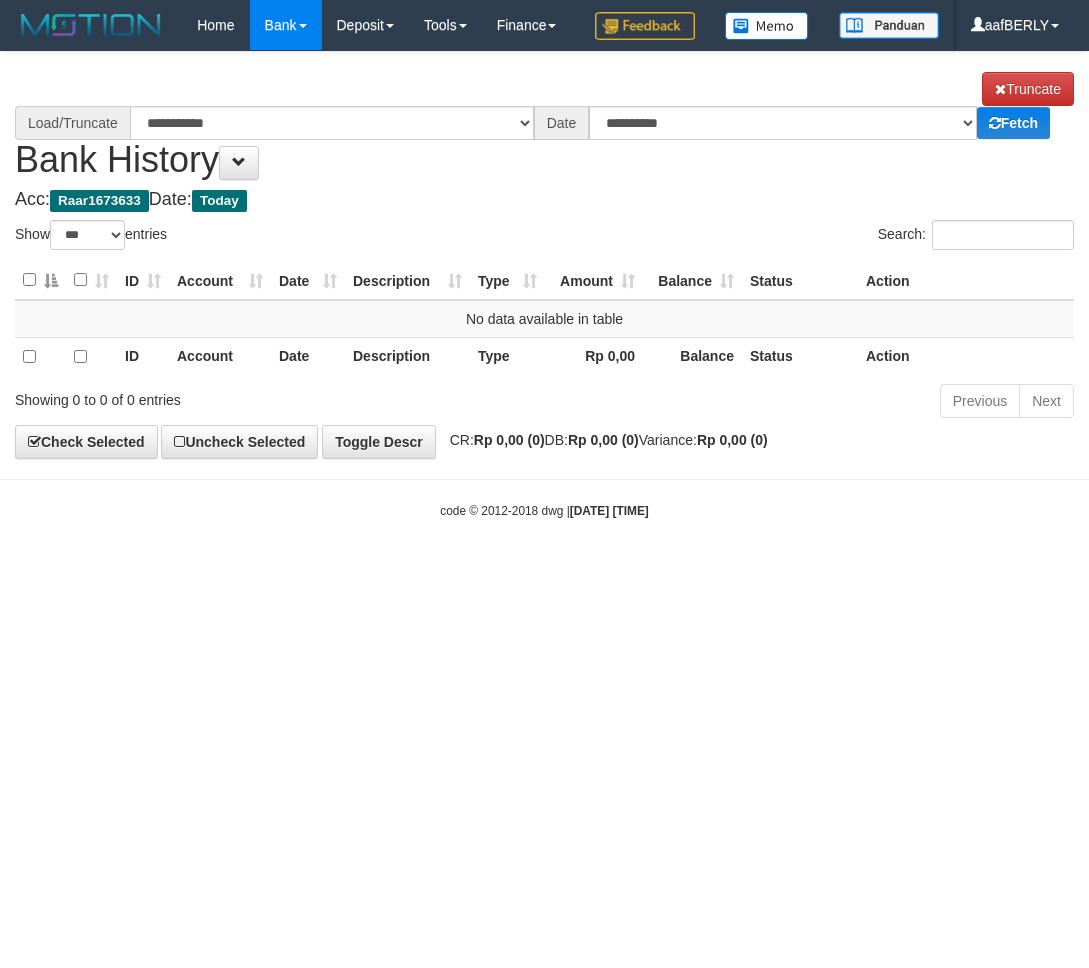 select on "***" 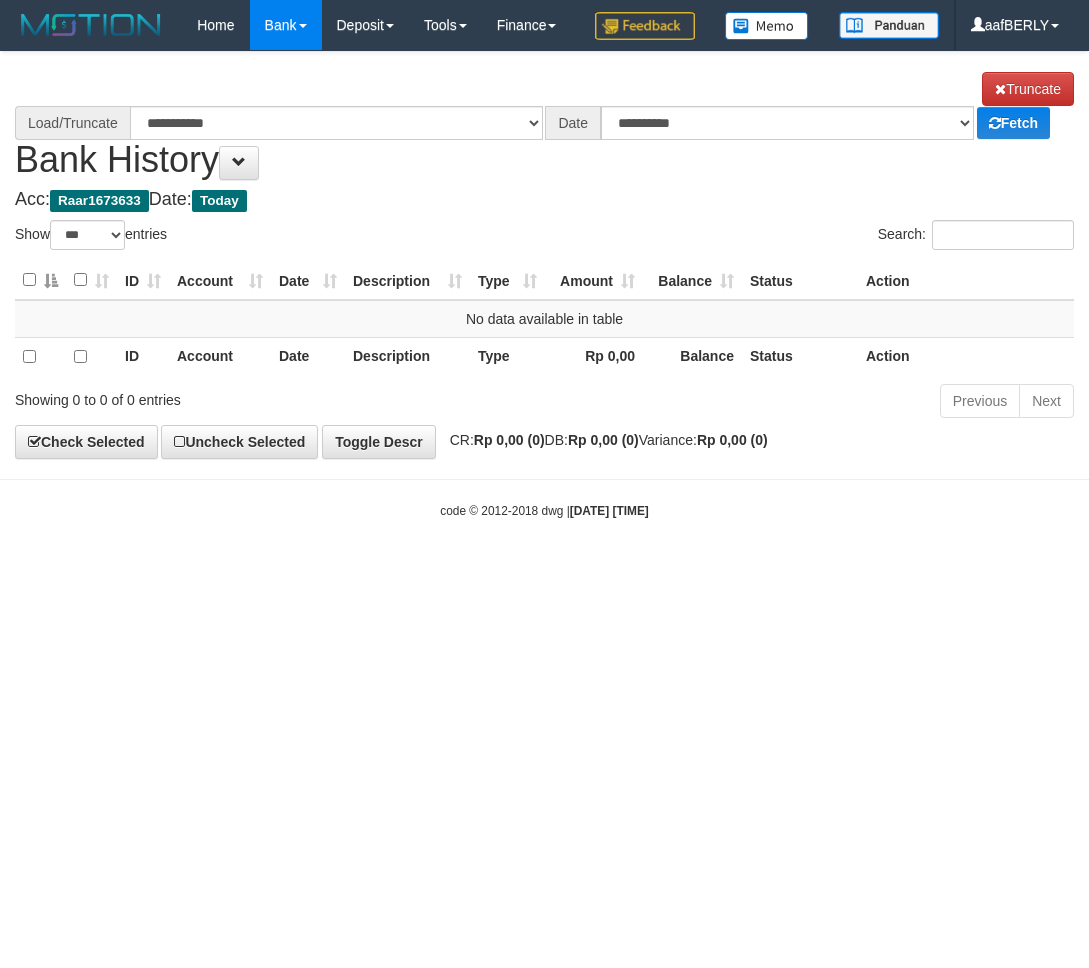 scroll, scrollTop: 0, scrollLeft: 0, axis: both 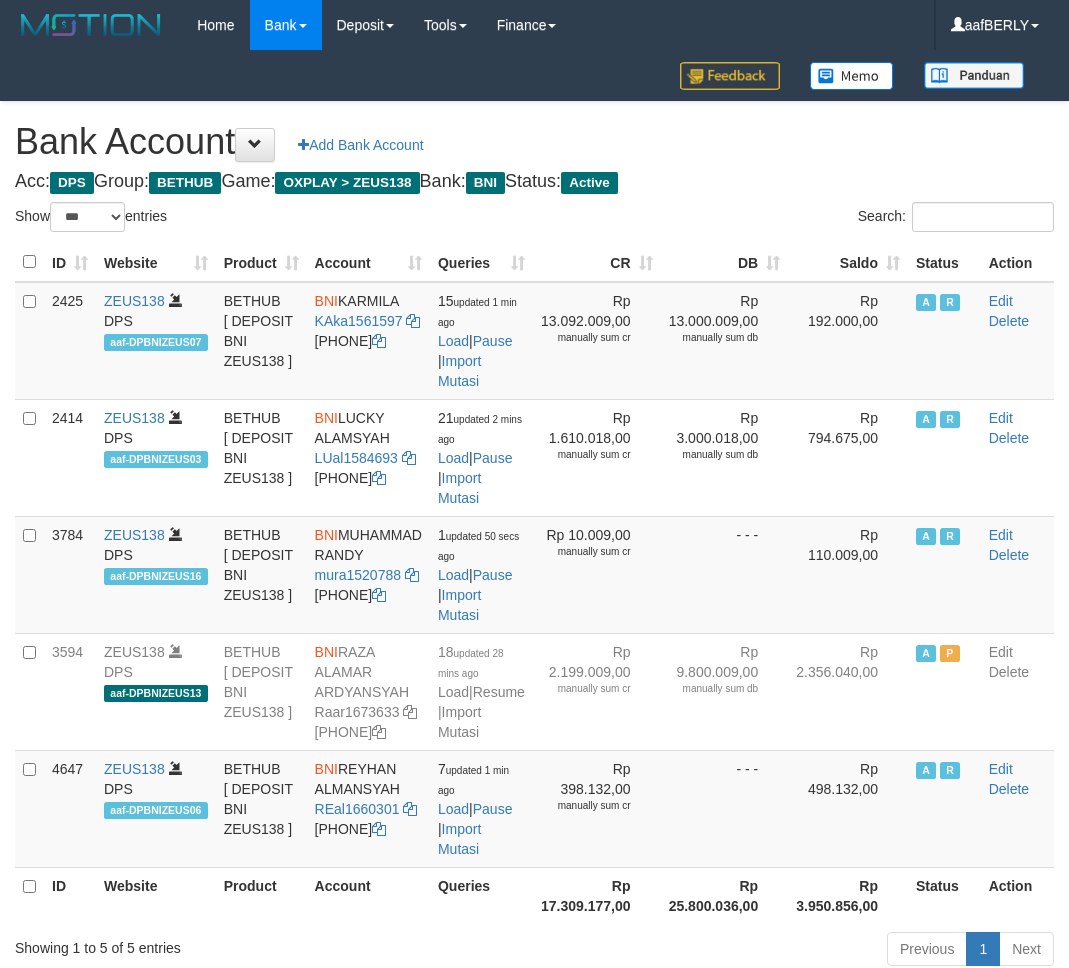 select on "***" 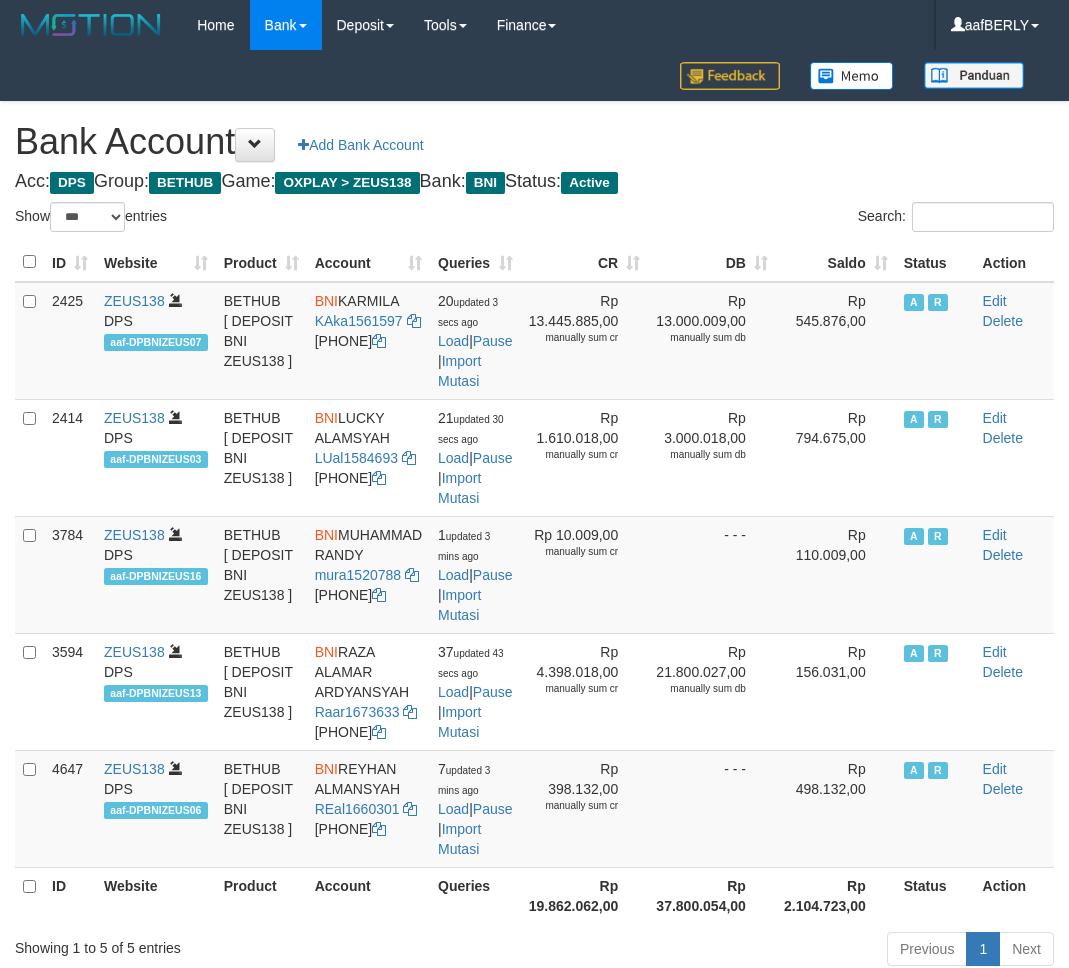 select on "***" 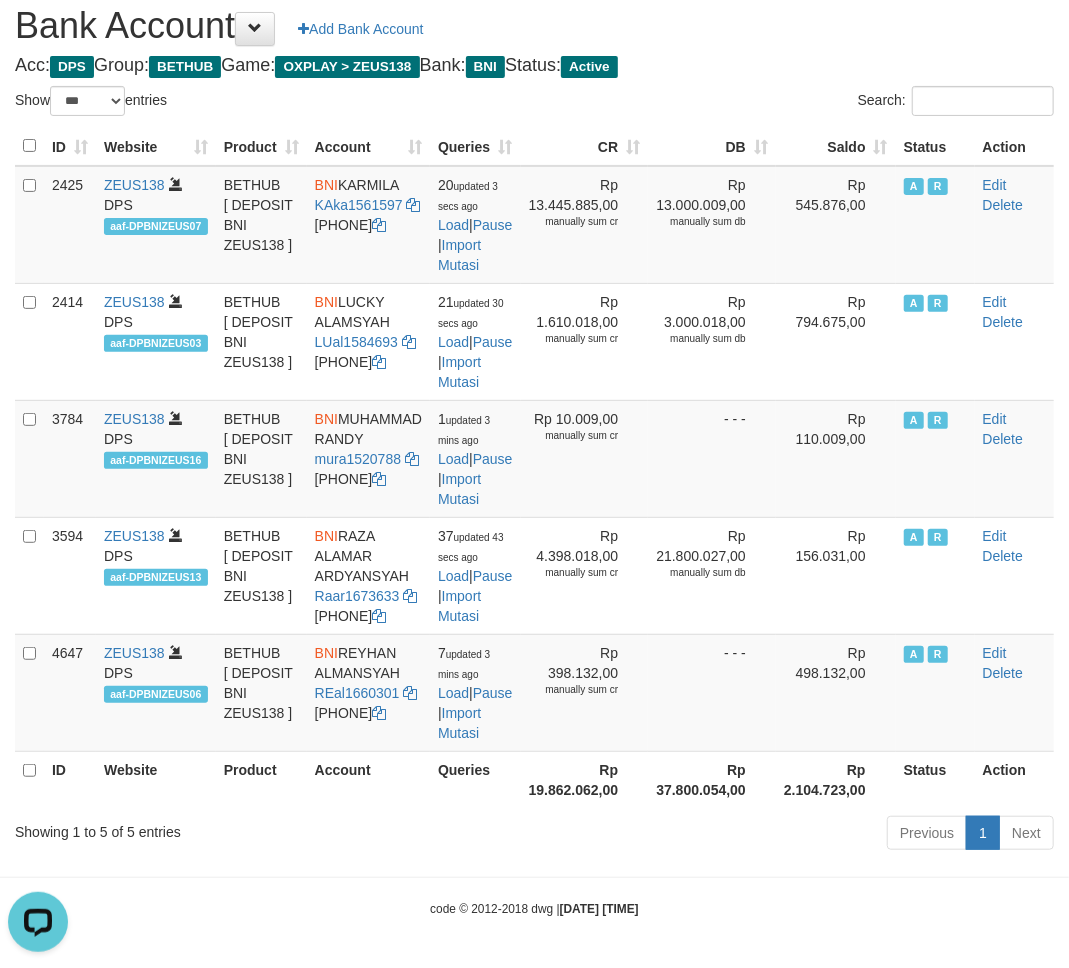 scroll, scrollTop: 0, scrollLeft: 0, axis: both 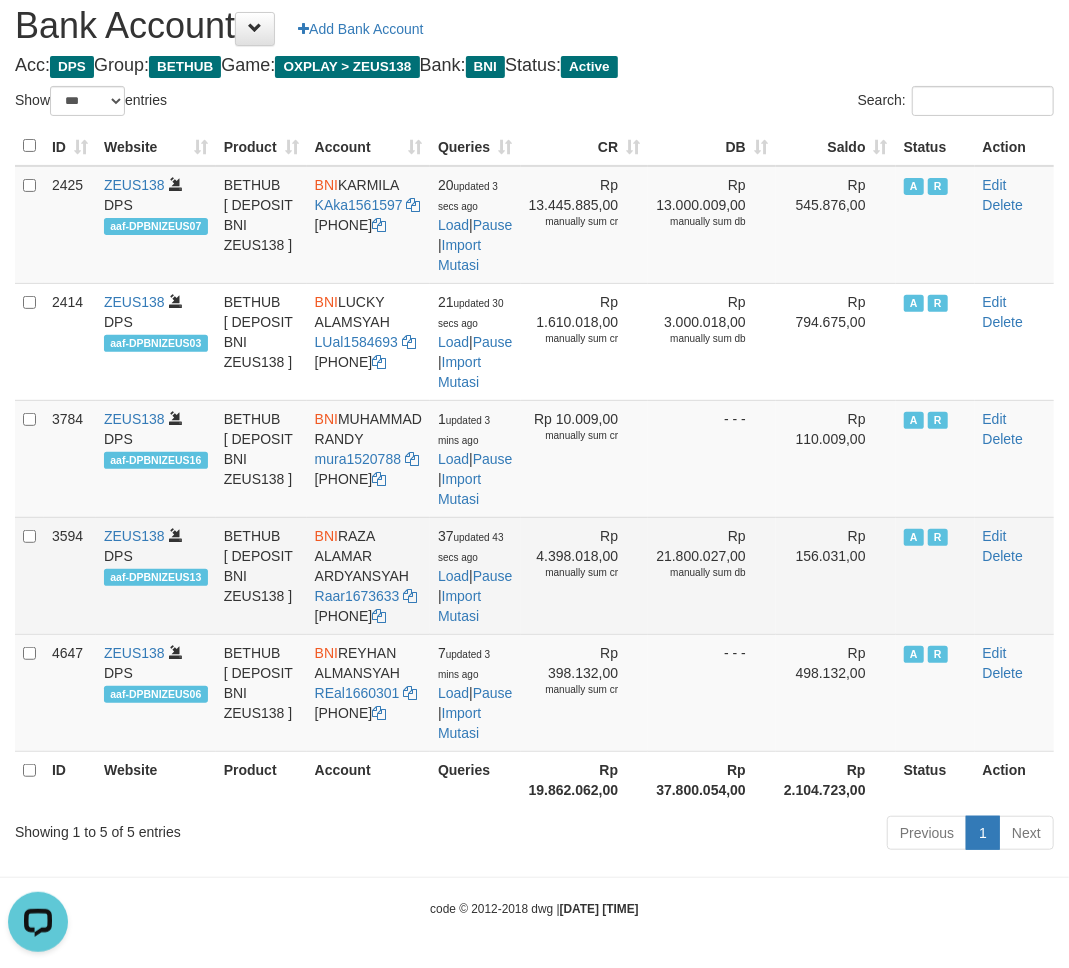 click on "Rp 21.800.027,00
manually sum db" at bounding box center (712, 575) 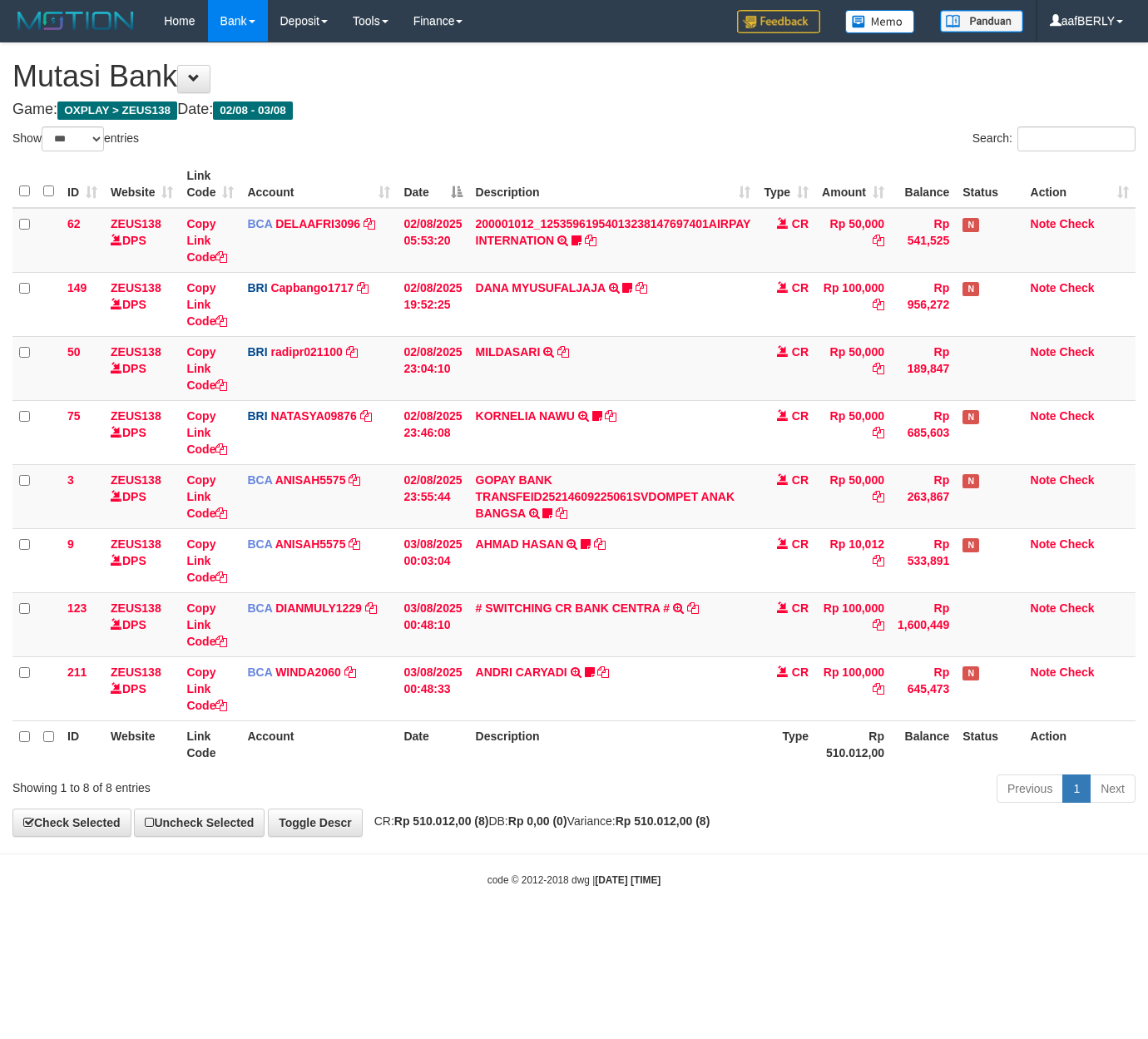 select on "***" 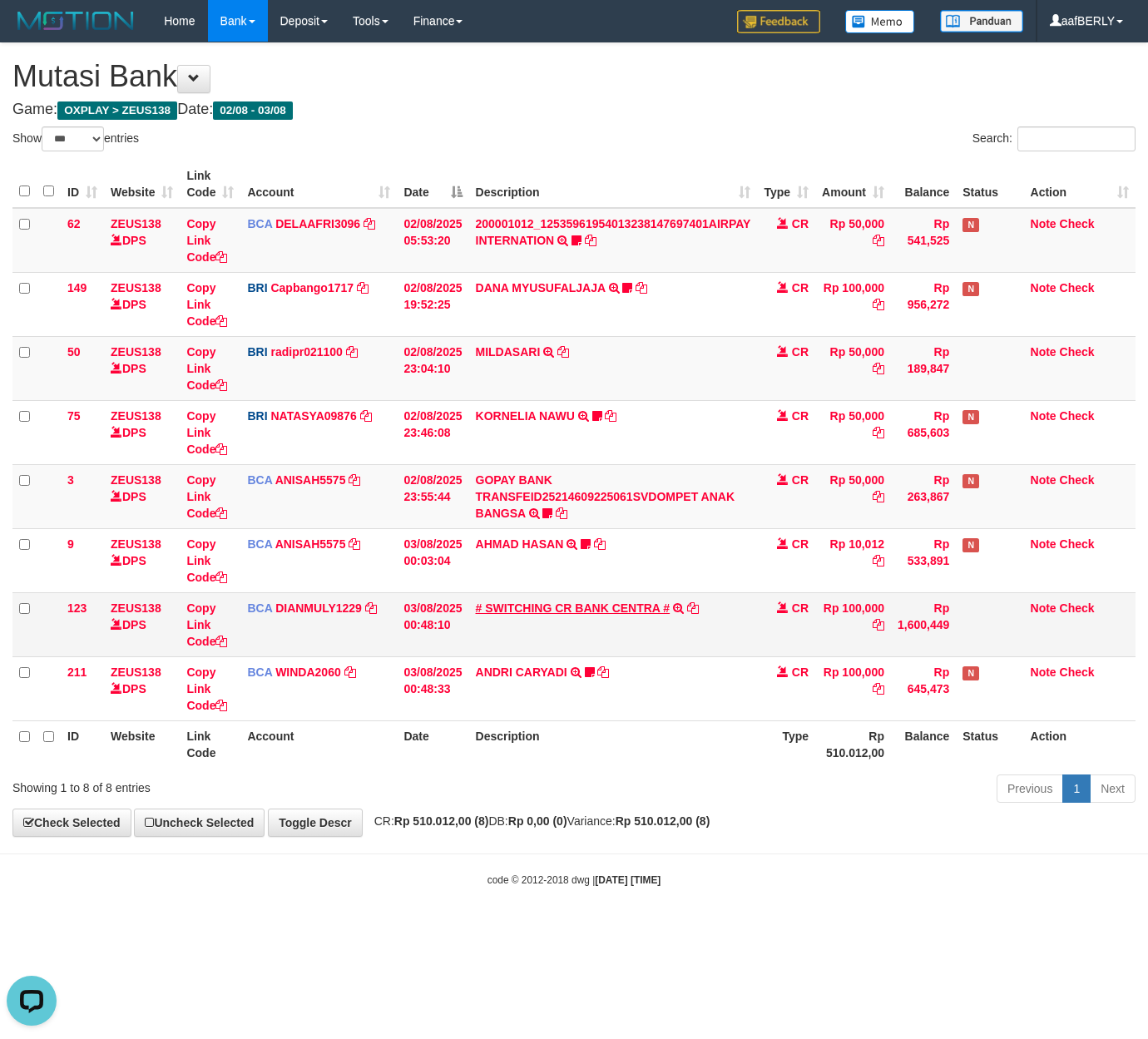 scroll, scrollTop: 0, scrollLeft: 0, axis: both 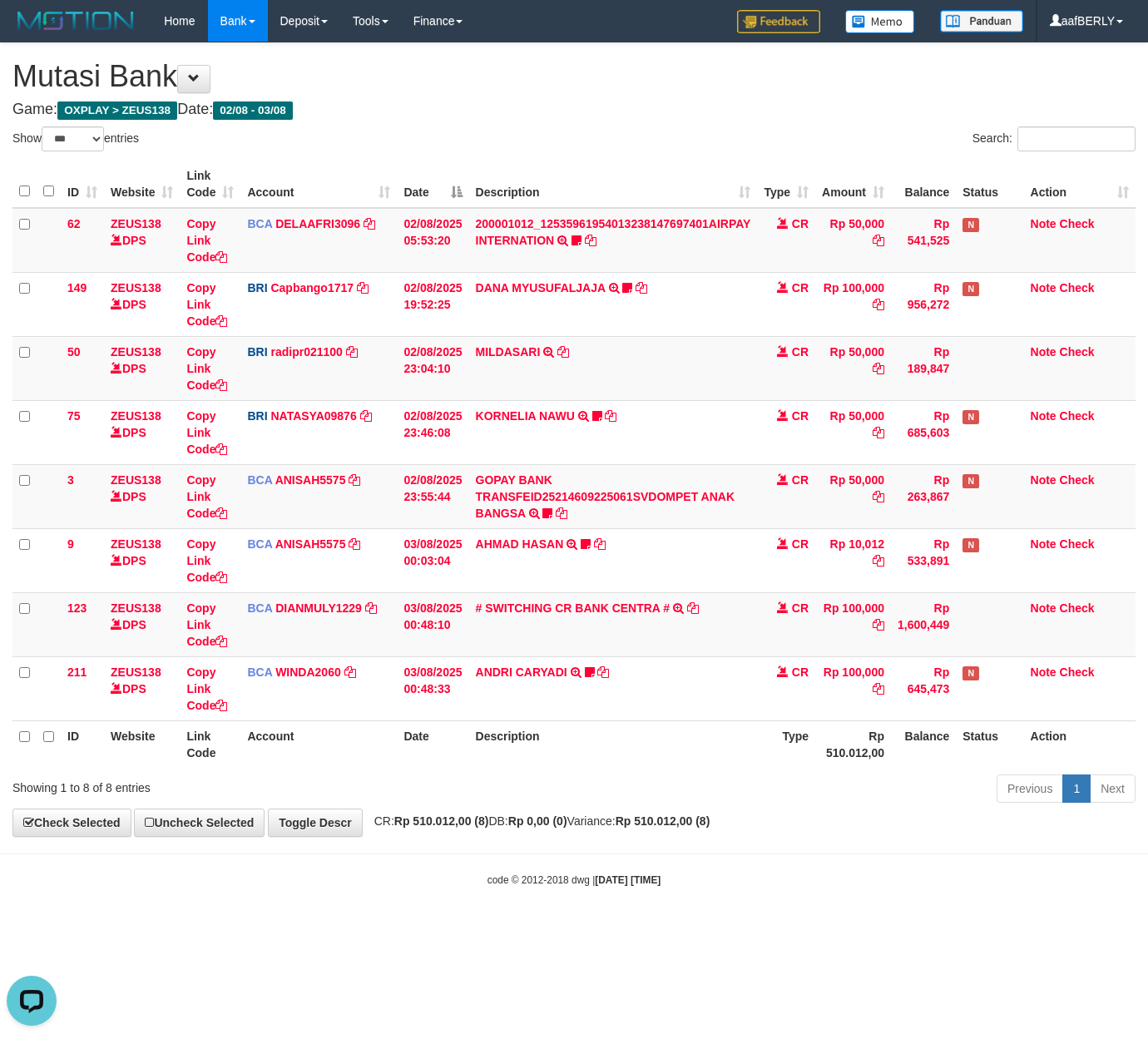 drag, startPoint x: 664, startPoint y: 127, endPoint x: 654, endPoint y: 93, distance: 35.44009 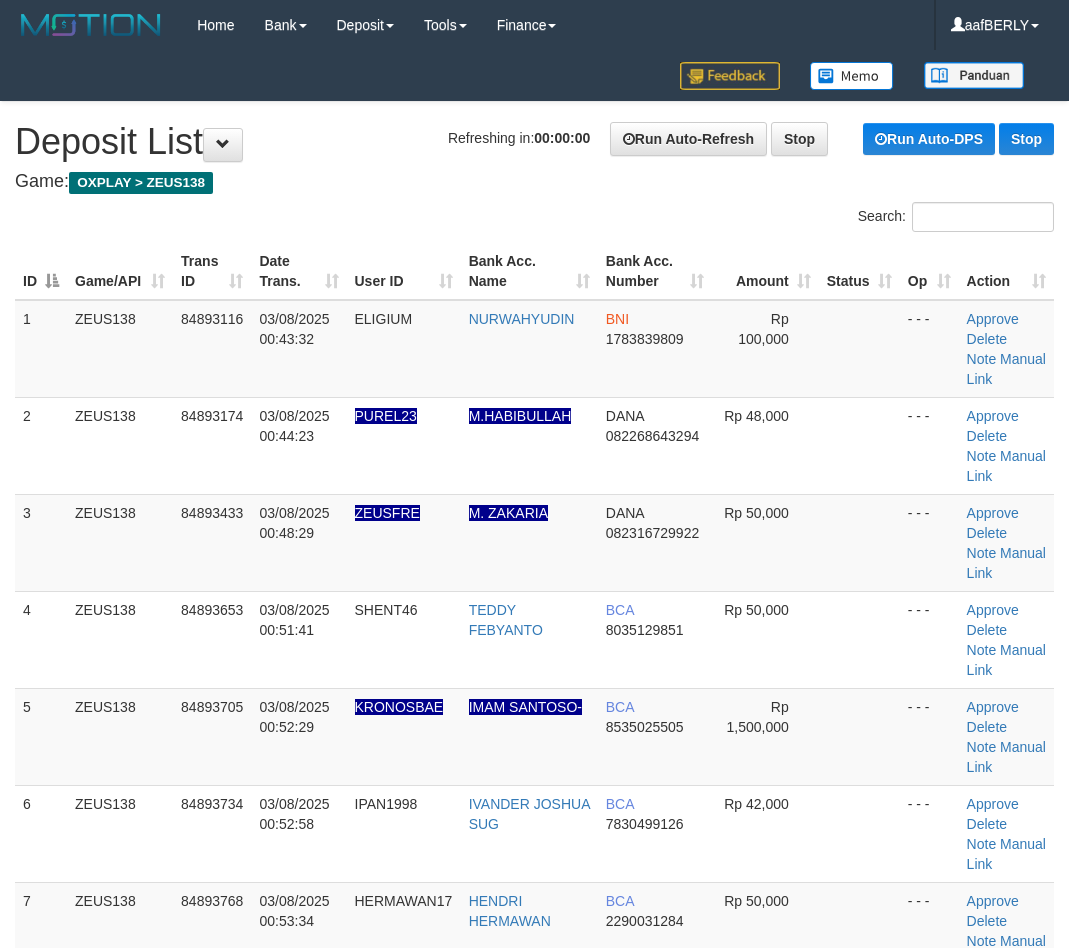 scroll, scrollTop: 0, scrollLeft: 0, axis: both 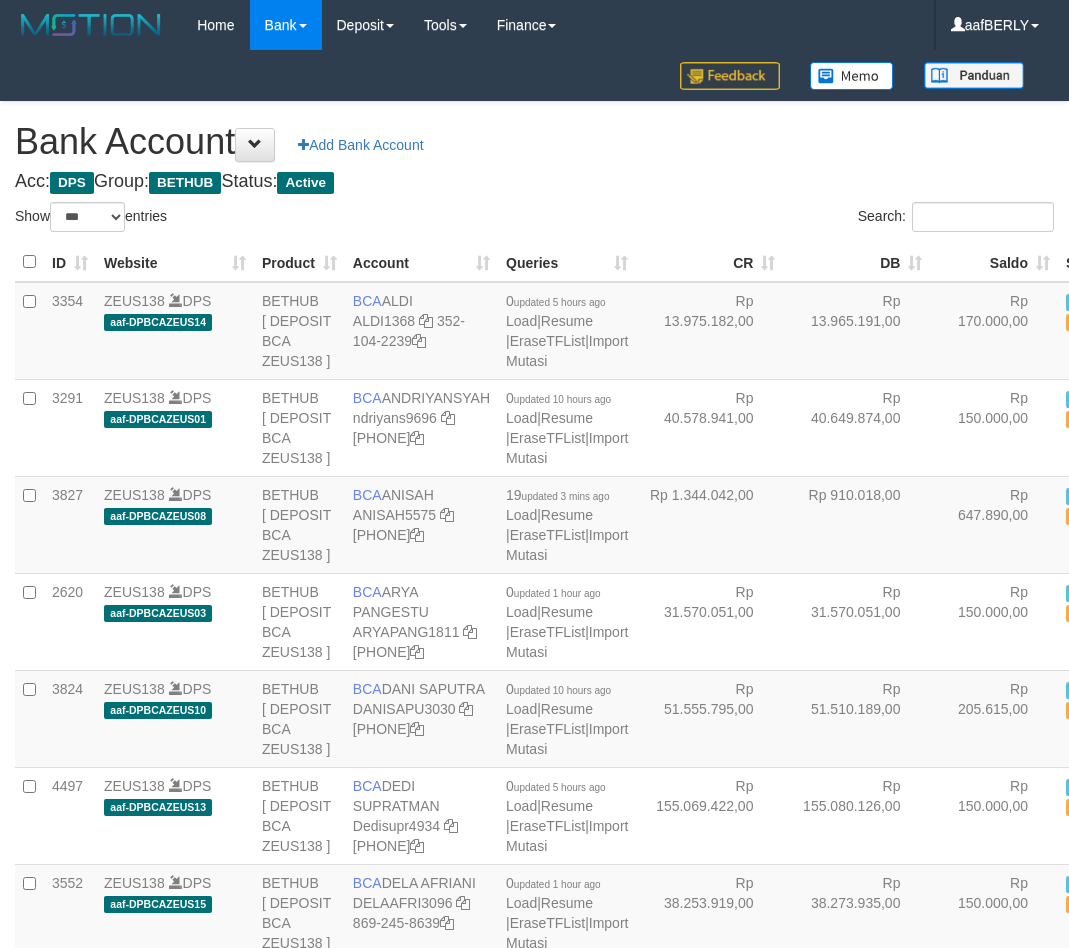select on "***" 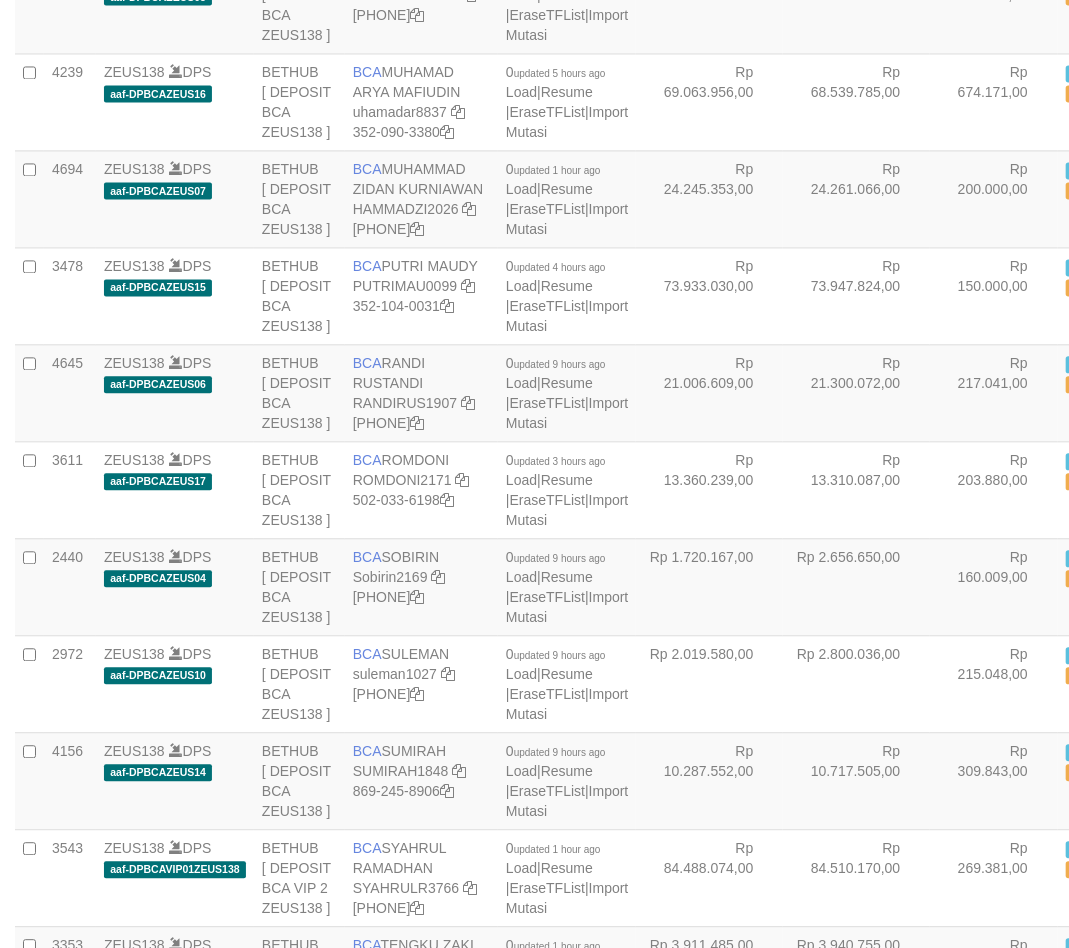 scroll, scrollTop: 1725, scrollLeft: 0, axis: vertical 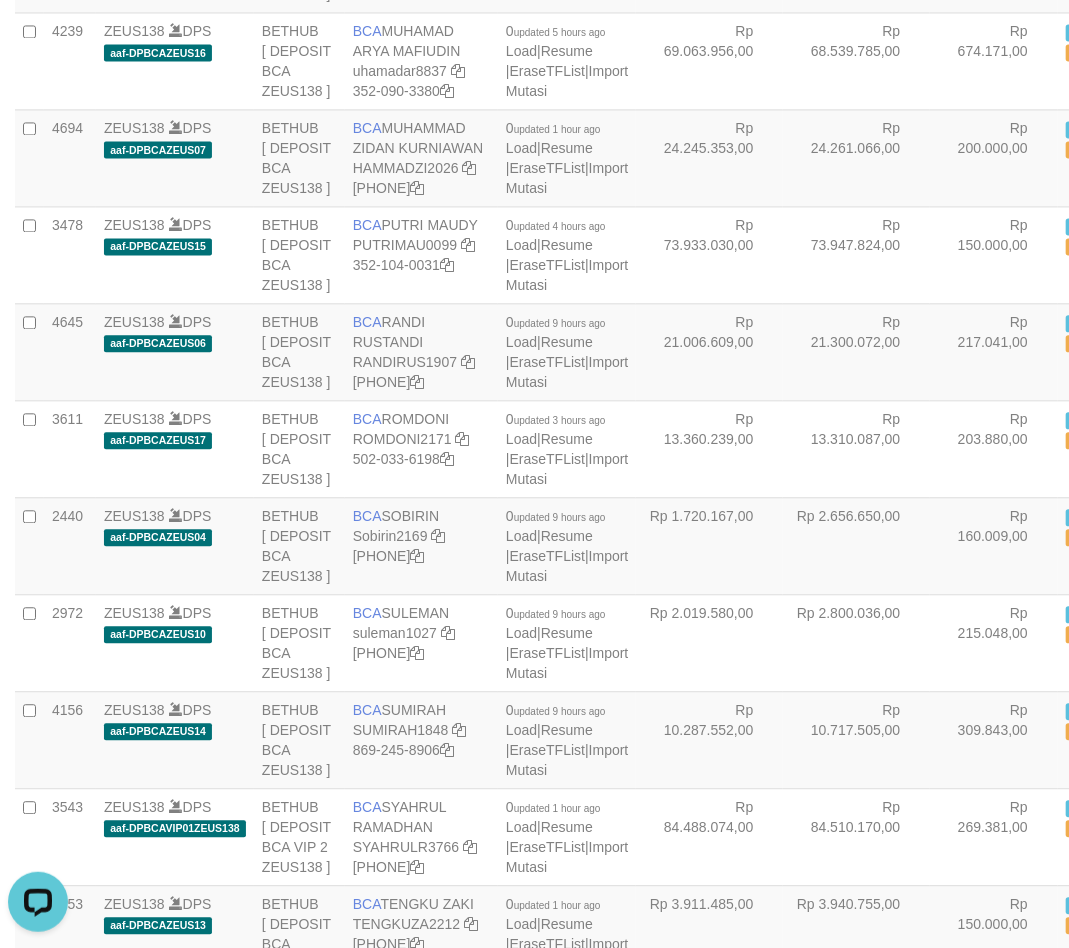 click on "Rp 1.110.018,00" at bounding box center (856, -328) 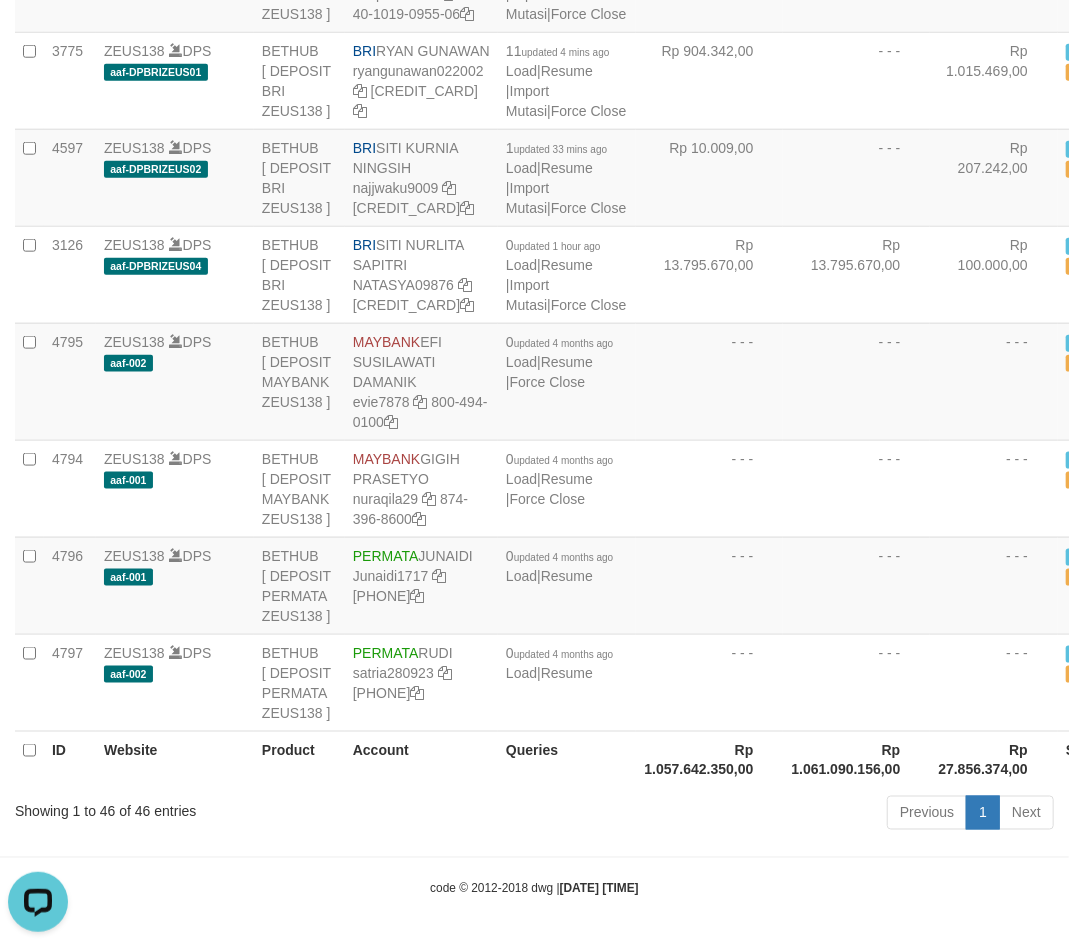 click on "LUal1584693" at bounding box center (394, -802) 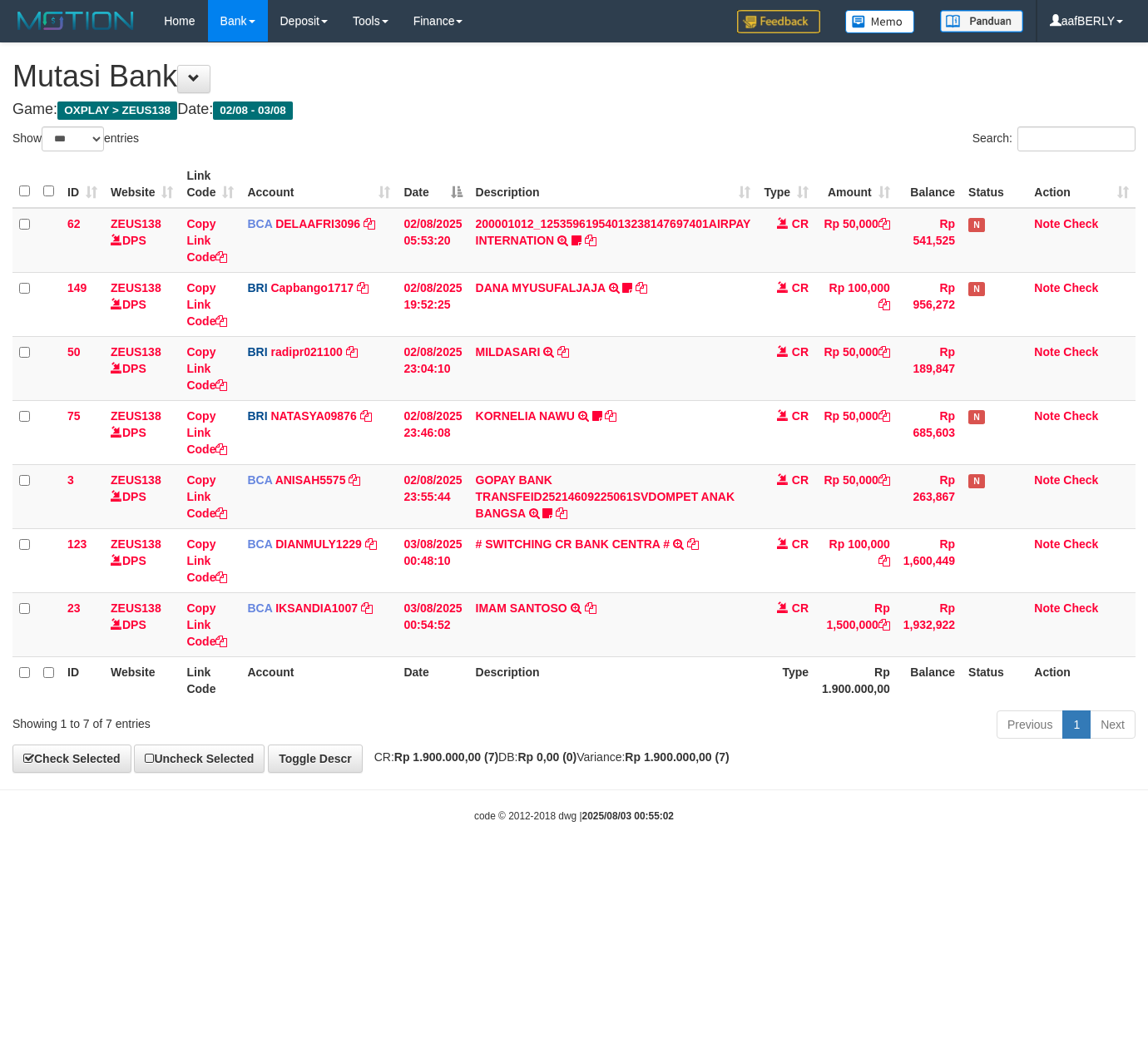 select on "***" 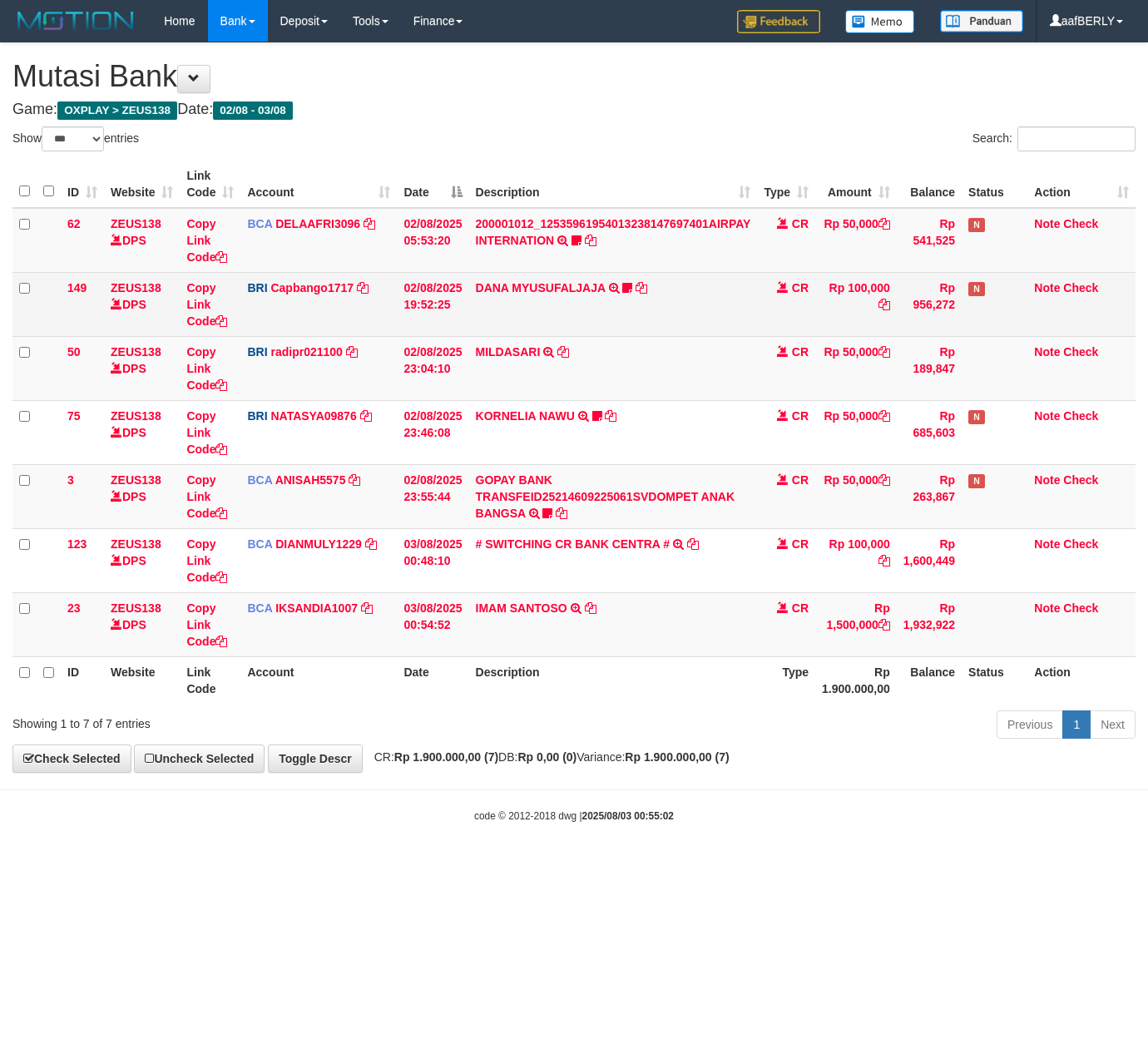 scroll, scrollTop: 0, scrollLeft: 0, axis: both 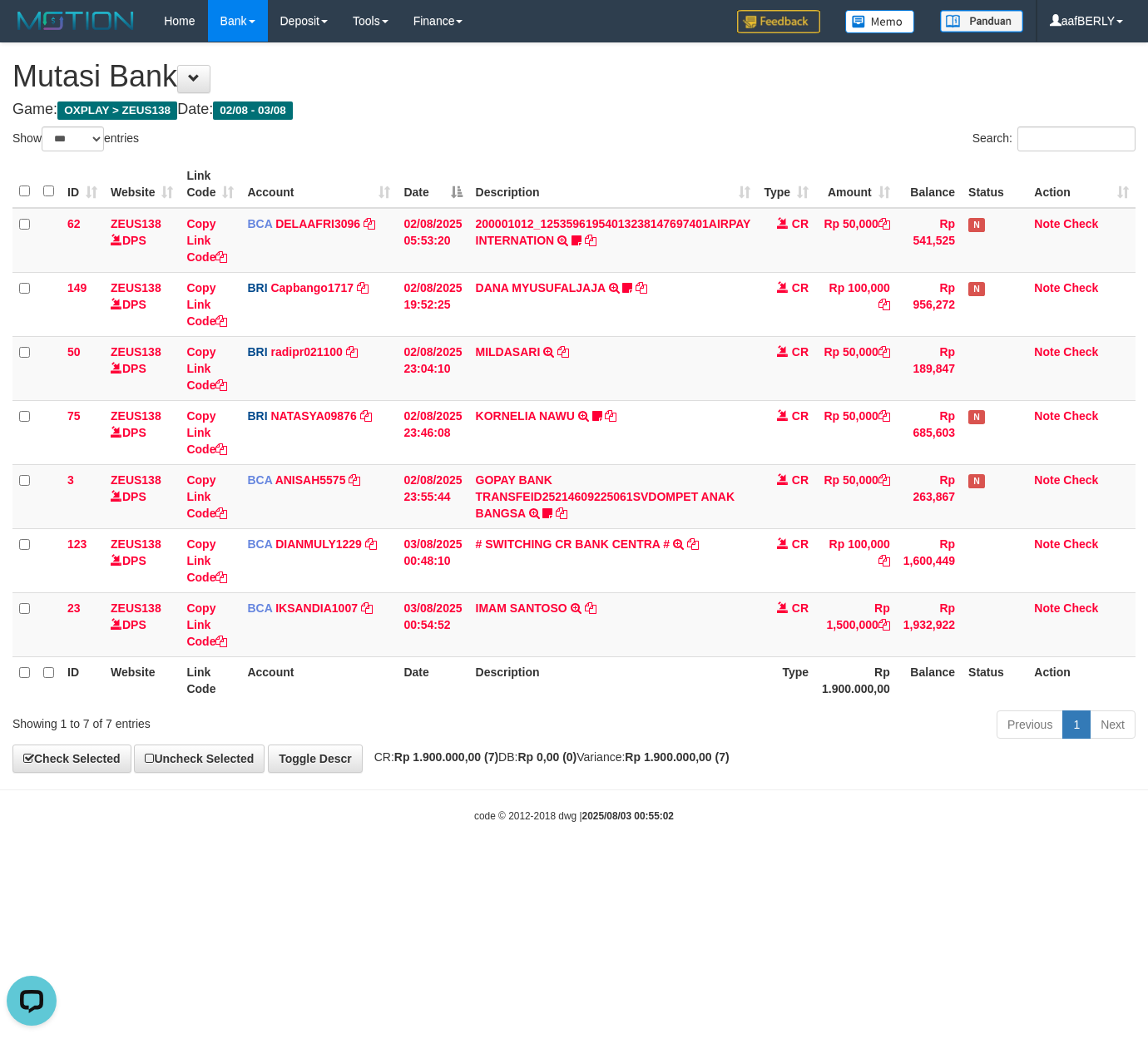 click on "Game:   OXPLAY > ZEUS138    				Date:  02/08 - 03/08" at bounding box center (574, 110) 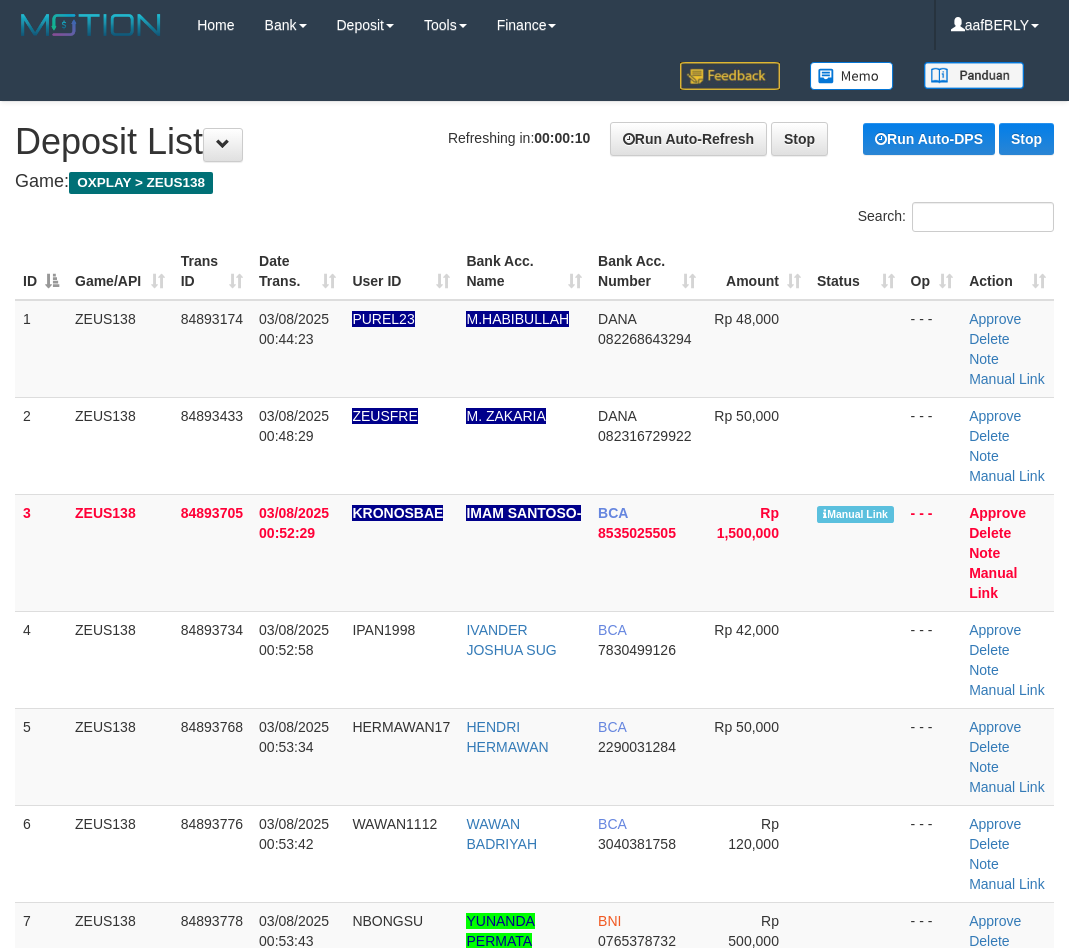 scroll, scrollTop: 0, scrollLeft: 0, axis: both 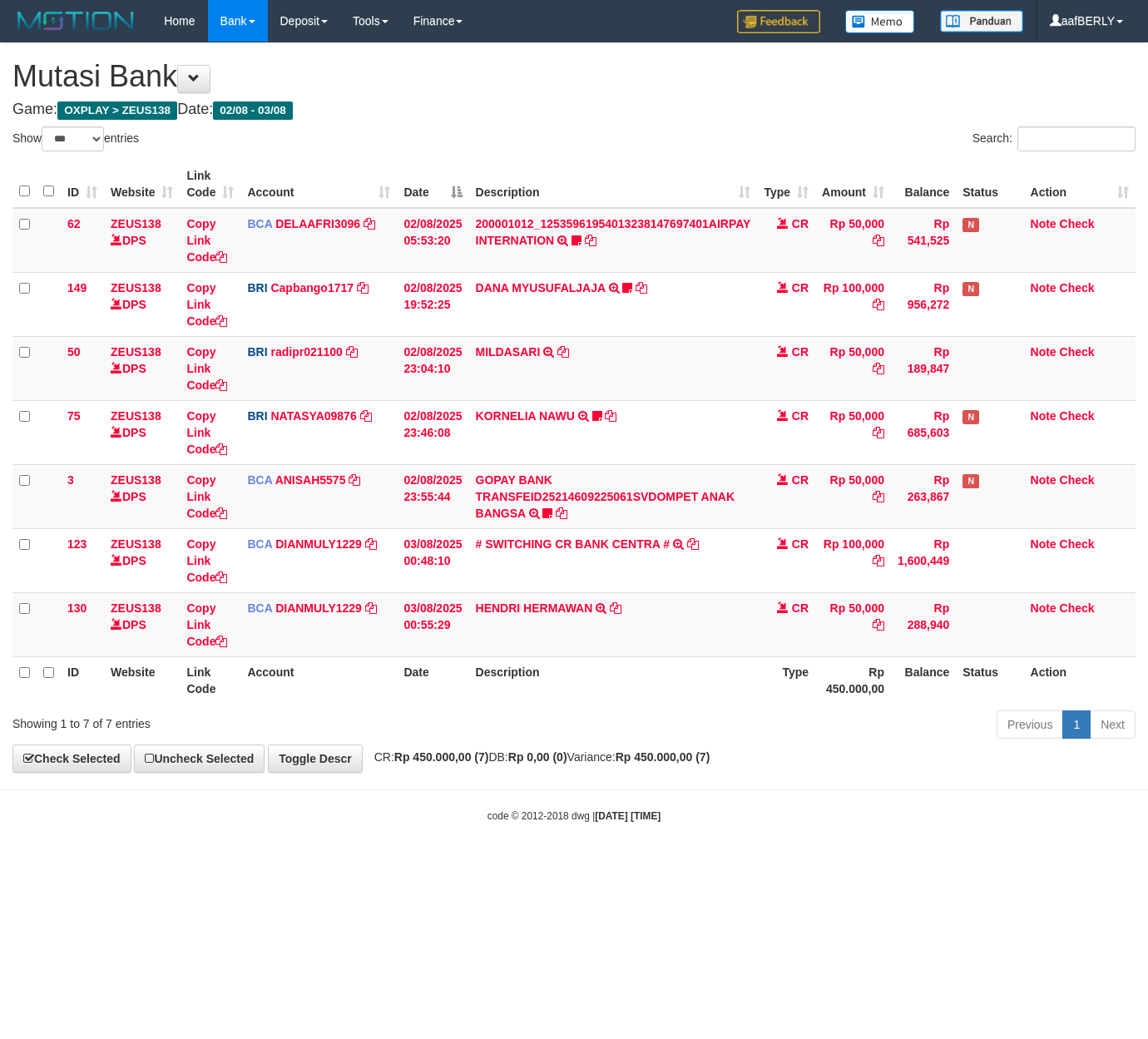 select on "***" 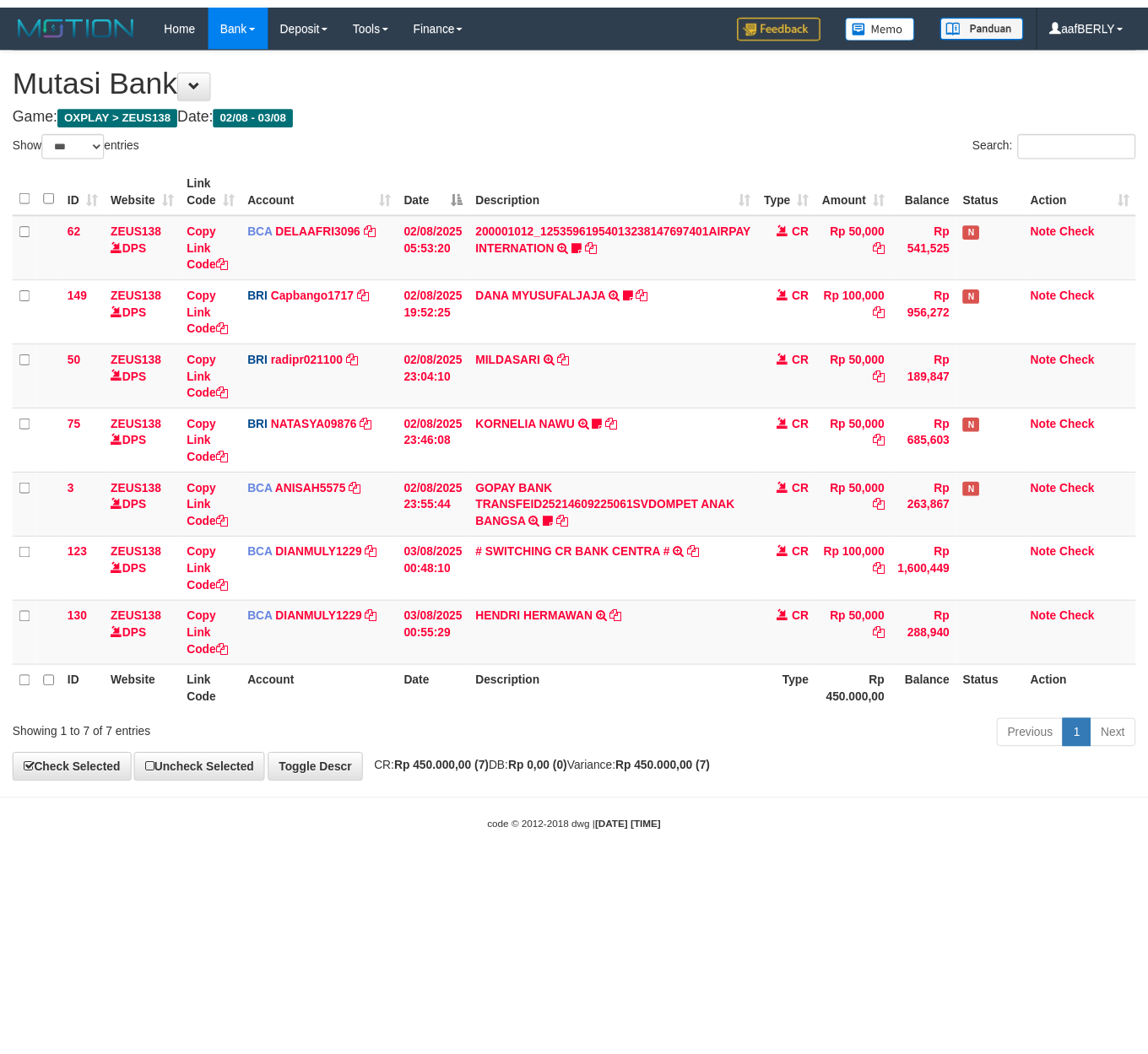 scroll, scrollTop: 0, scrollLeft: 0, axis: both 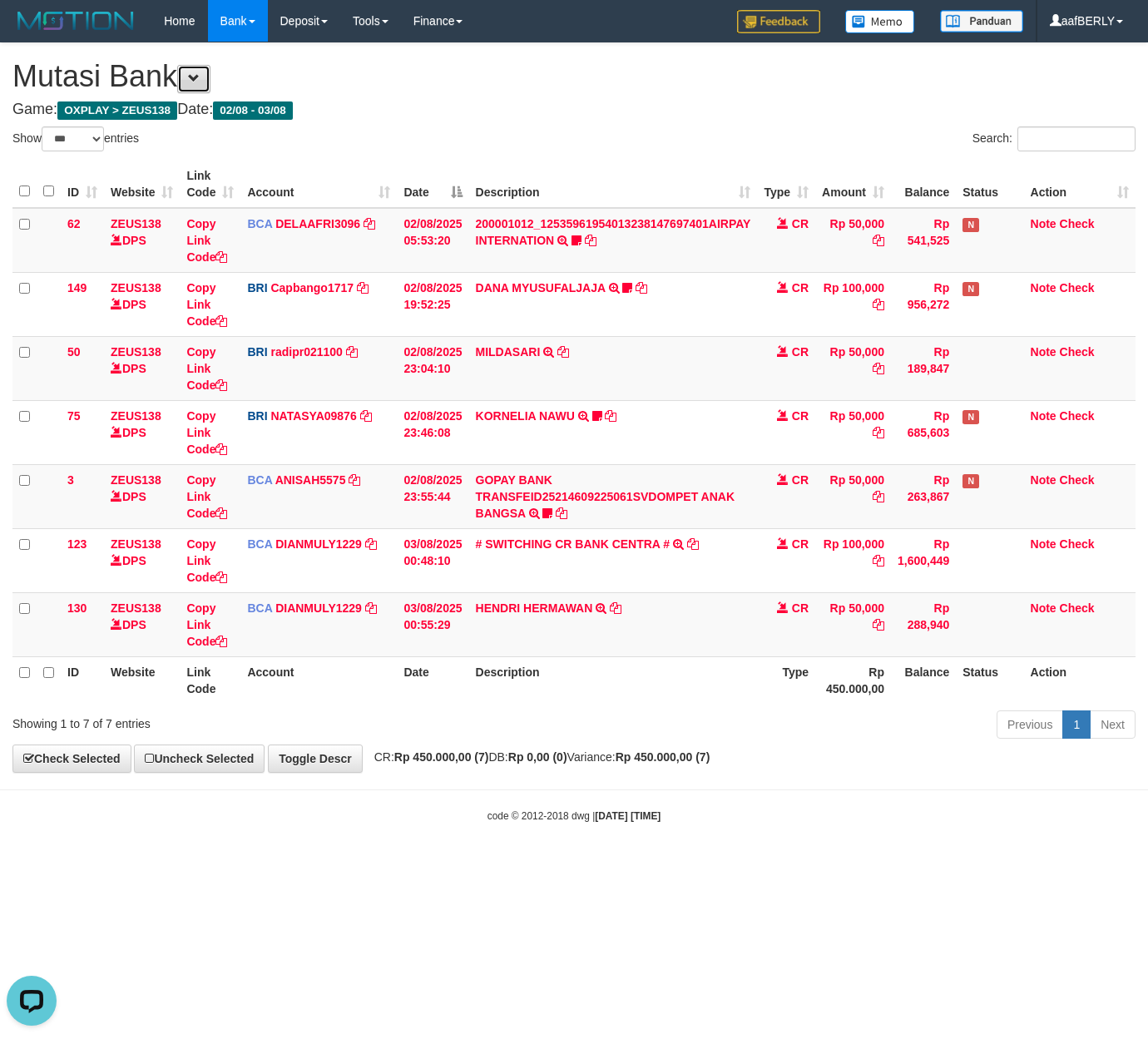 click at bounding box center [194, 79] 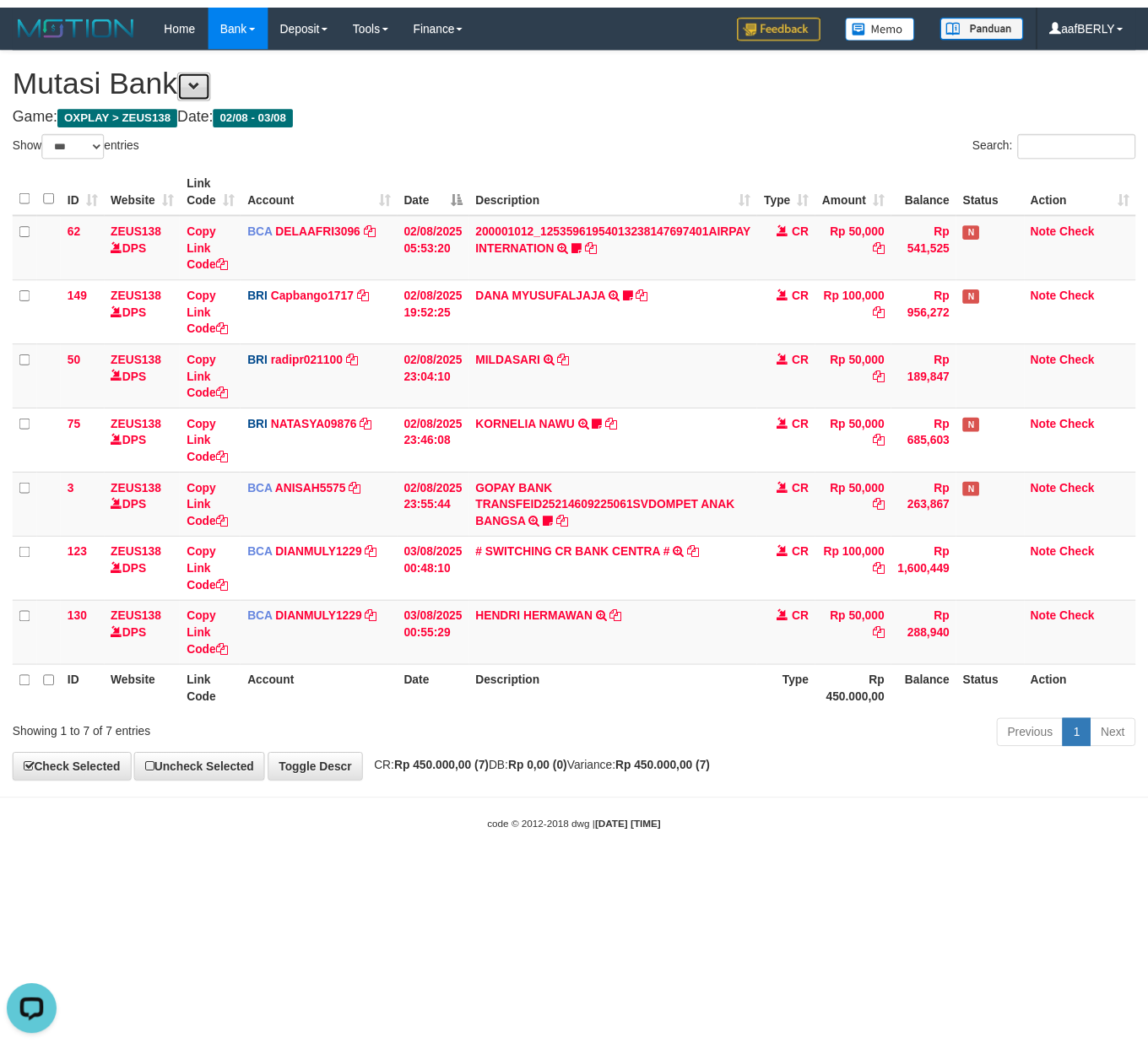 scroll, scrollTop: 0, scrollLeft: 0, axis: both 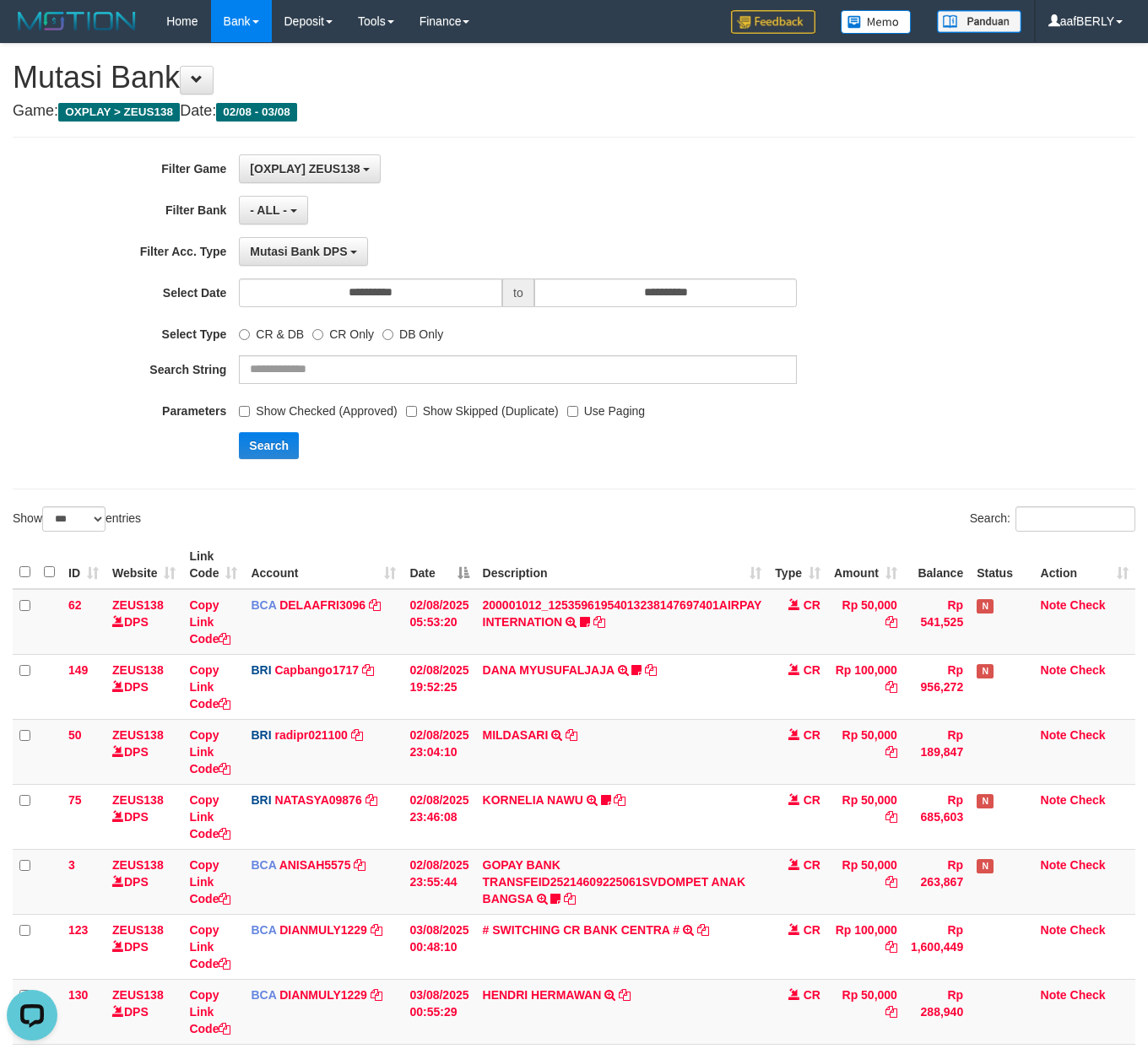 click on "**********" at bounding box center (478, 313) 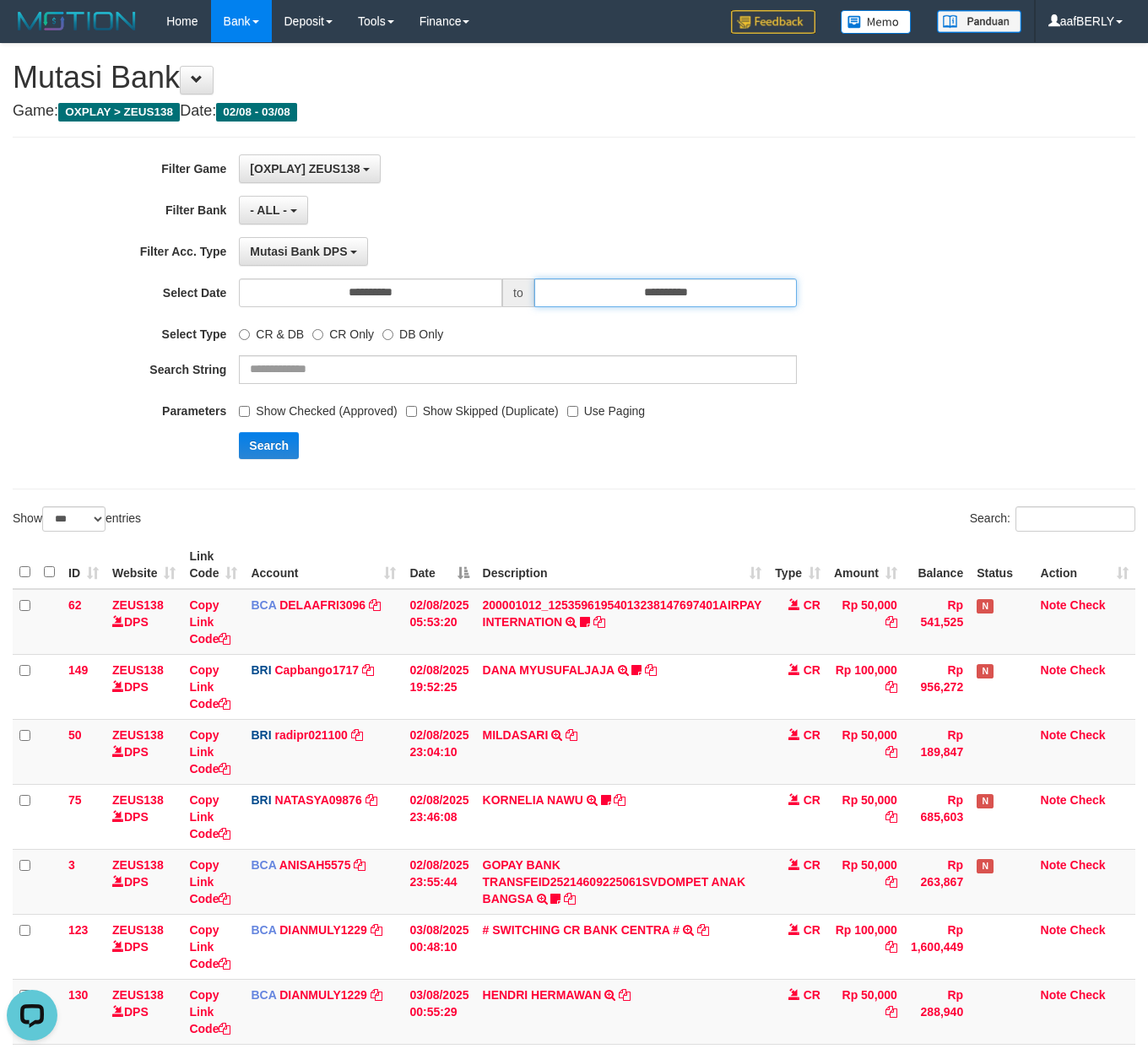 click on "**********" at bounding box center (666, 293) 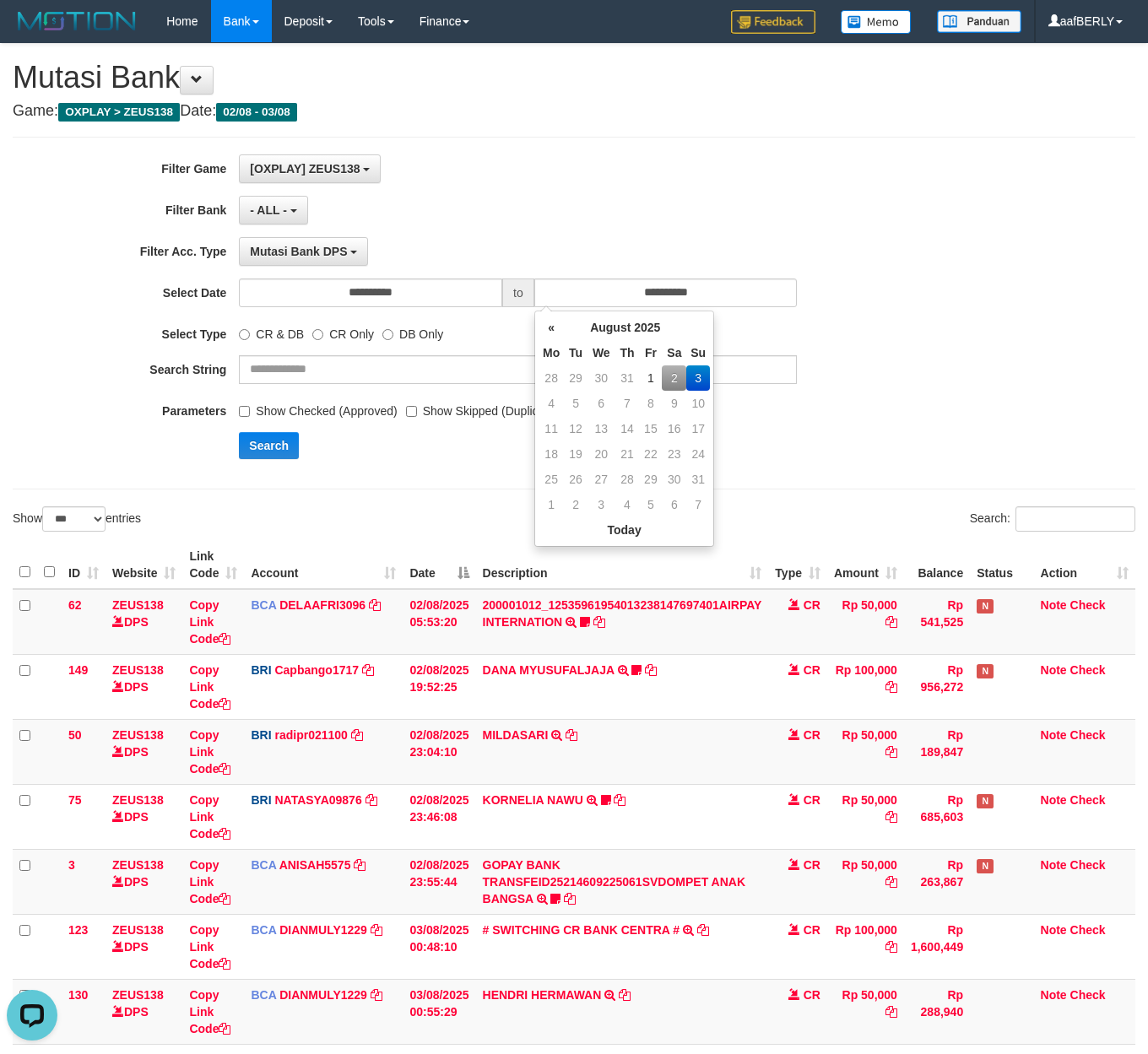 click on "2" at bounding box center [674, 378] 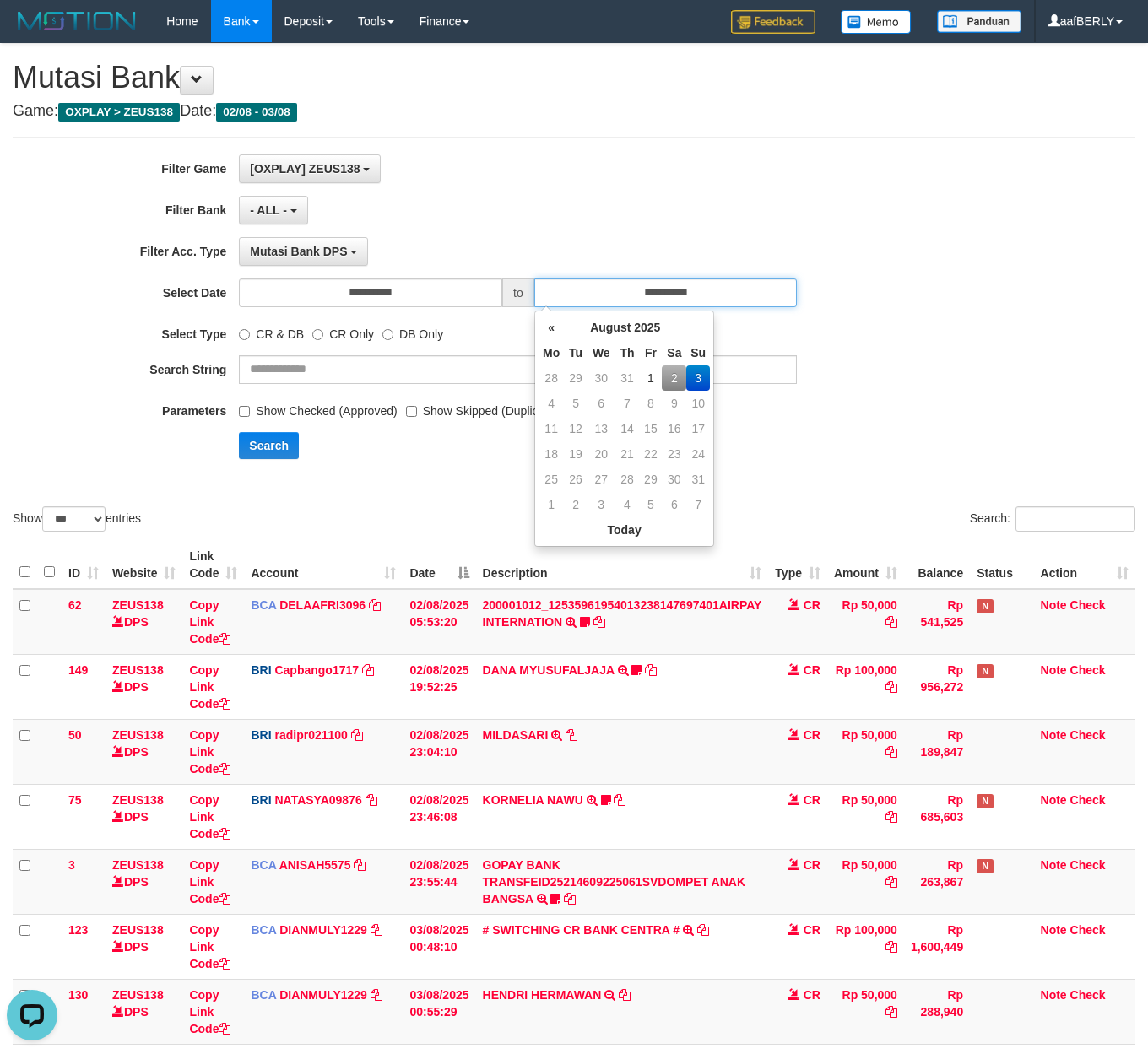 type on "**********" 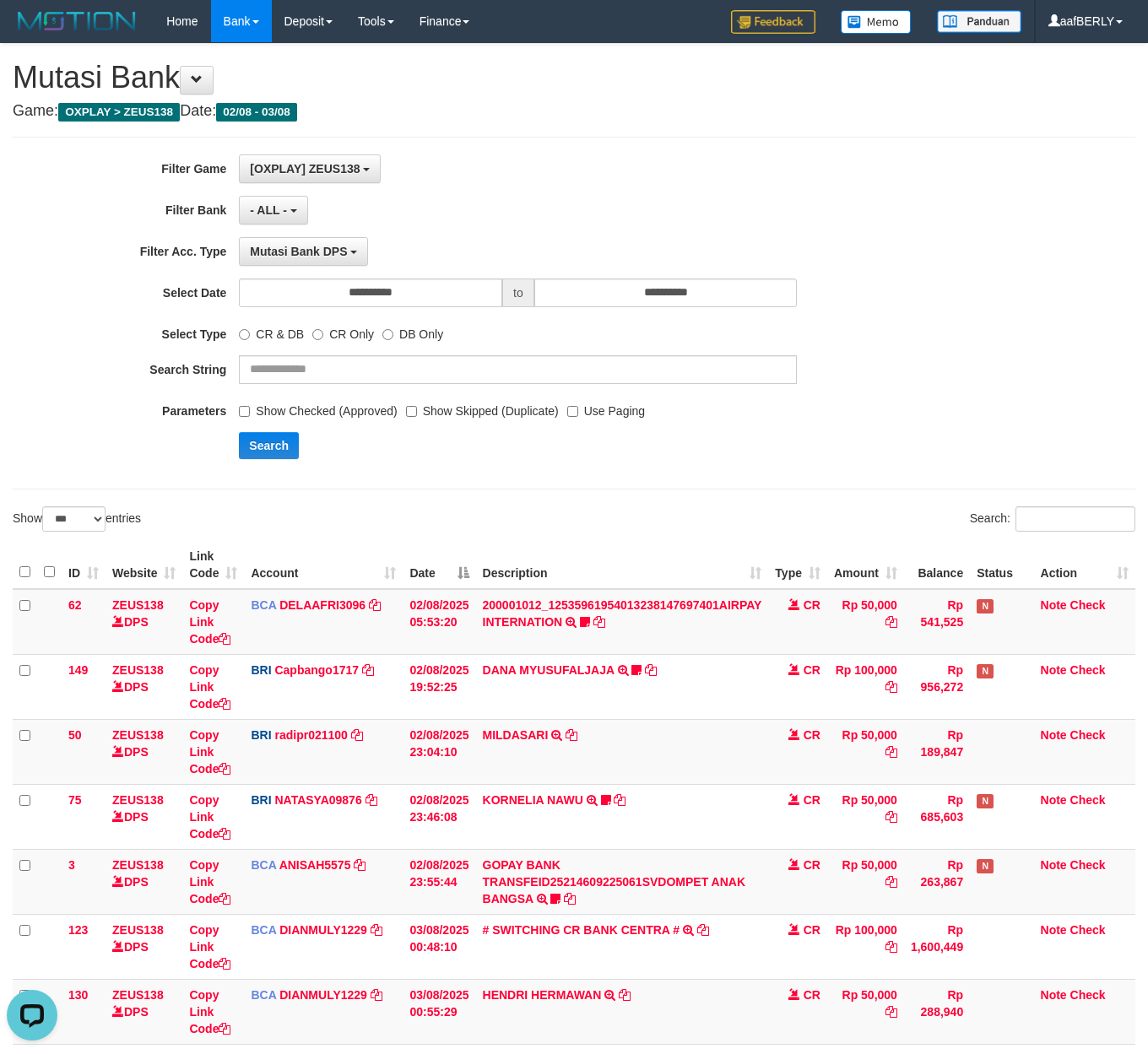 drag, startPoint x: 814, startPoint y: 420, endPoint x: 326, endPoint y: 353, distance: 492.5779 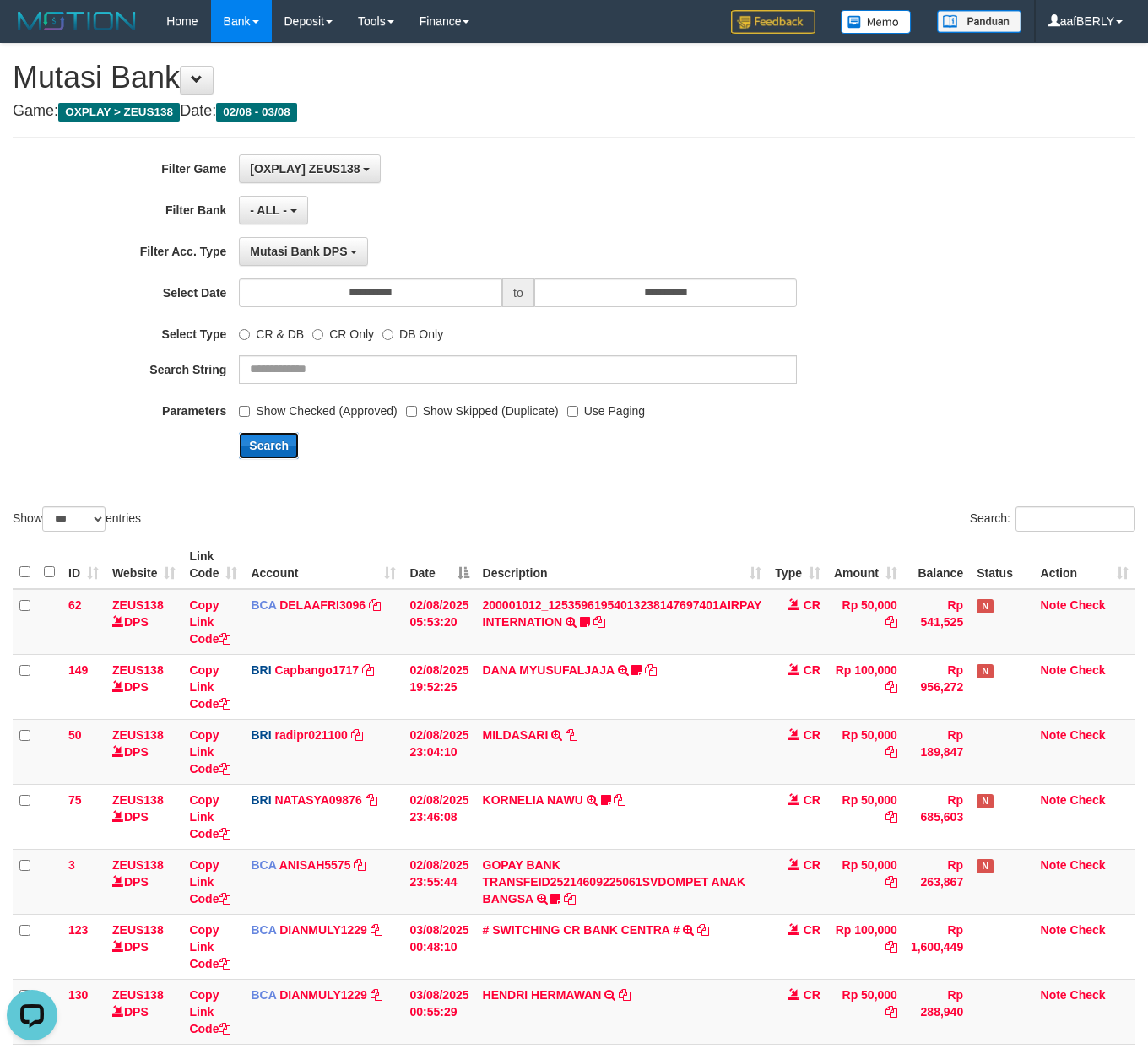 click on "Search" at bounding box center [268, 446] 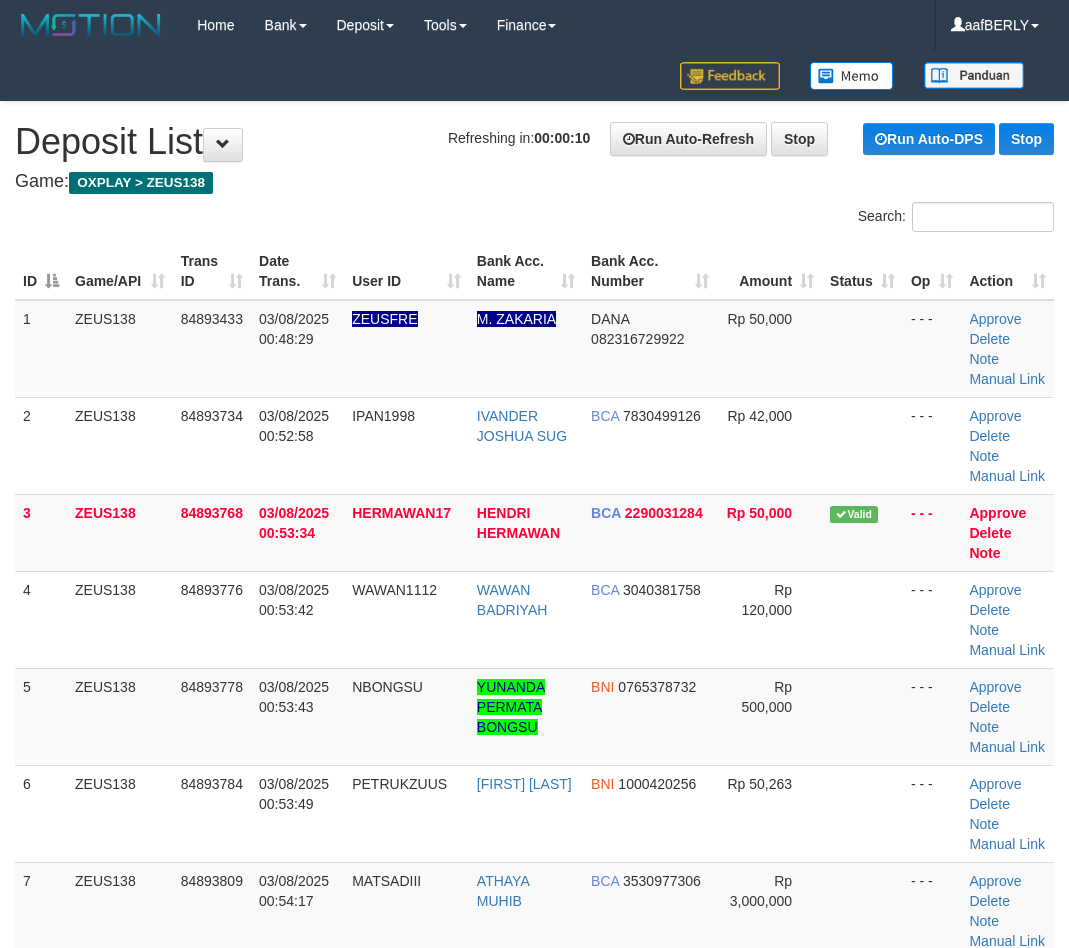 scroll, scrollTop: 0, scrollLeft: 0, axis: both 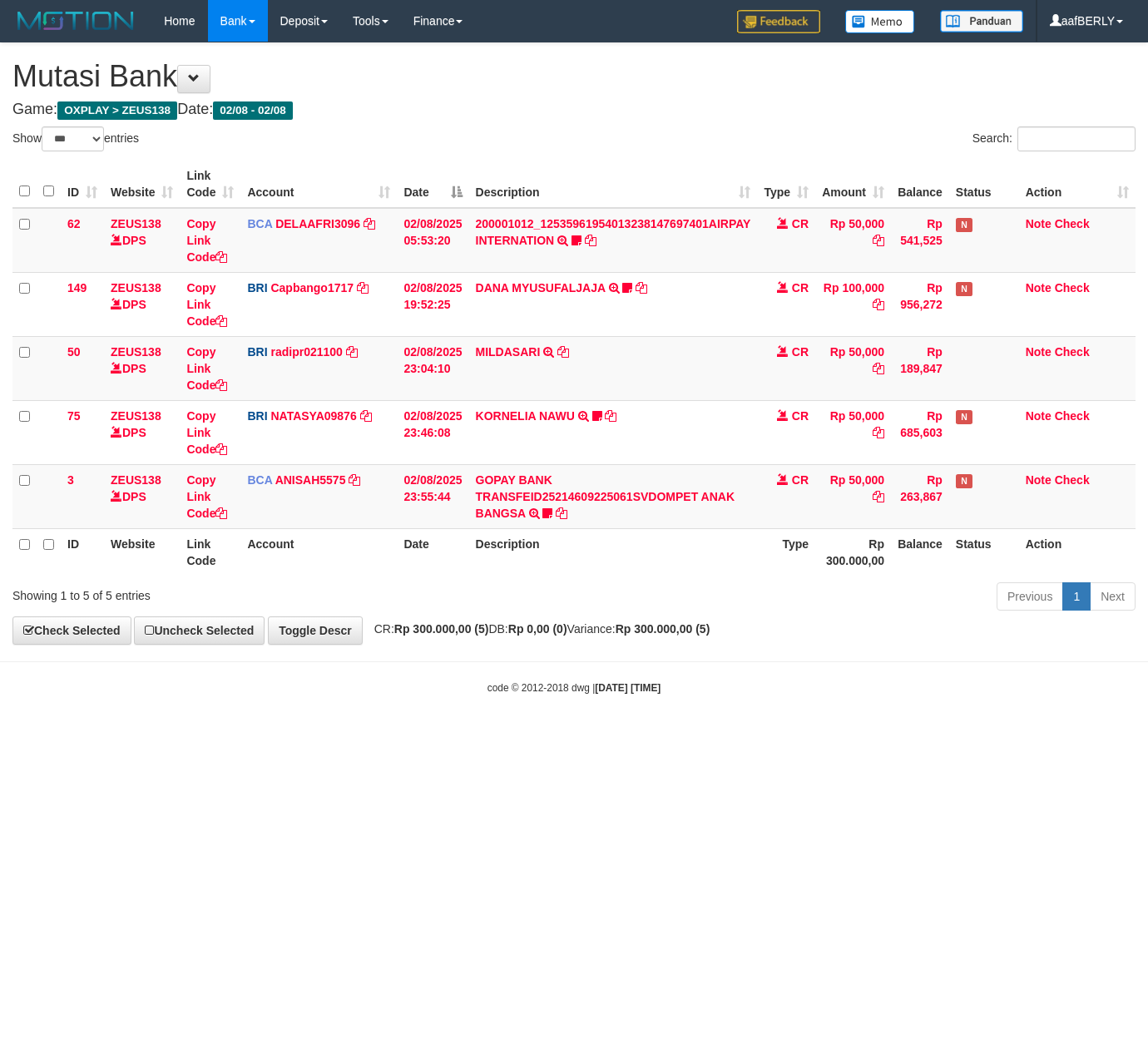 select on "***" 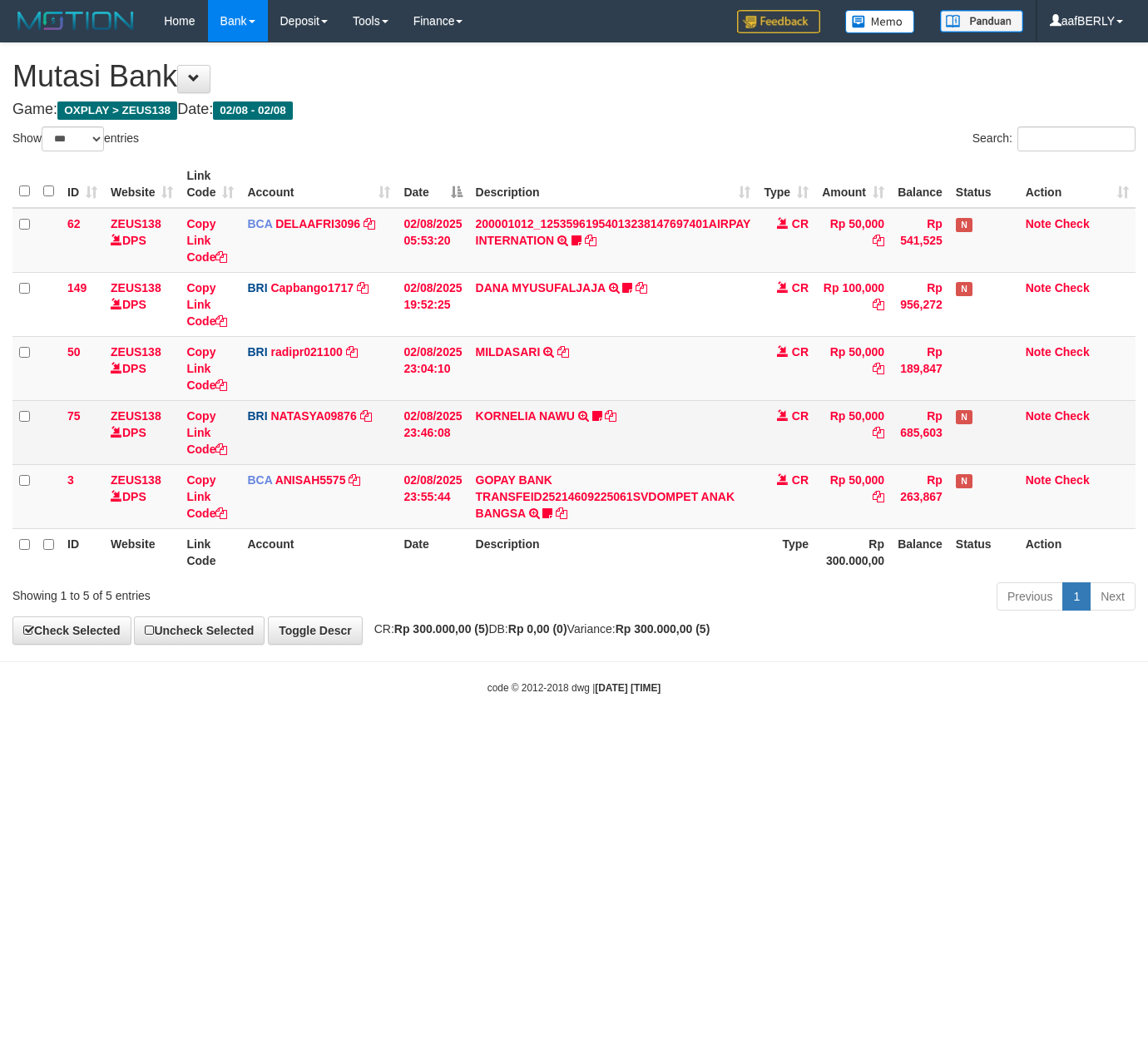 scroll, scrollTop: 0, scrollLeft: 0, axis: both 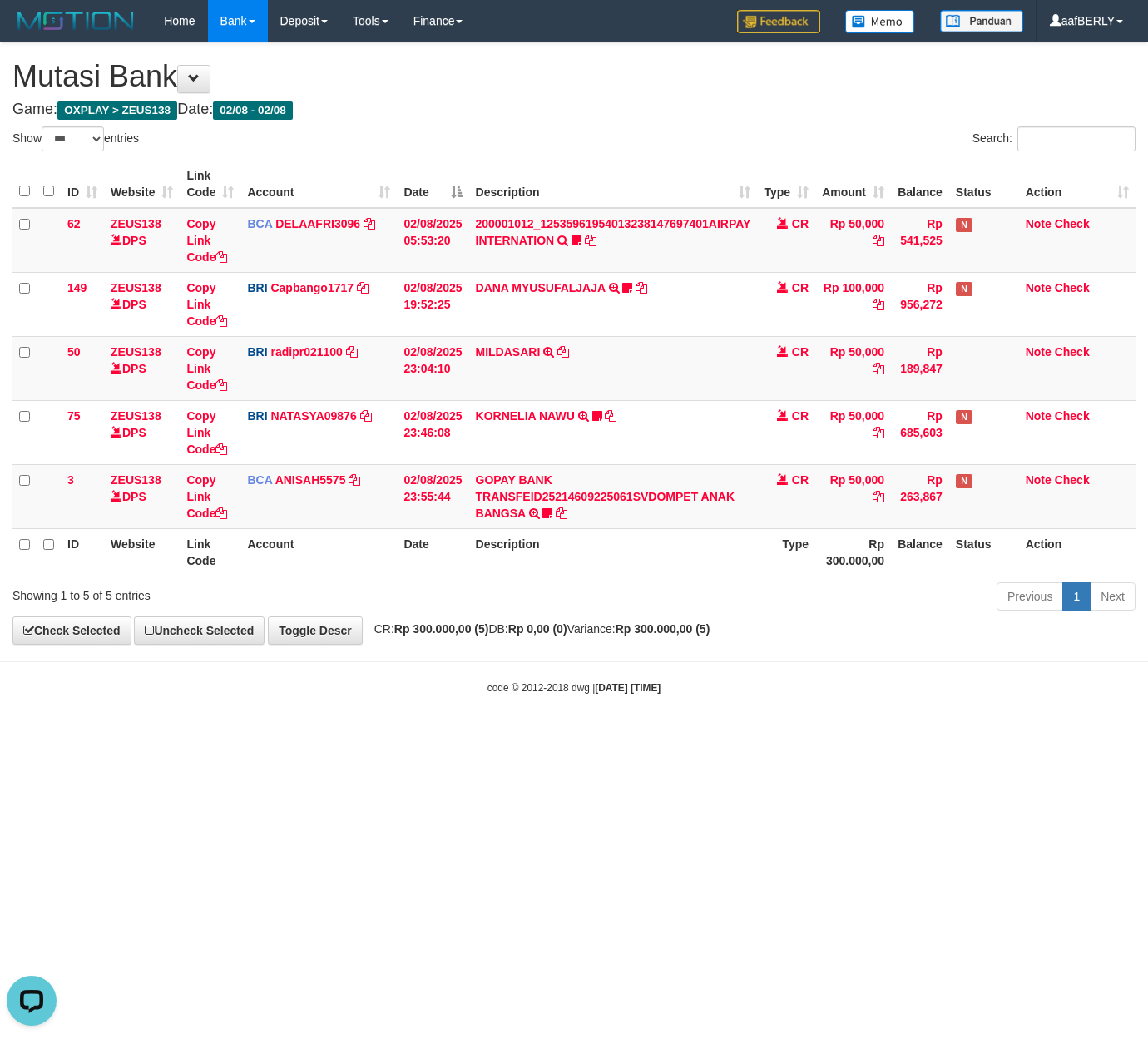 drag, startPoint x: 420, startPoint y: 84, endPoint x: 411, endPoint y: 85, distance: 9.055385 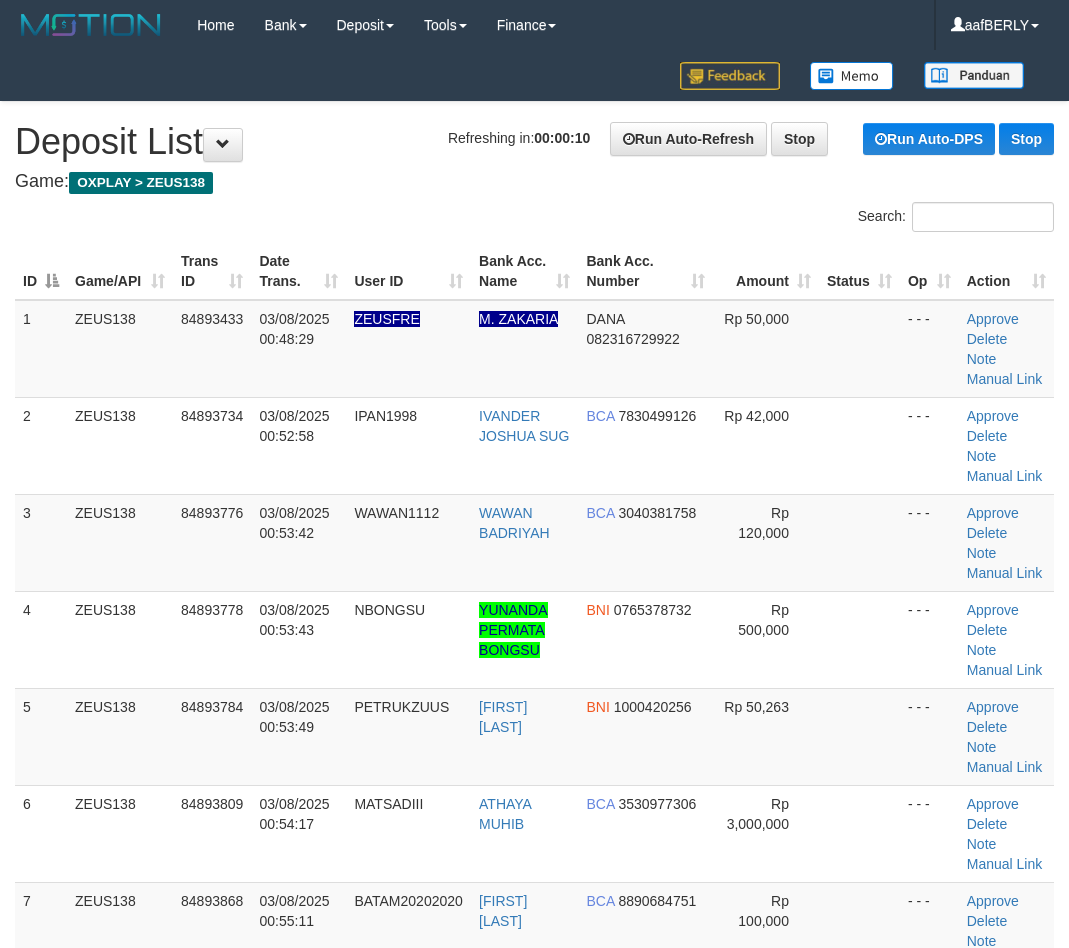 scroll, scrollTop: 0, scrollLeft: 0, axis: both 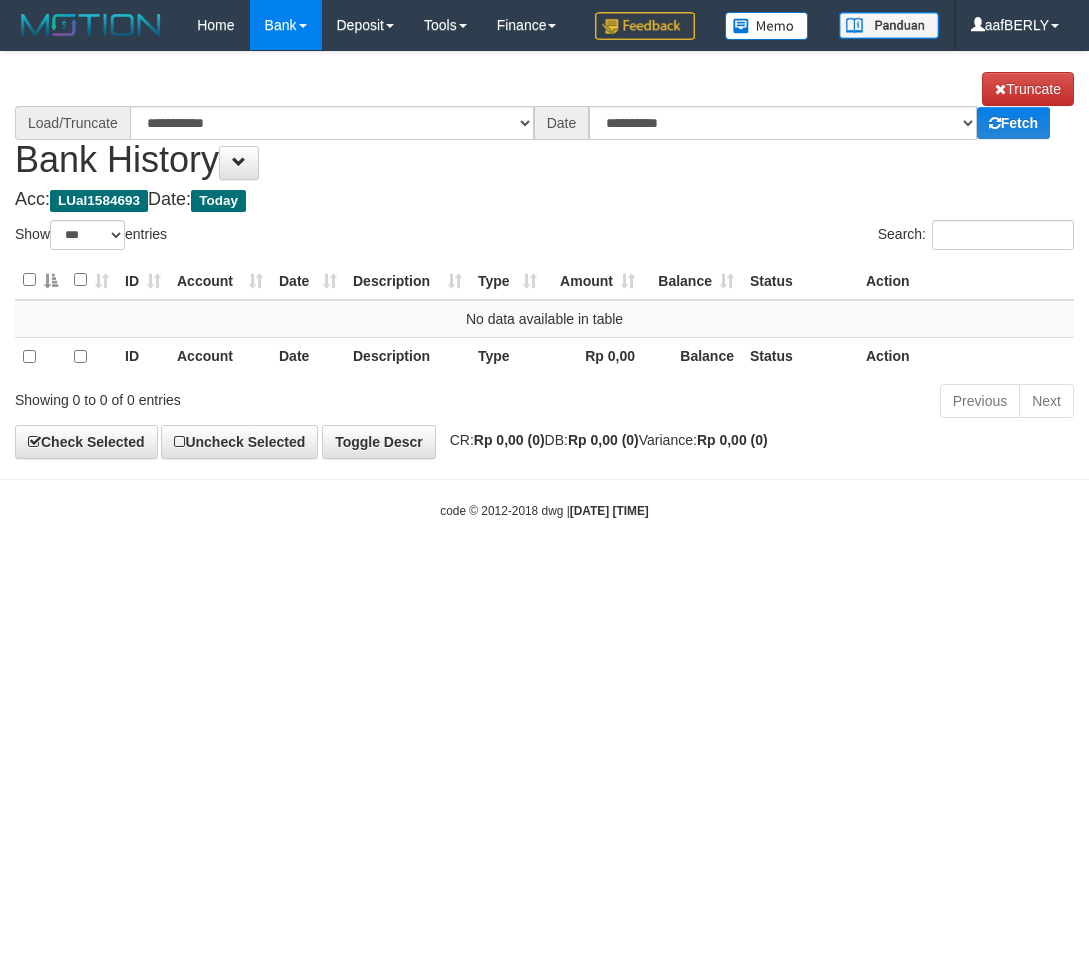 select on "***" 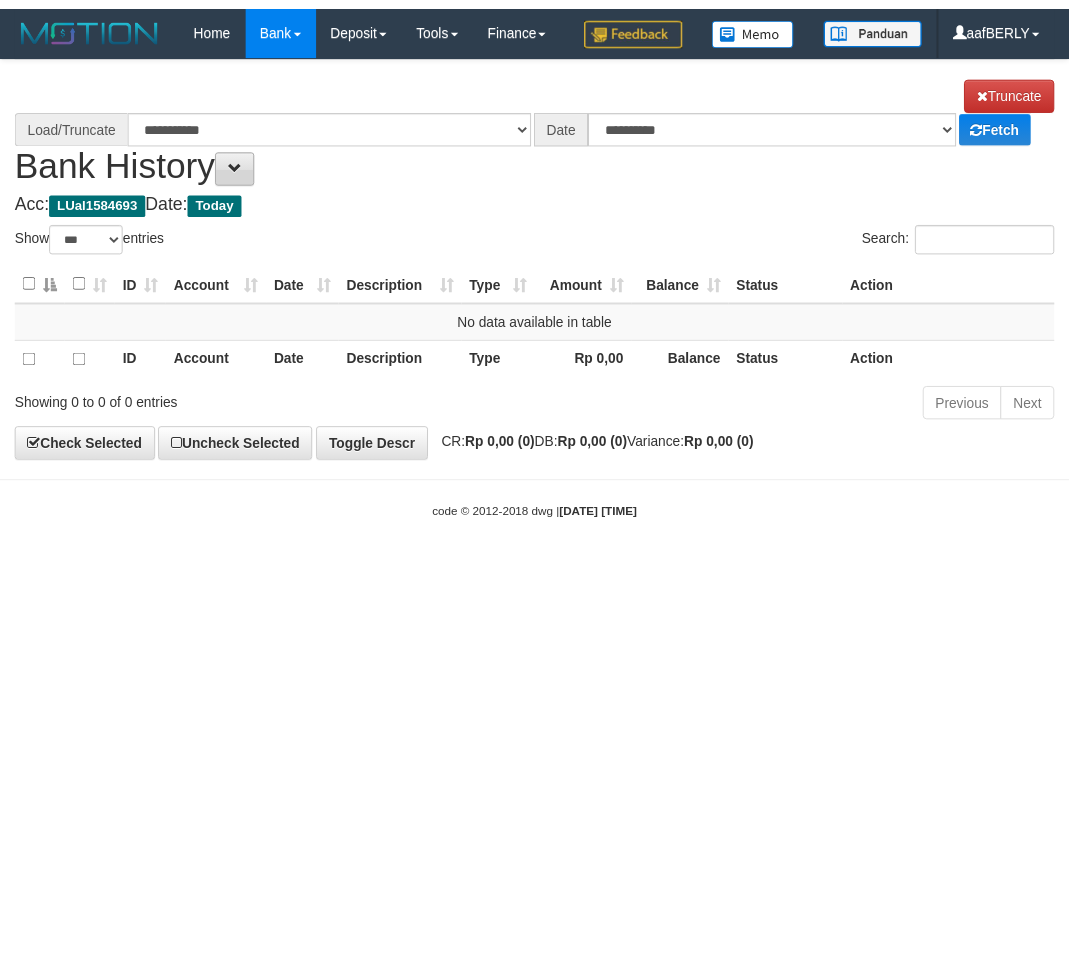 scroll, scrollTop: 0, scrollLeft: 0, axis: both 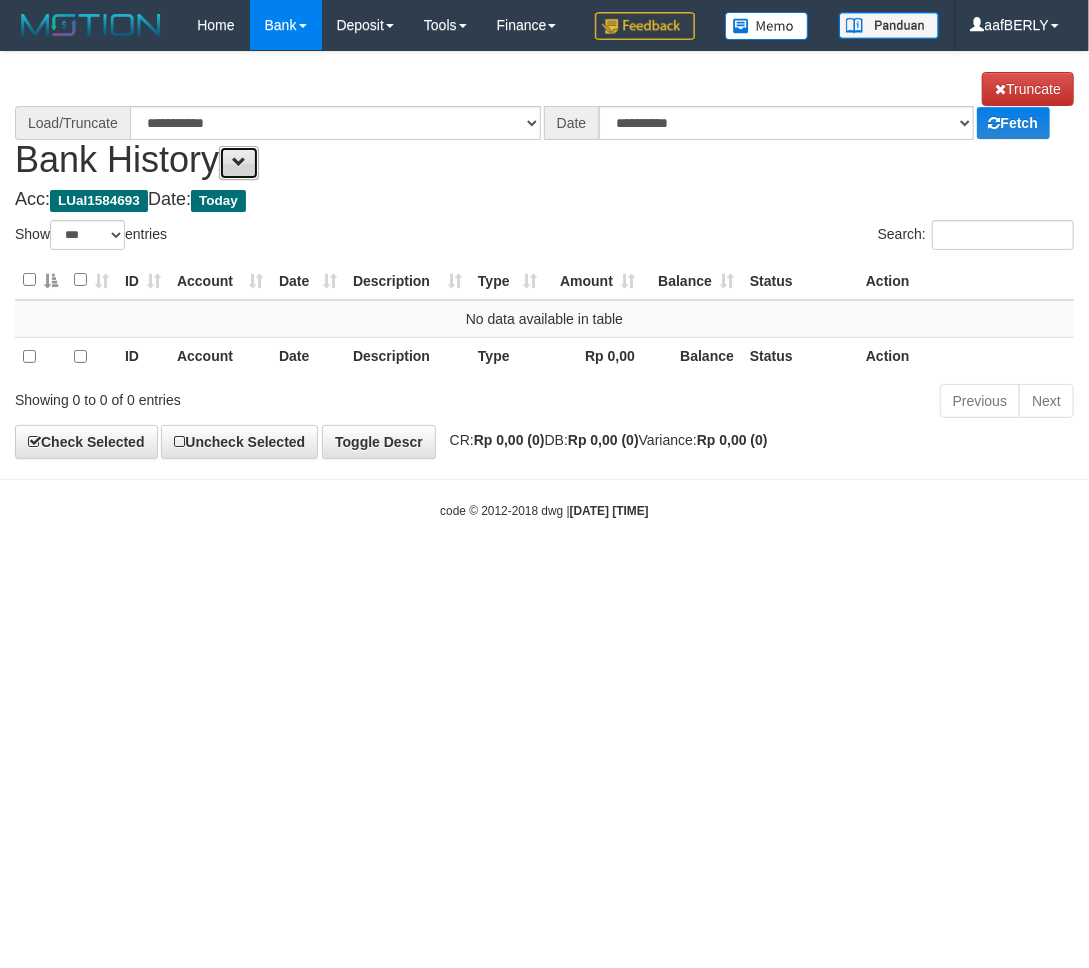 click at bounding box center [239, 162] 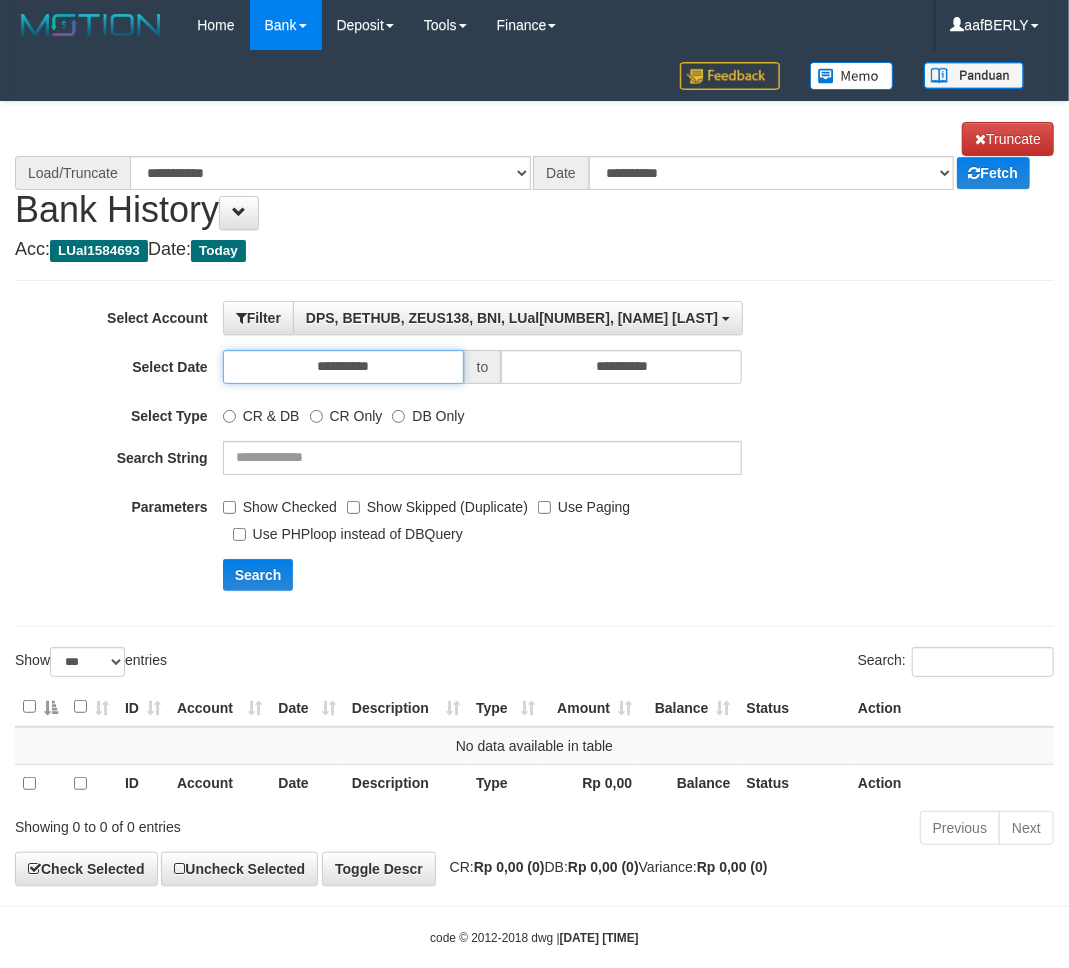 click on "**********" at bounding box center (343, 367) 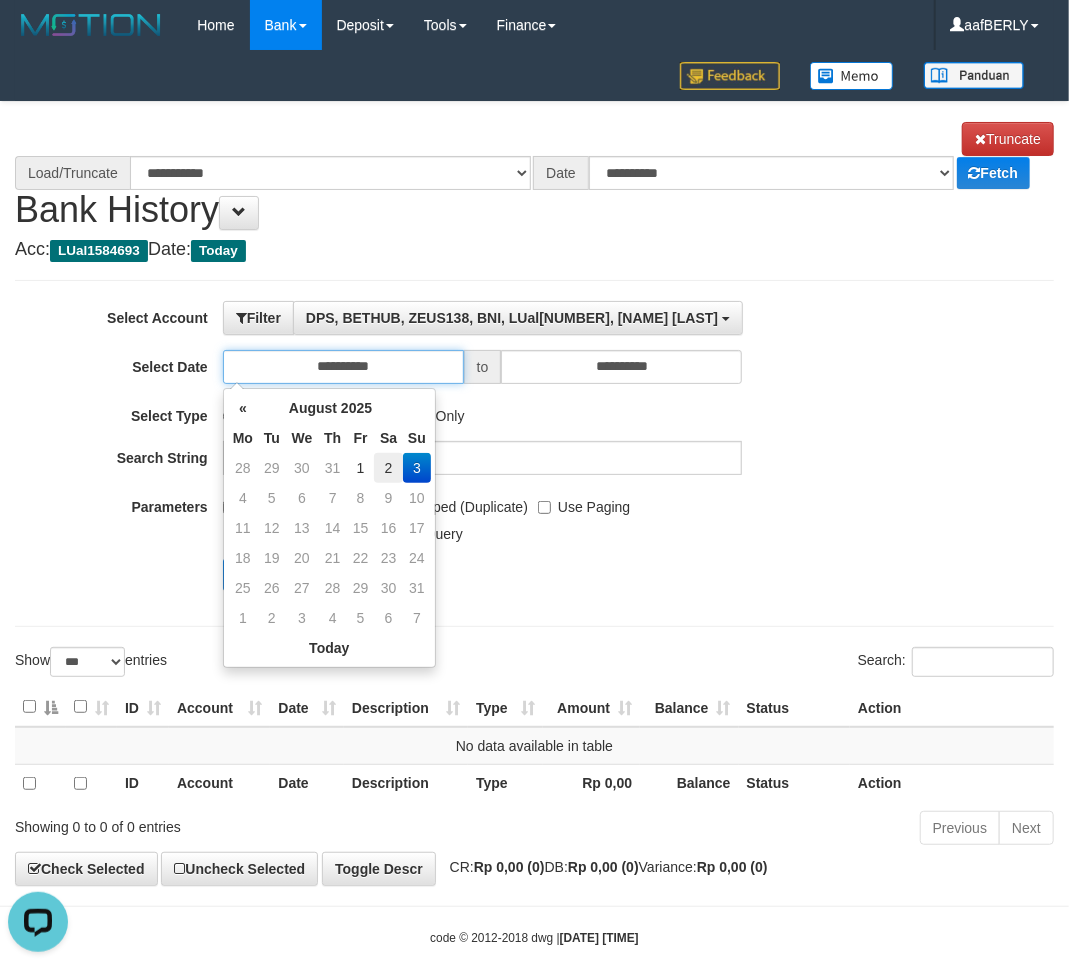 scroll, scrollTop: 0, scrollLeft: 0, axis: both 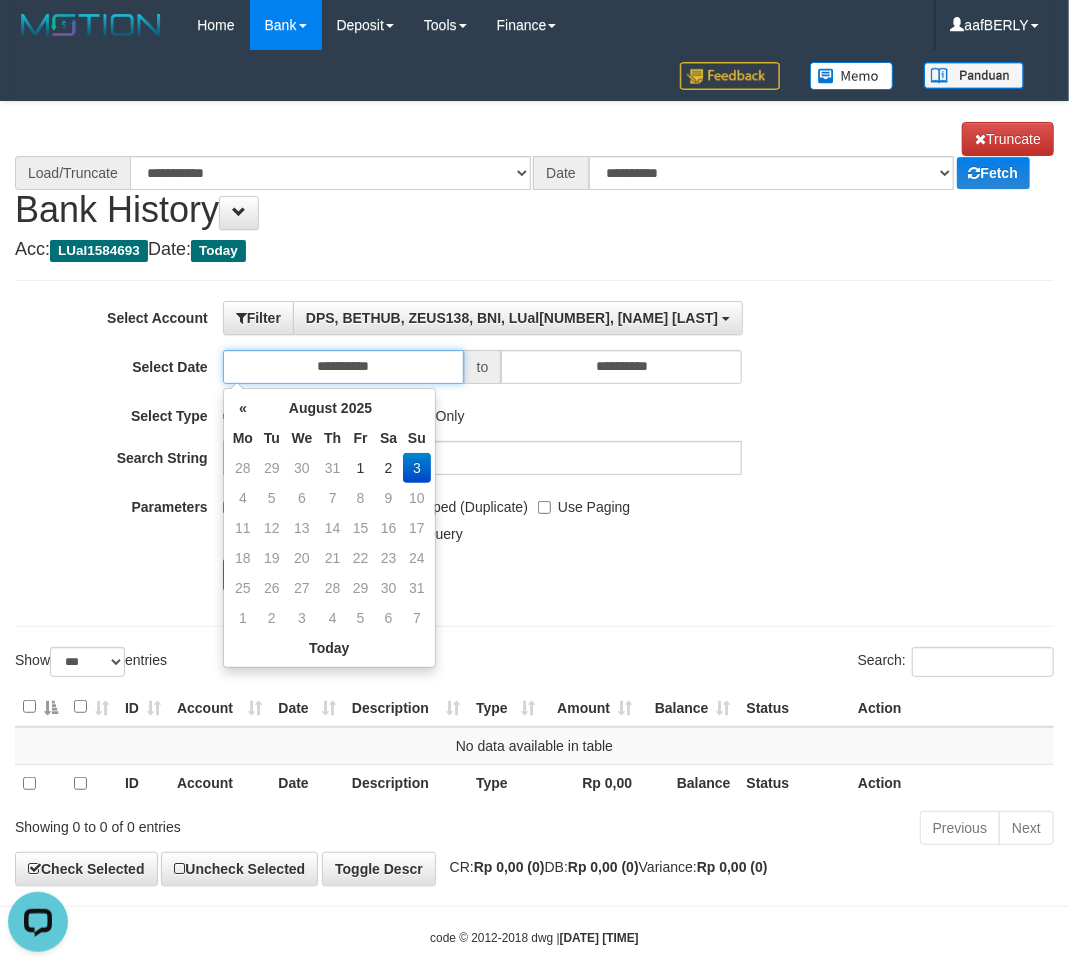 select on "****" 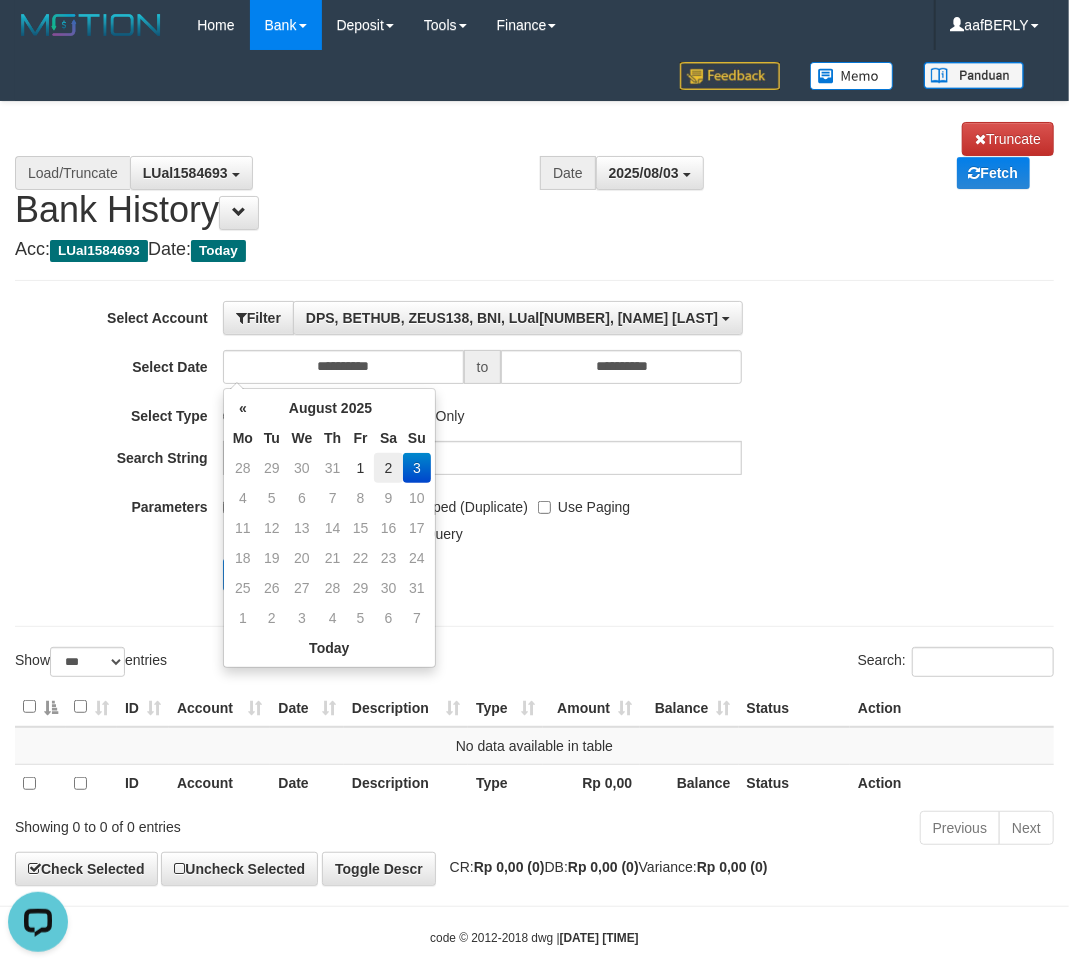 click on "2" at bounding box center (388, 468) 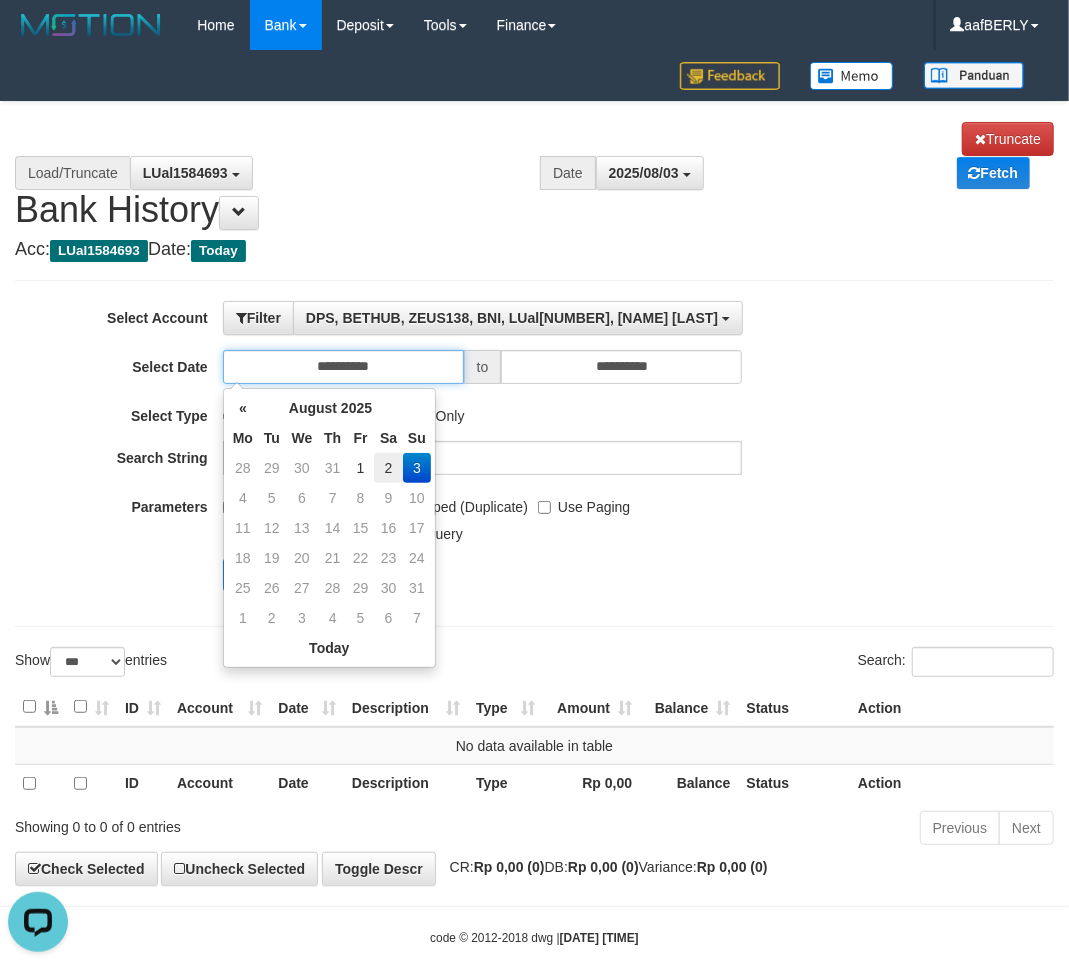 type on "**********" 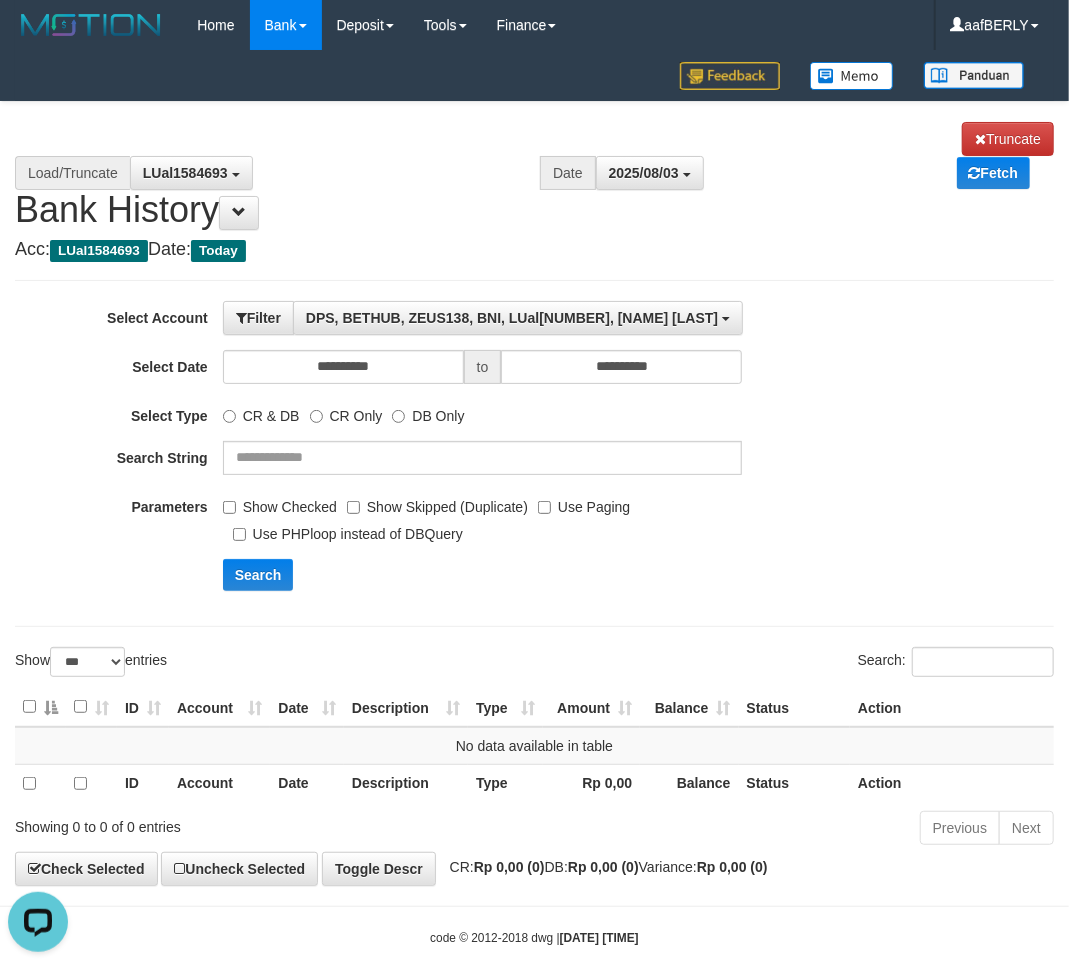 click on "Search" at bounding box center [557, 575] 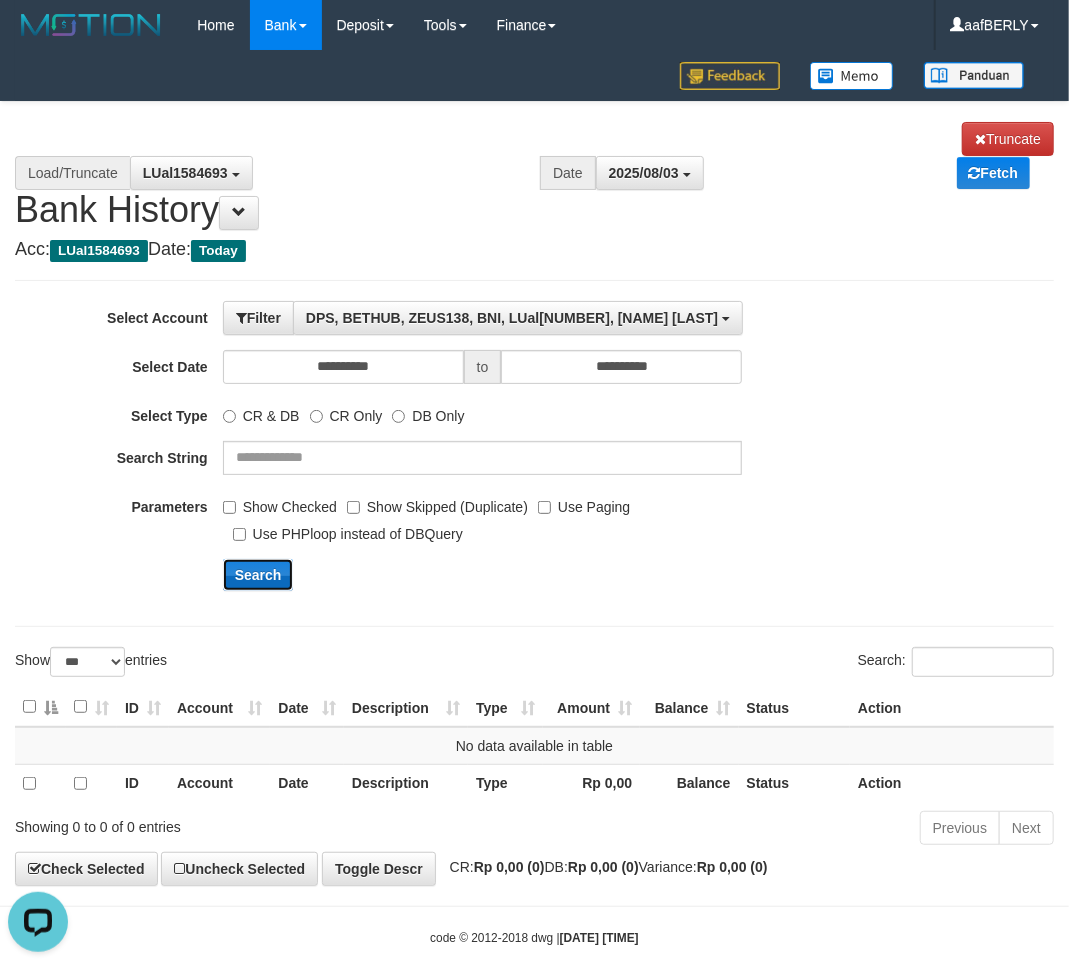 drag, startPoint x: 265, startPoint y: 593, endPoint x: 268, endPoint y: 582, distance: 11.401754 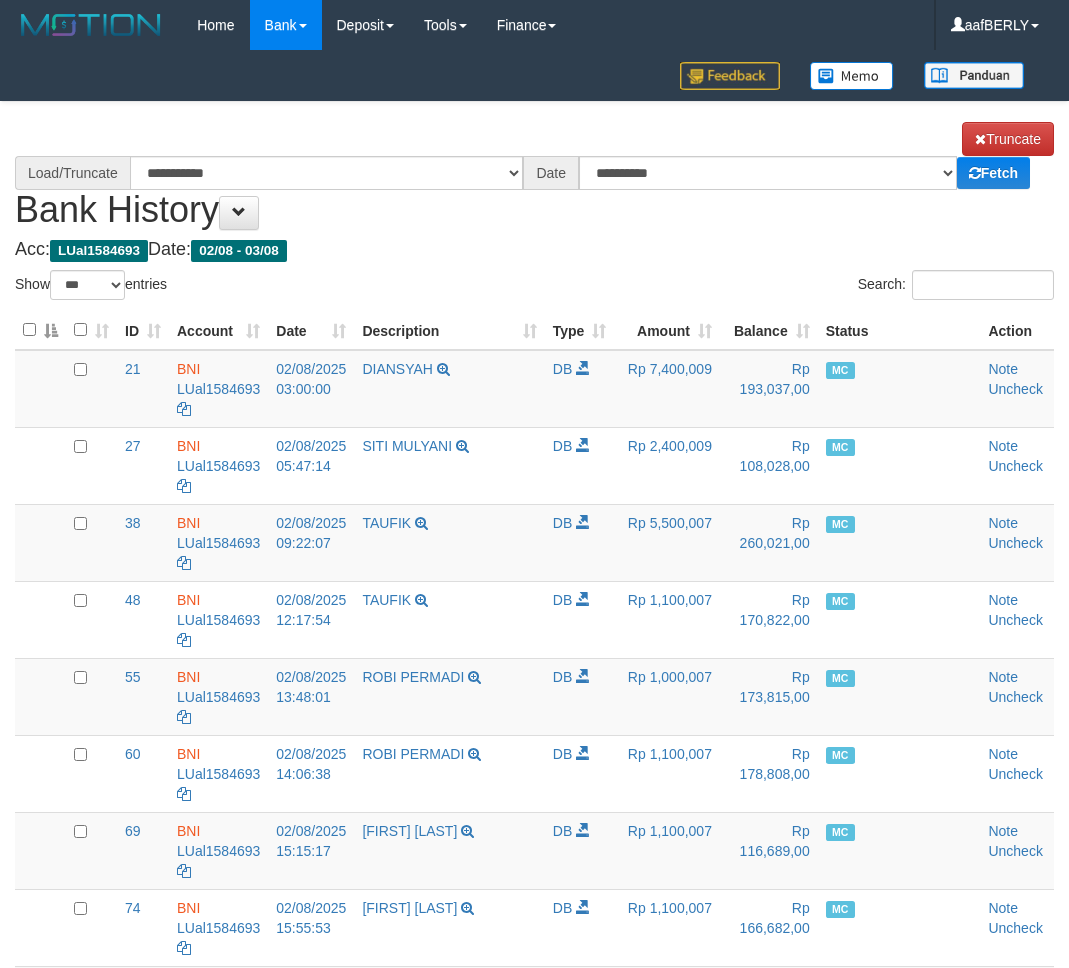 select on "***" 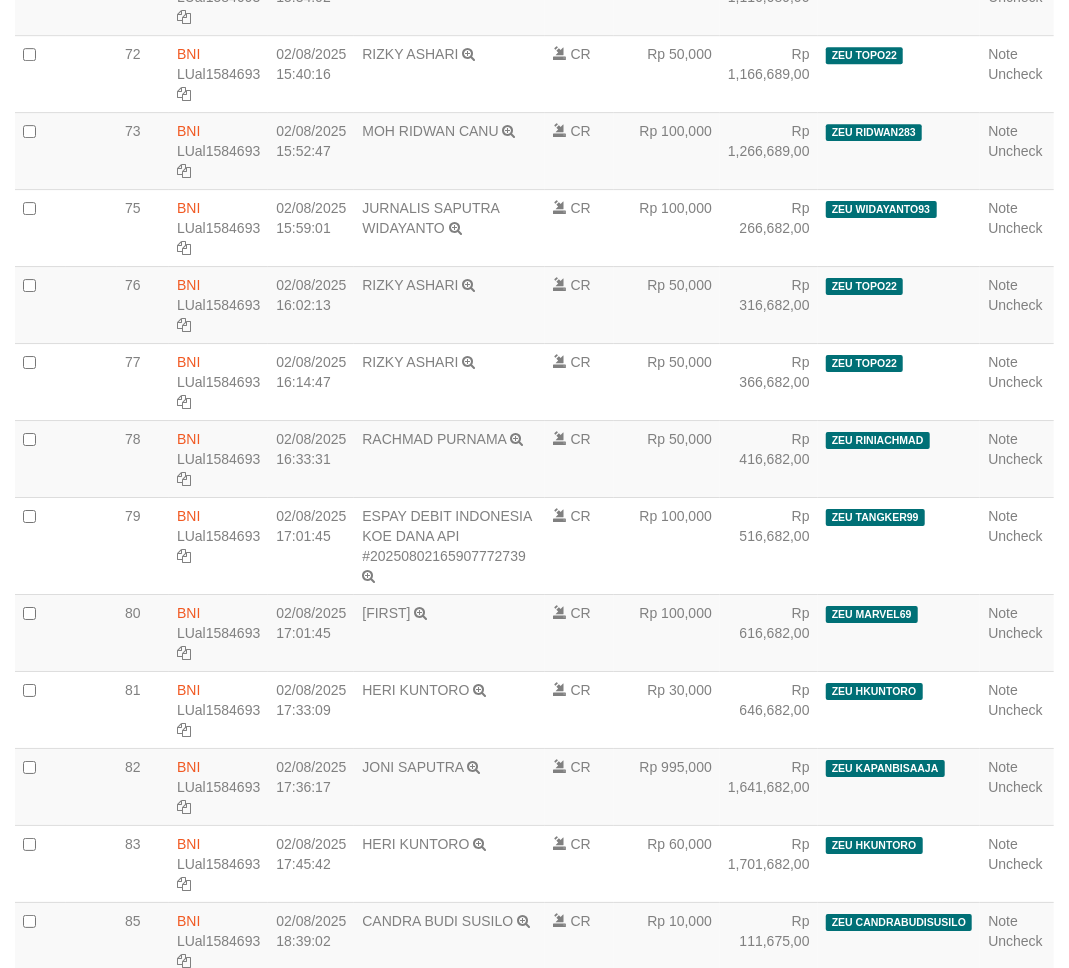 scroll, scrollTop: 7369, scrollLeft: 0, axis: vertical 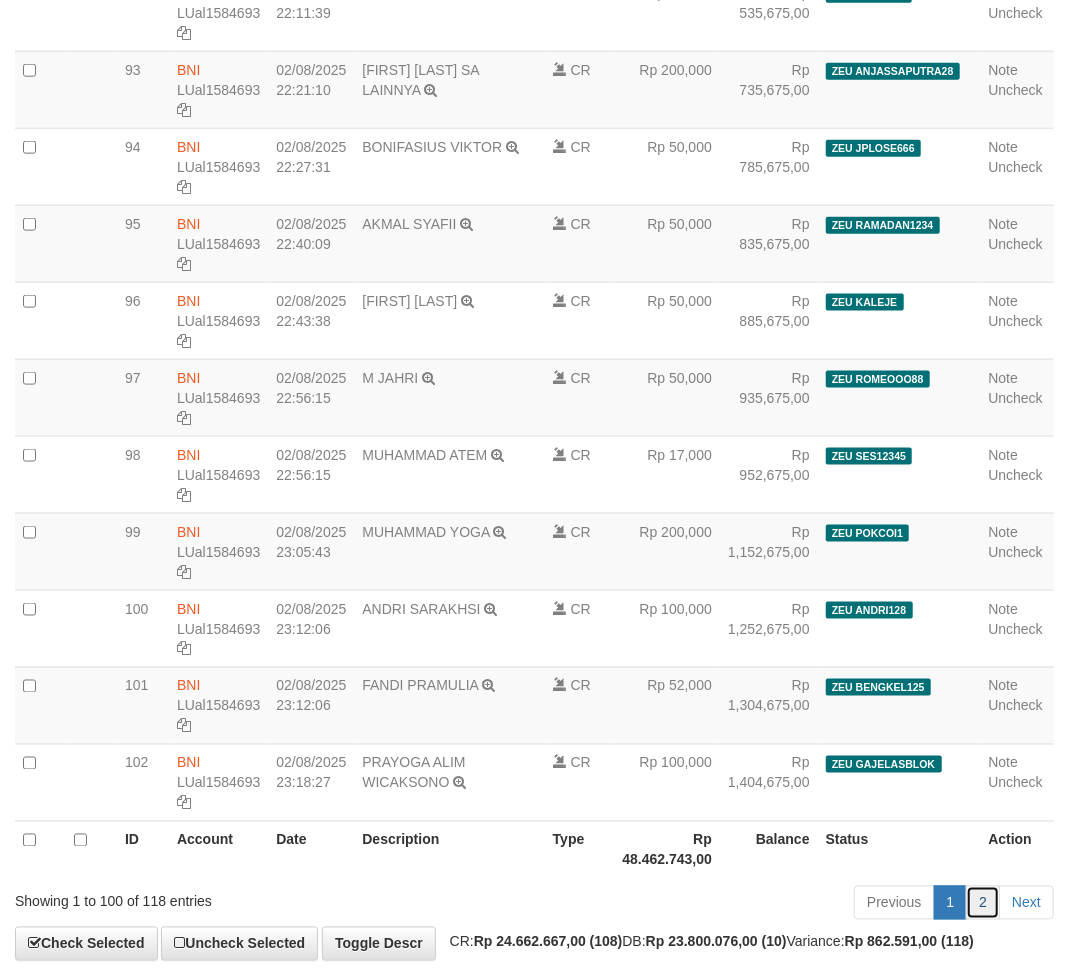click on "2" at bounding box center [983, 903] 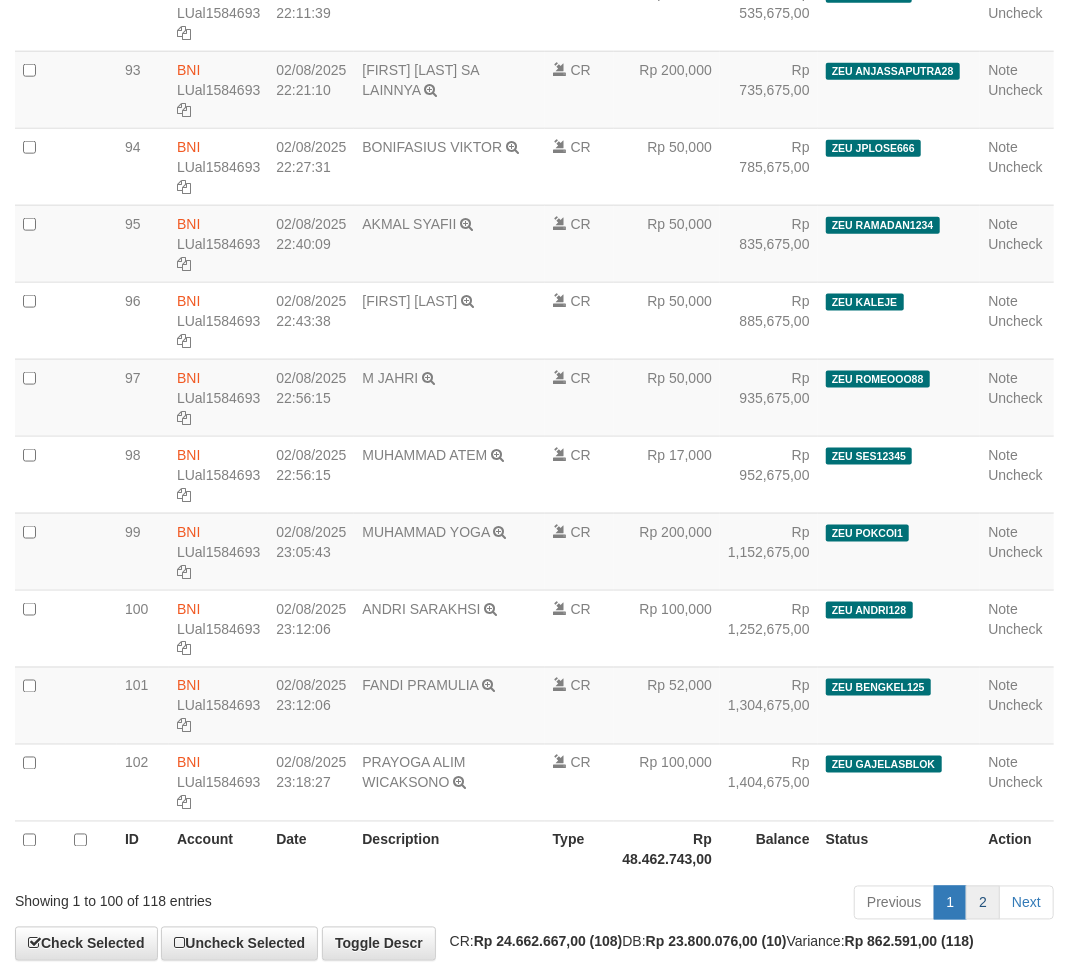 scroll, scrollTop: 1028, scrollLeft: 0, axis: vertical 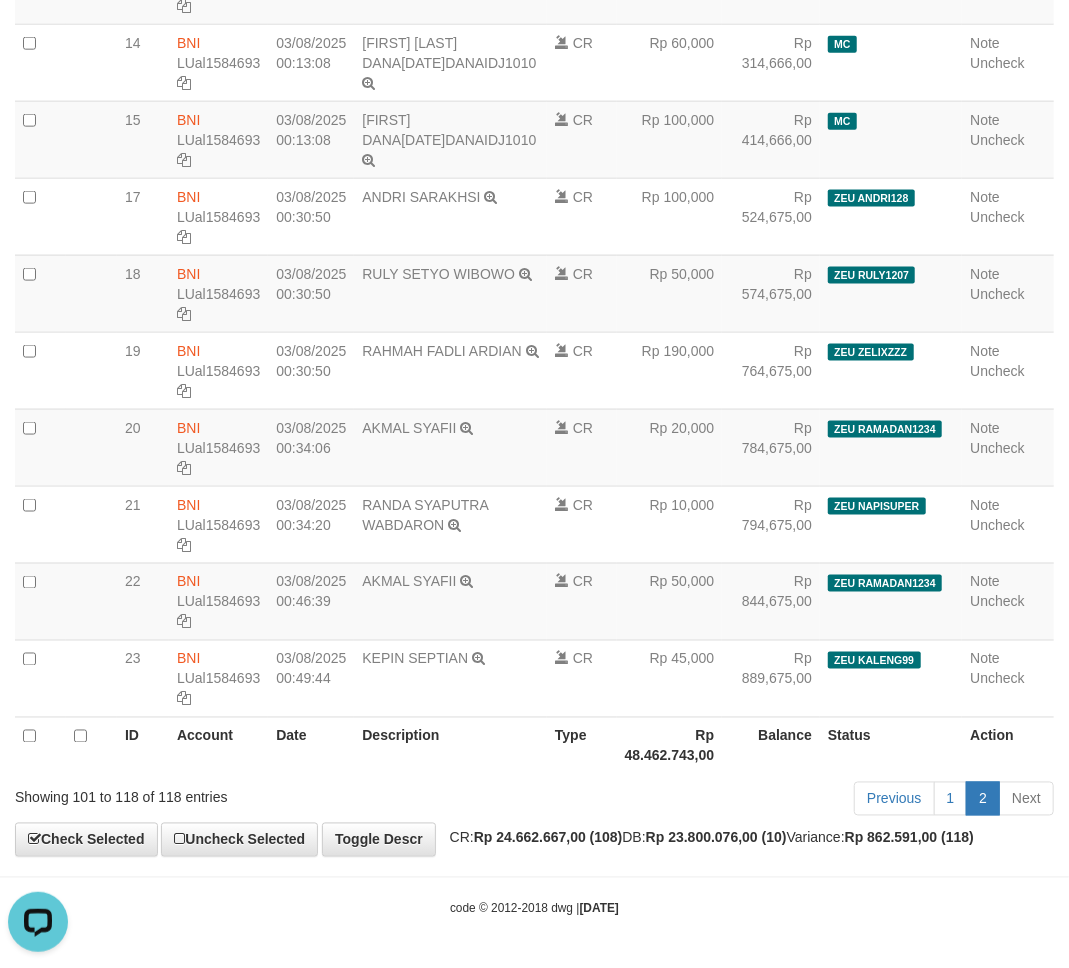 select on "****" 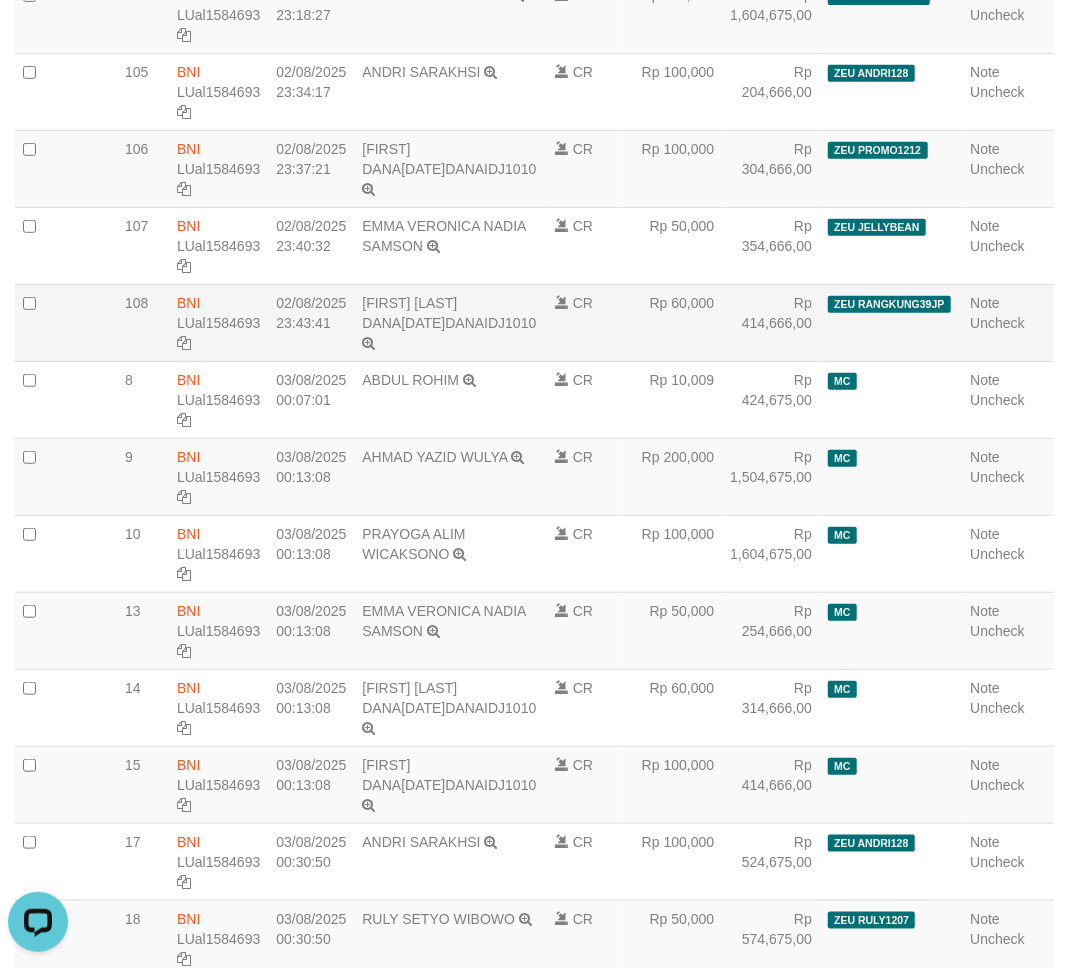 scroll, scrollTop: 405, scrollLeft: 0, axis: vertical 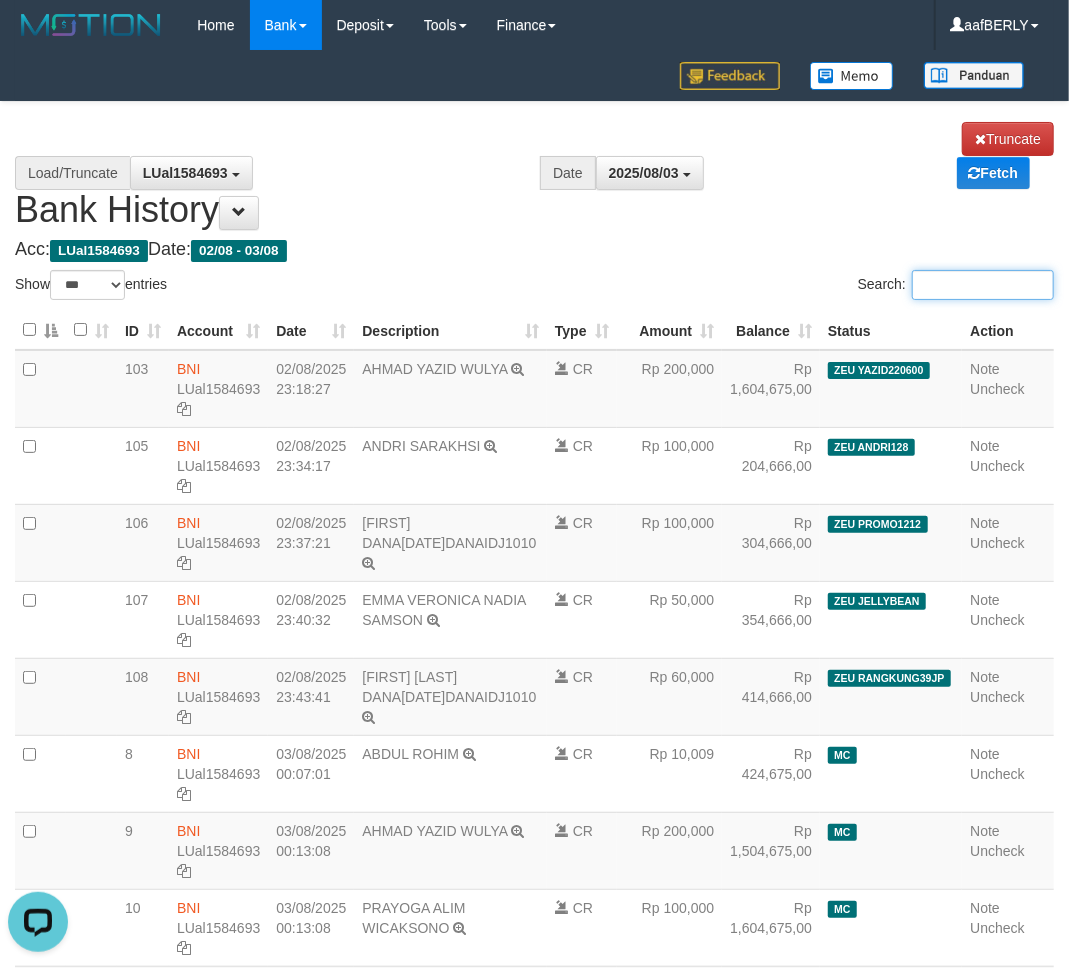 click on "Search:" at bounding box center [983, 285] 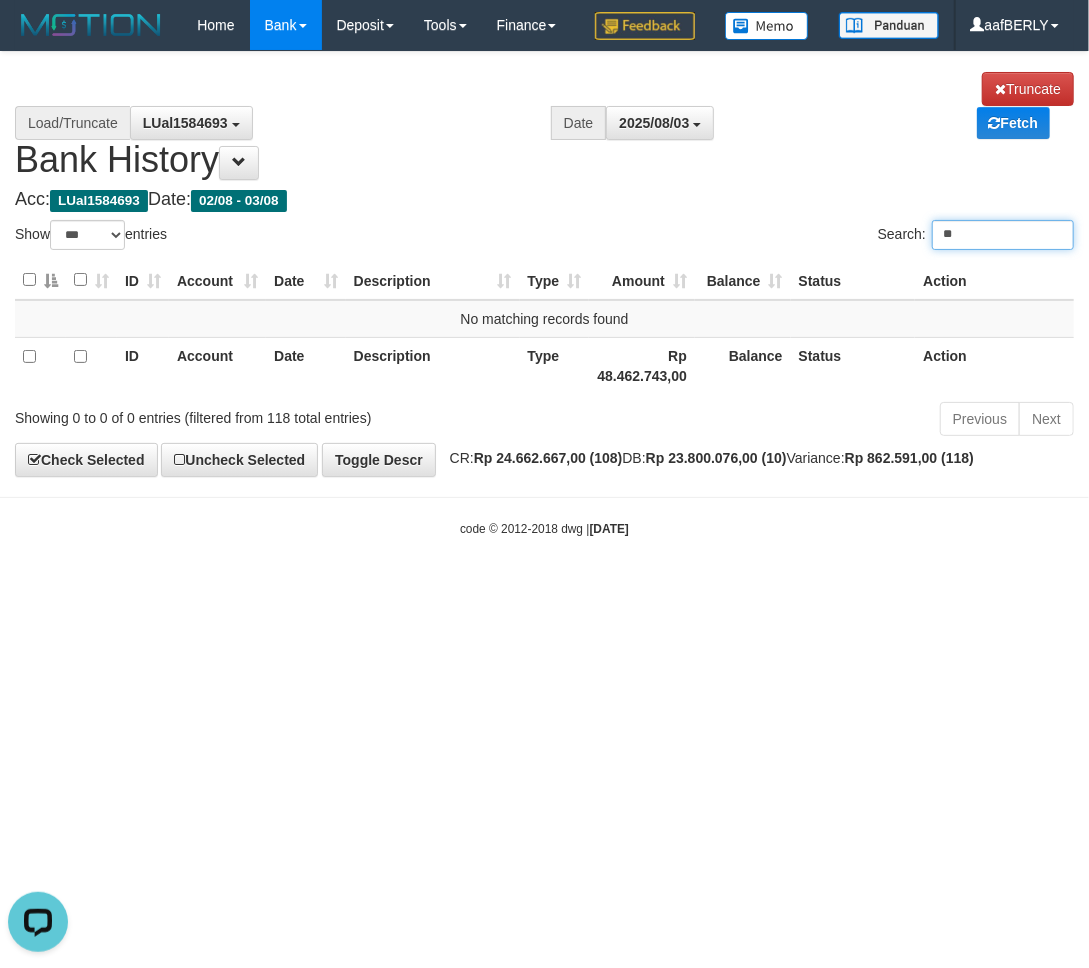 type on "*" 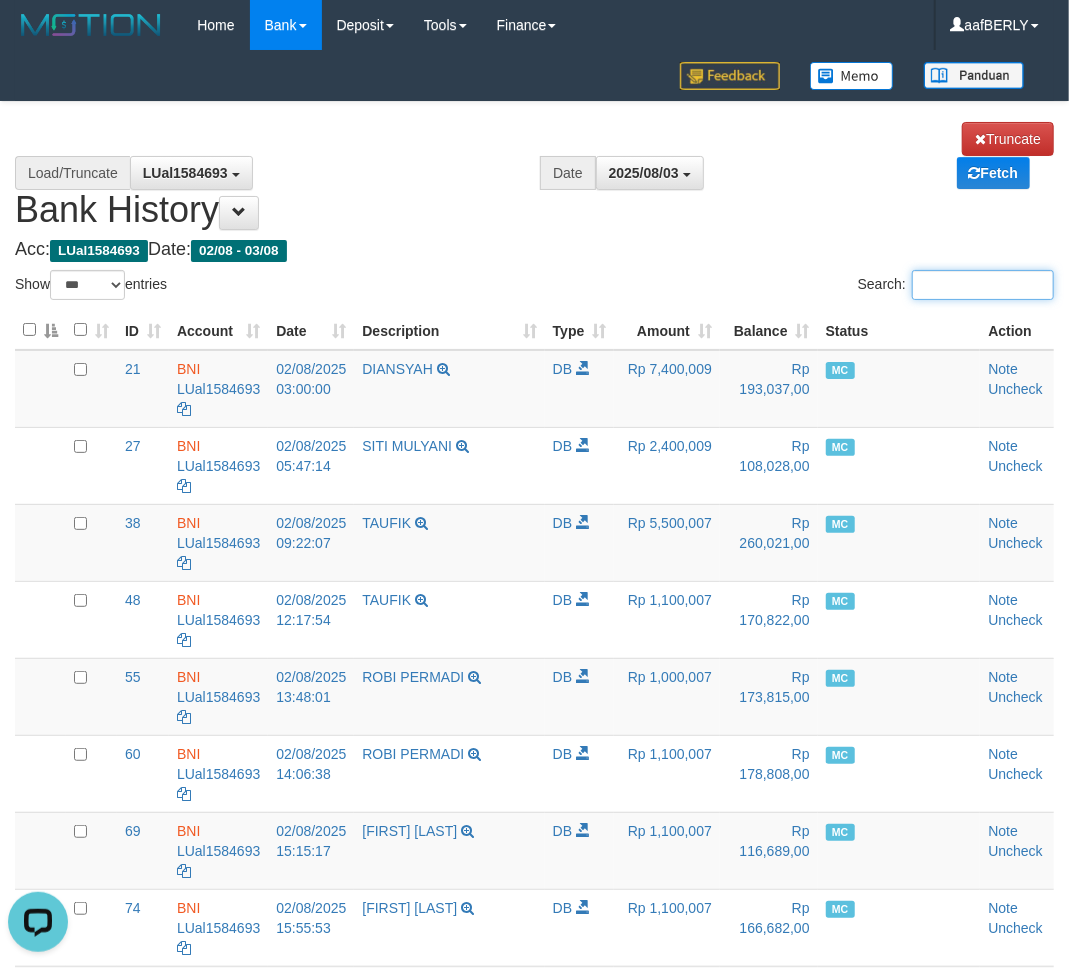 click on "Search:" at bounding box center (983, 285) 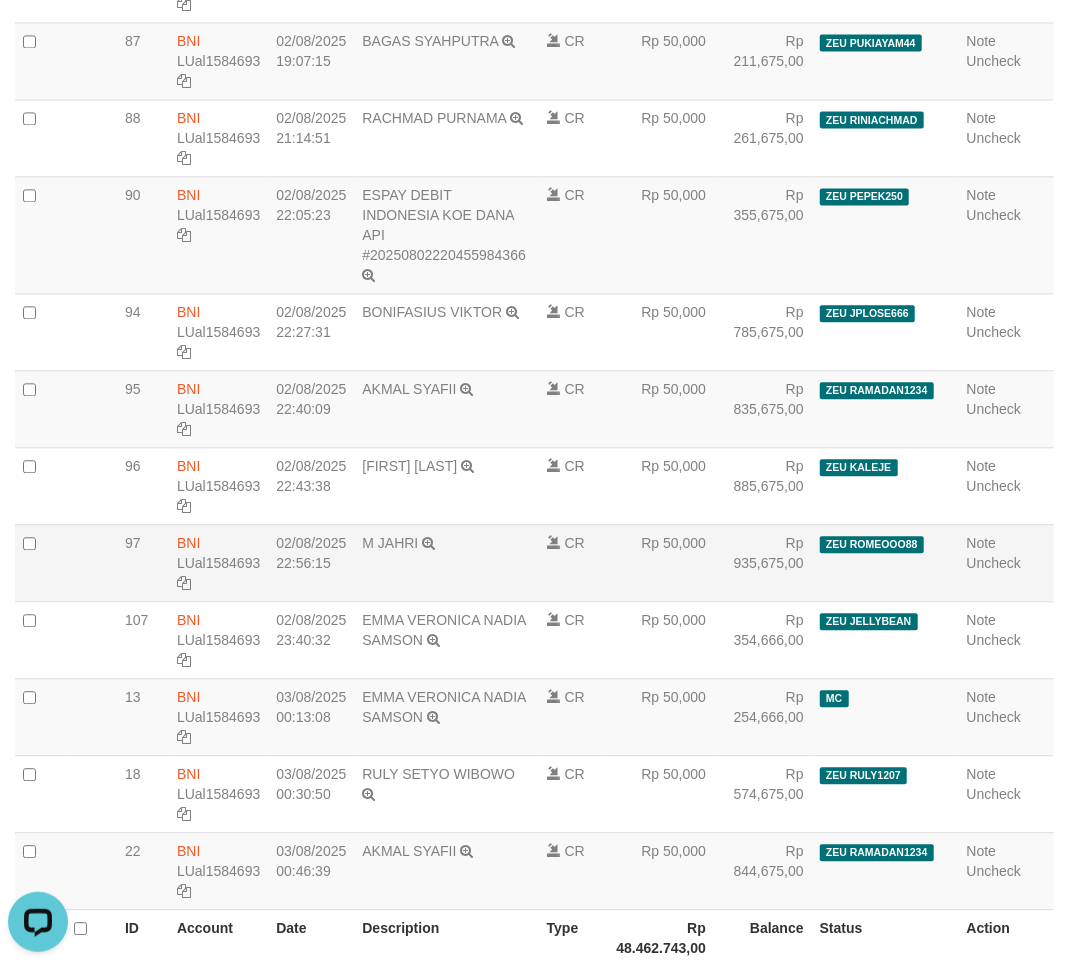 scroll, scrollTop: 1692, scrollLeft: 0, axis: vertical 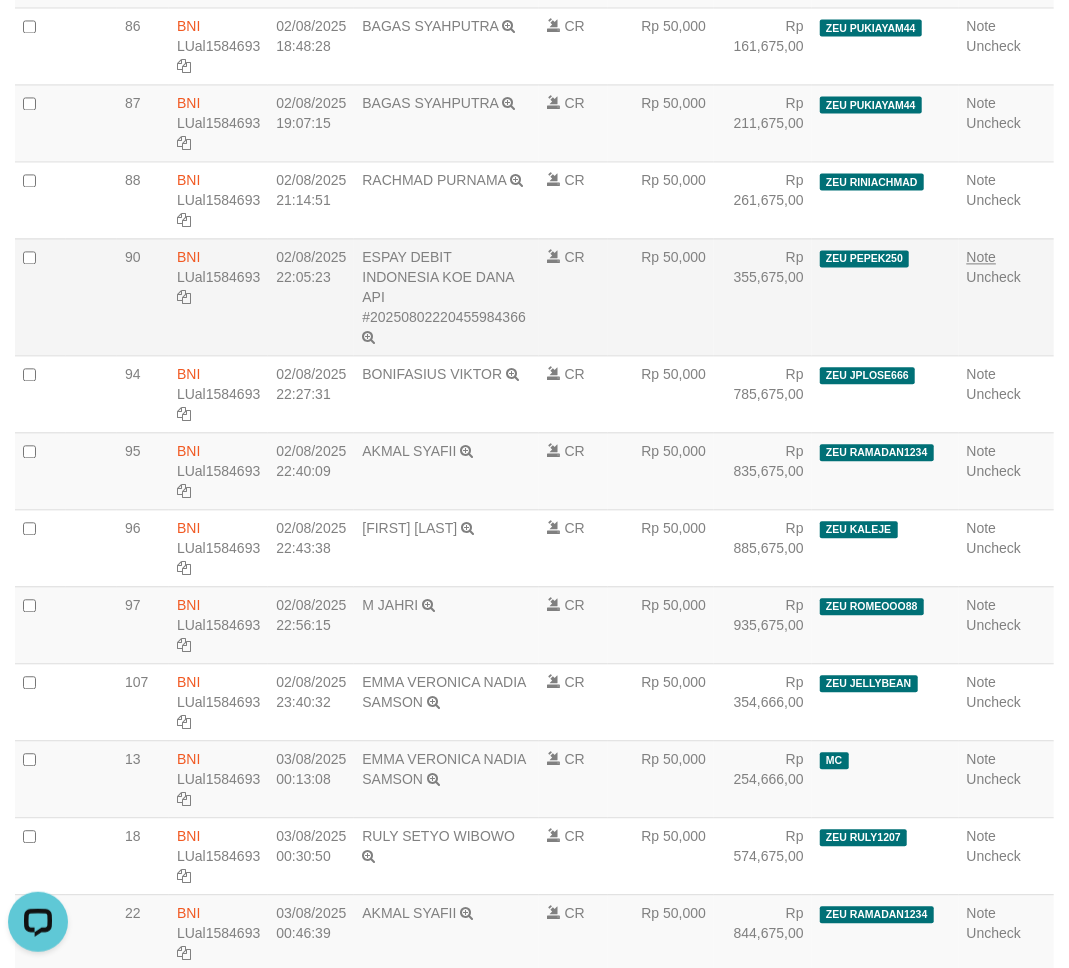 type on "******" 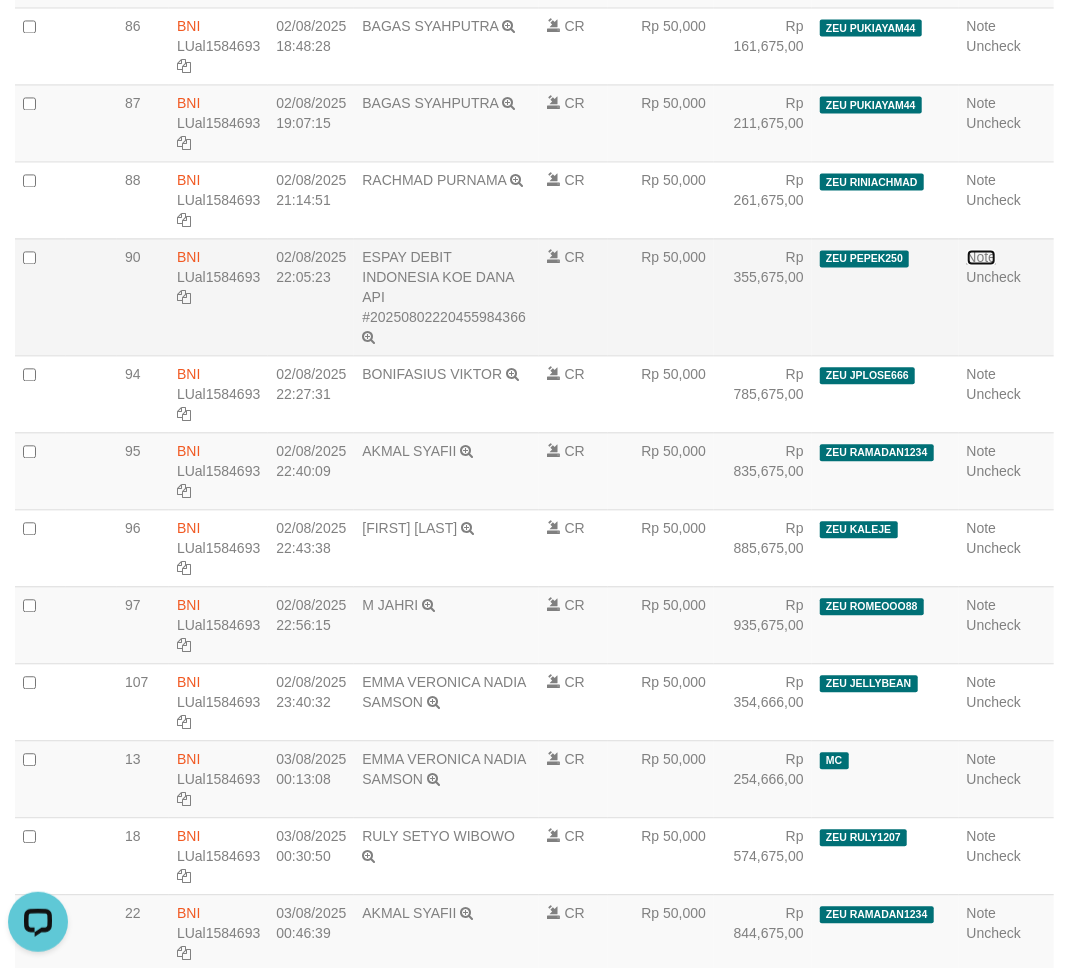 click on "Note" at bounding box center (982, 257) 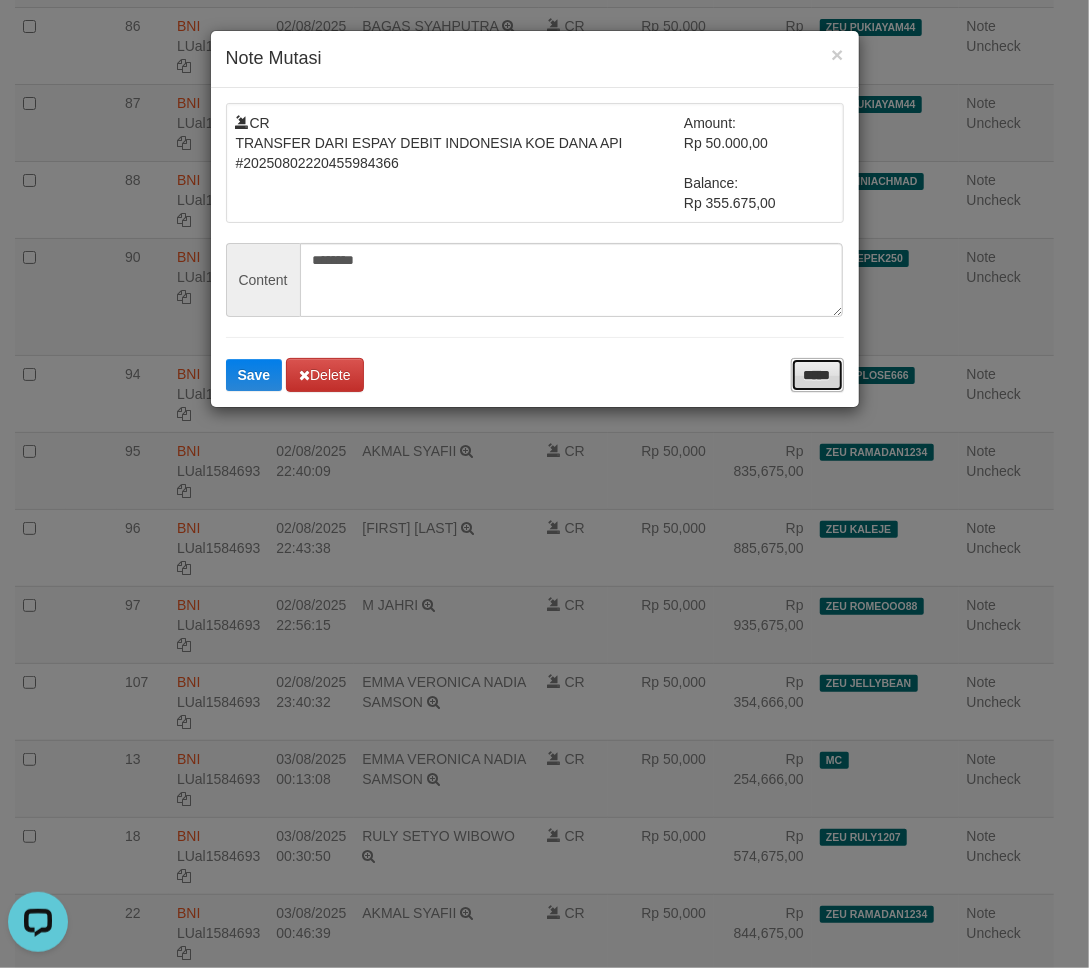 click on "*****" at bounding box center (817, 375) 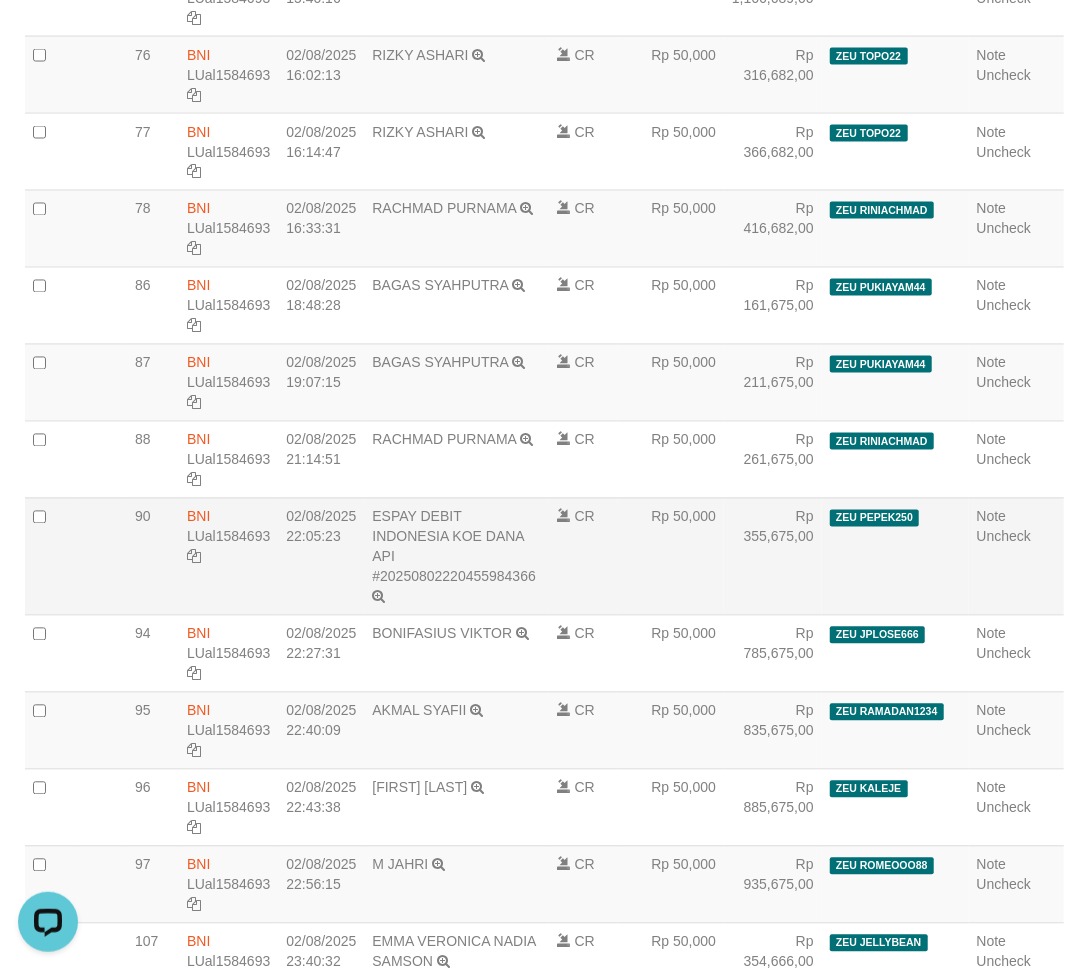 scroll, scrollTop: 1425, scrollLeft: 0, axis: vertical 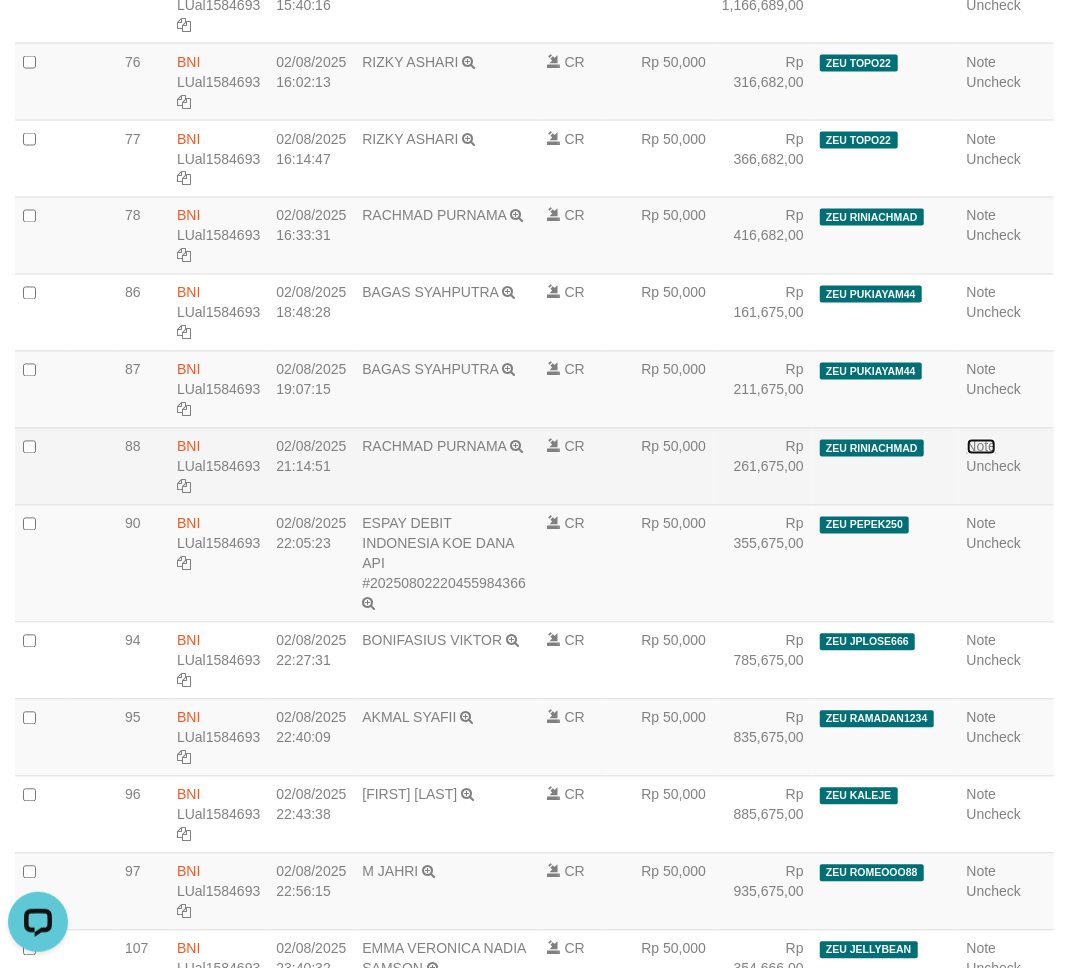 click on "Note" at bounding box center (982, 447) 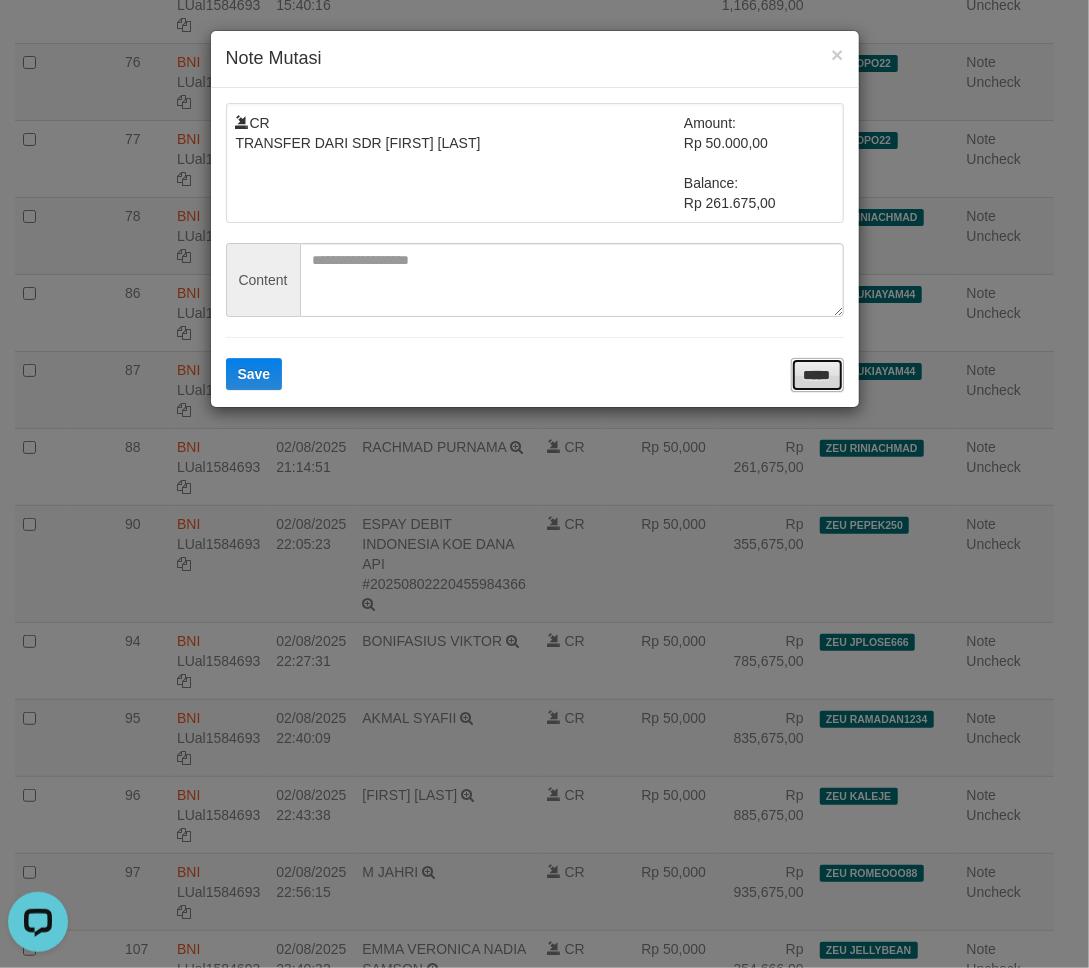 click on "*****" at bounding box center [817, 375] 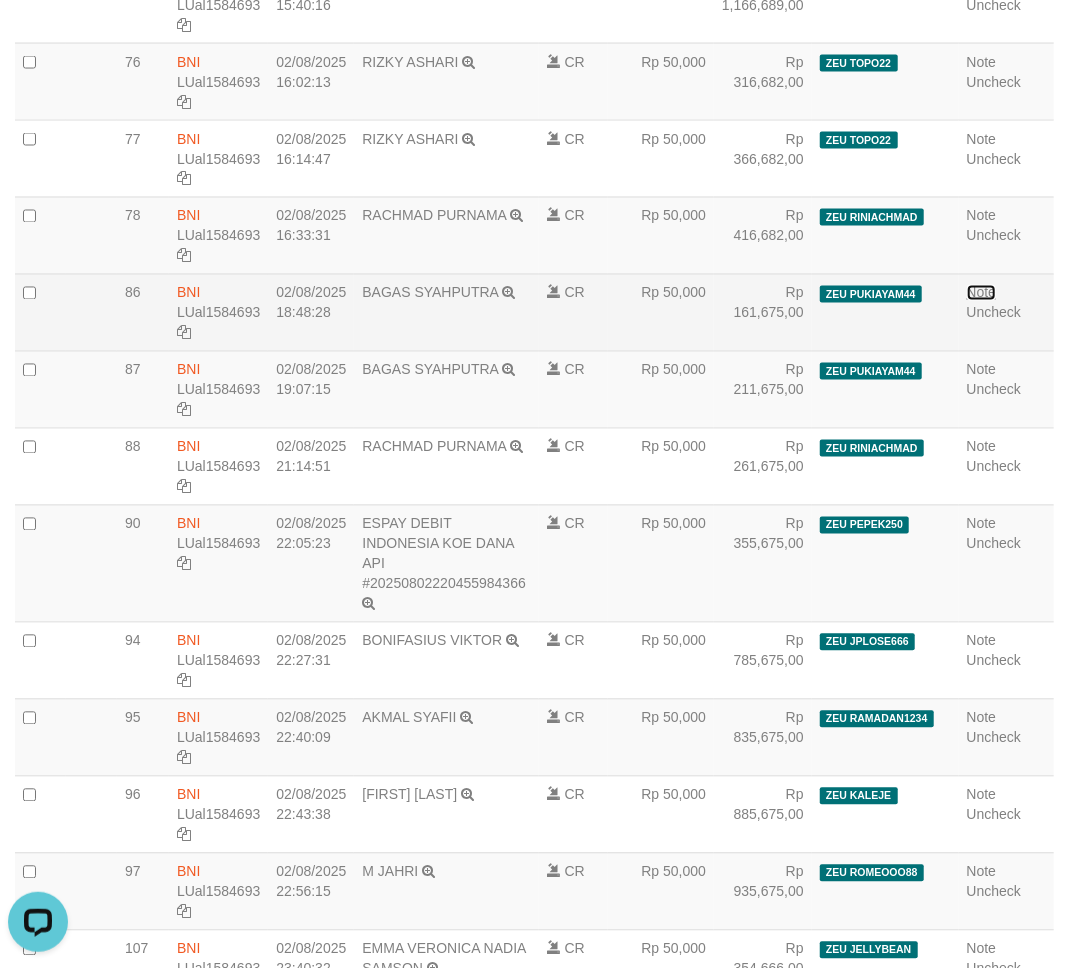 click on "Note" at bounding box center [982, 293] 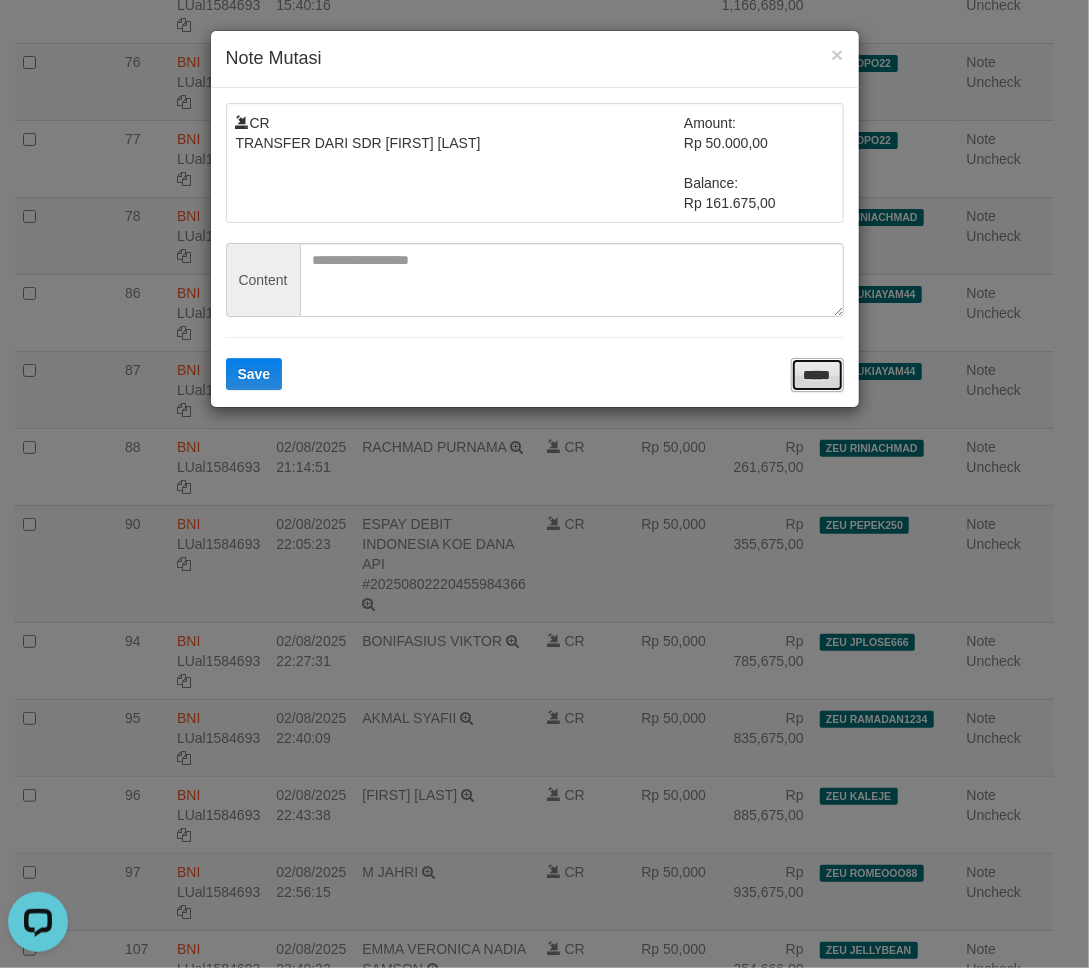 click on "*****" at bounding box center (817, 375) 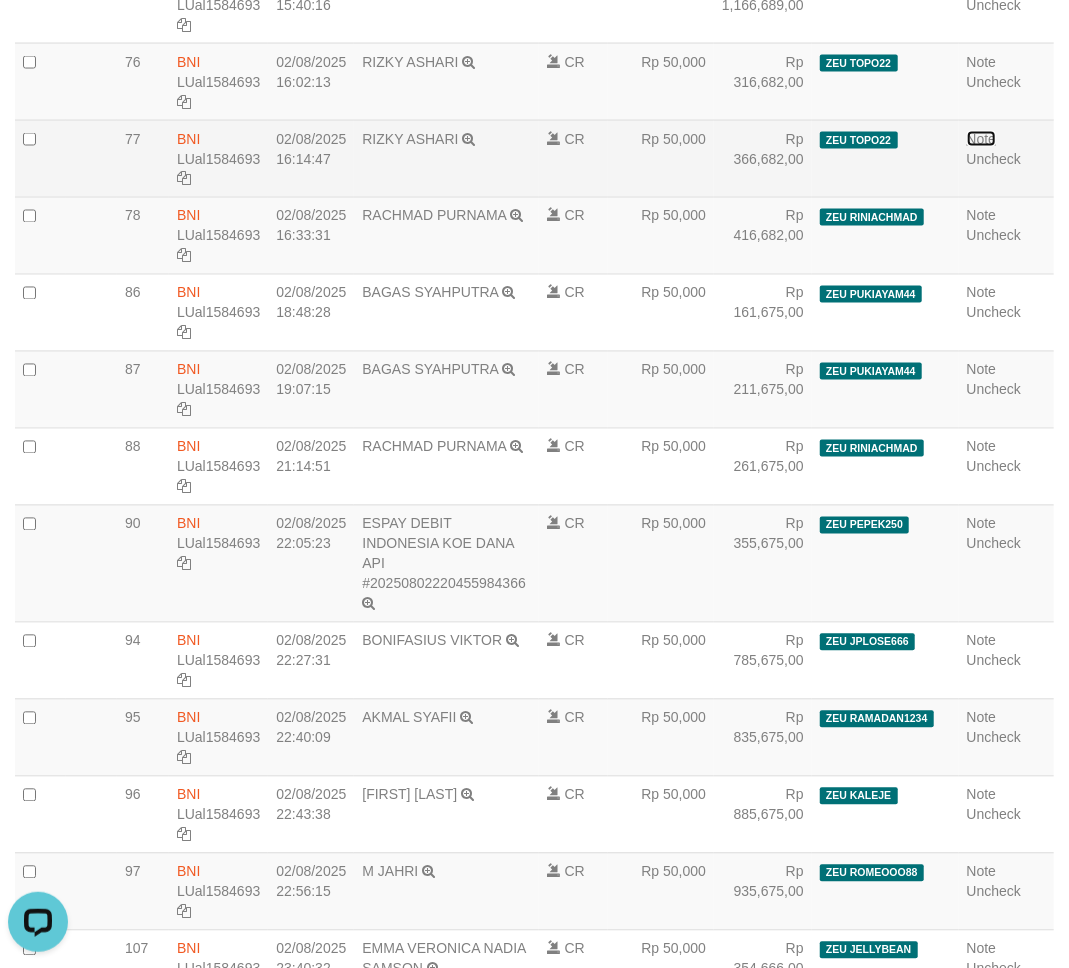 click on "Note" at bounding box center [982, 139] 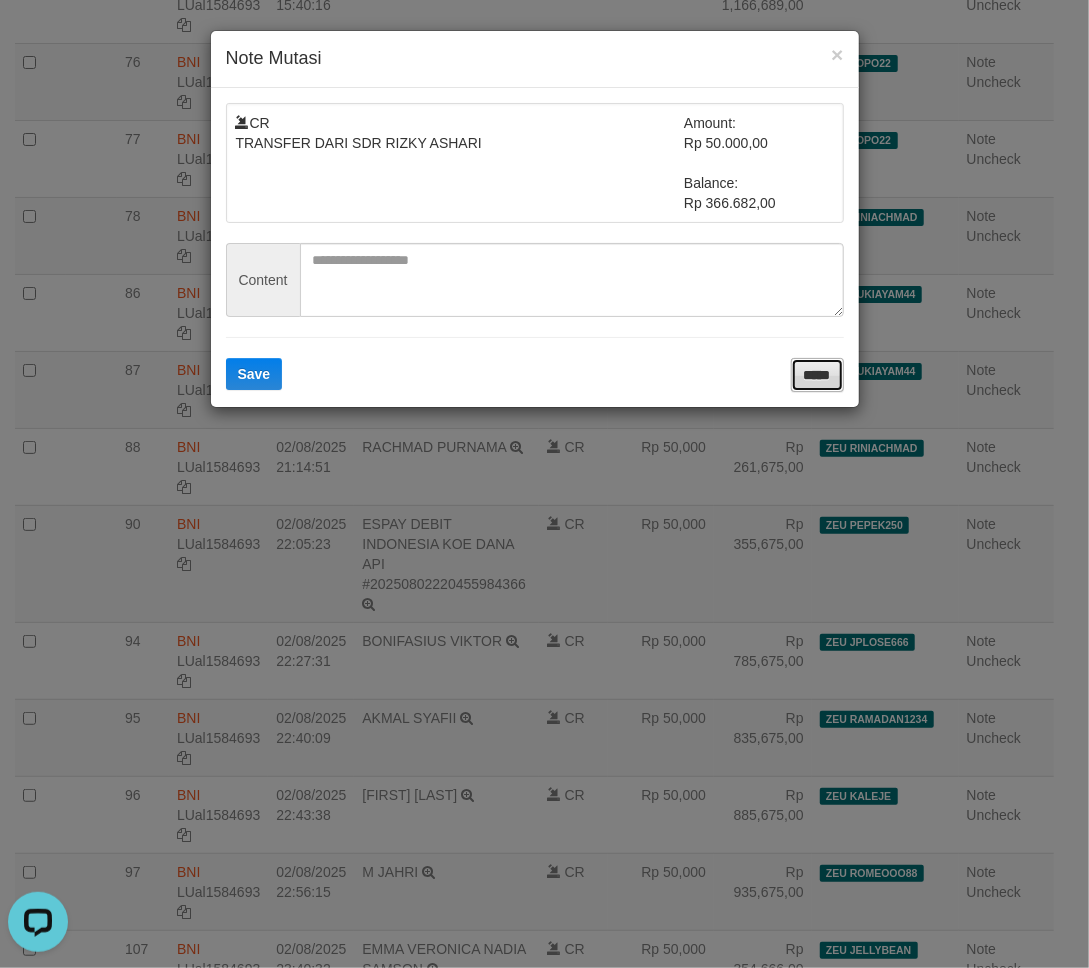 click on "*****" at bounding box center [817, 375] 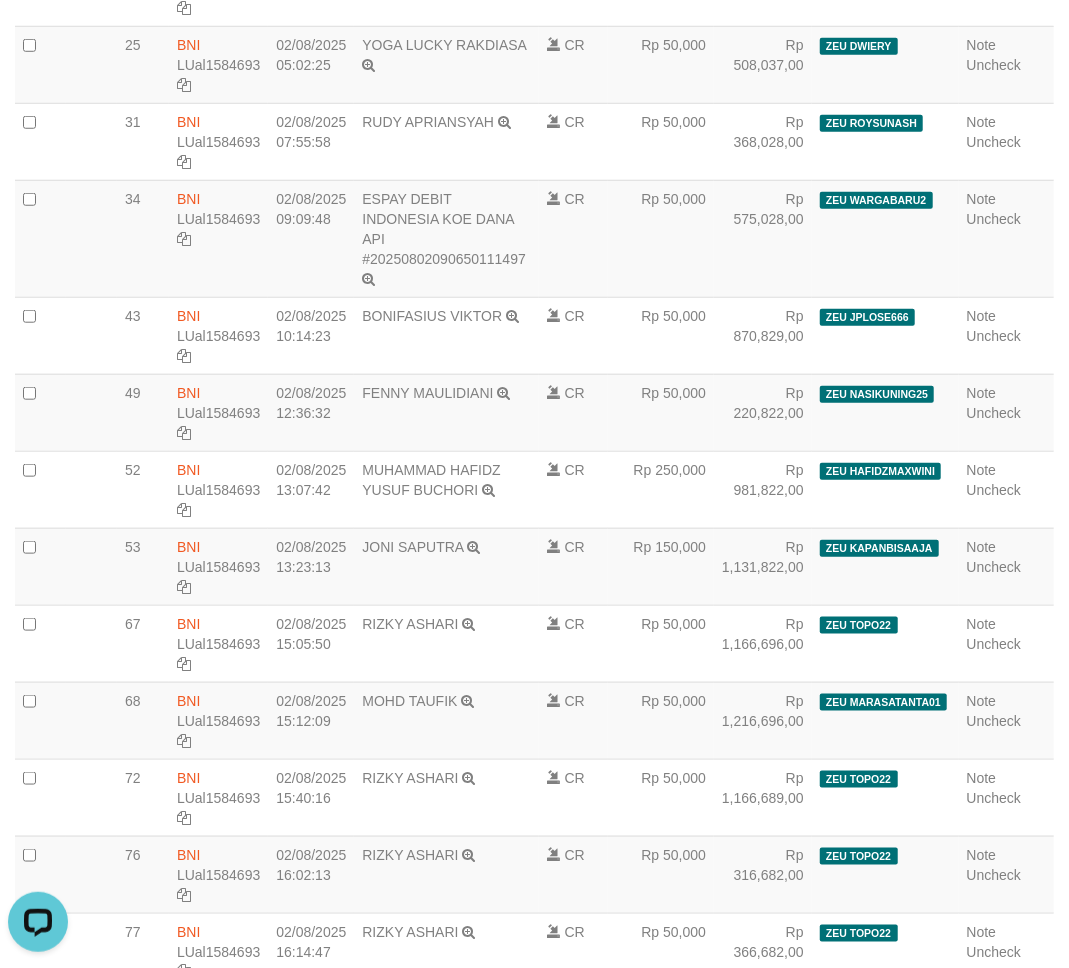 scroll, scrollTop: 625, scrollLeft: 0, axis: vertical 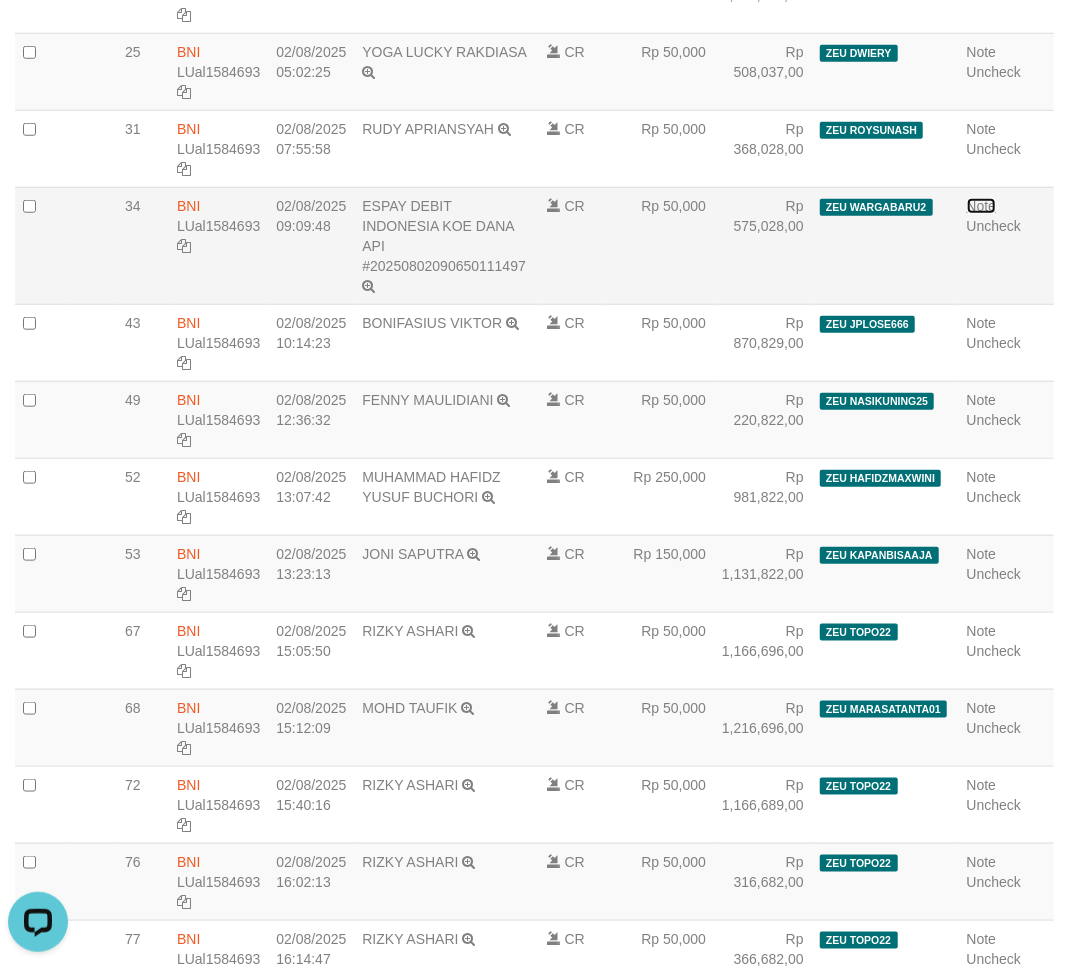 click on "Note" at bounding box center [982, 206] 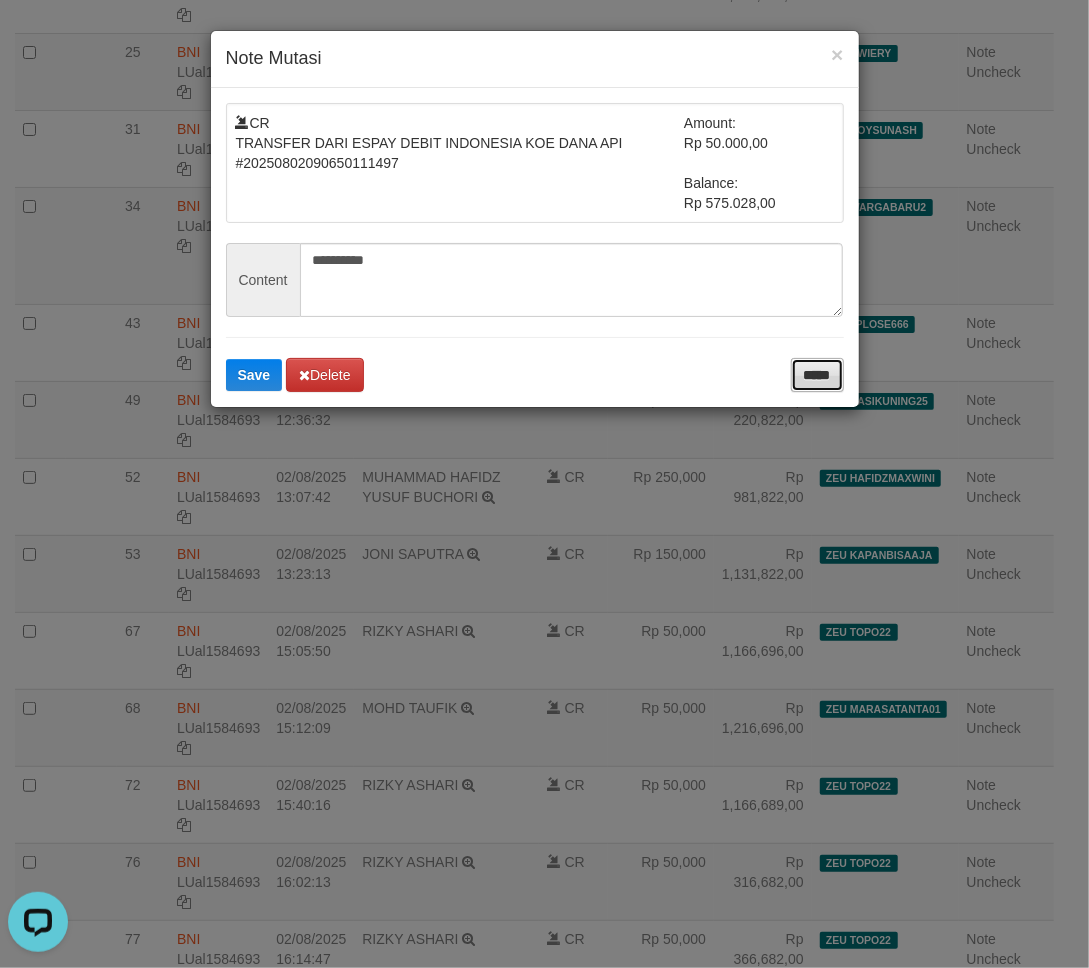 click on "*****" at bounding box center [817, 375] 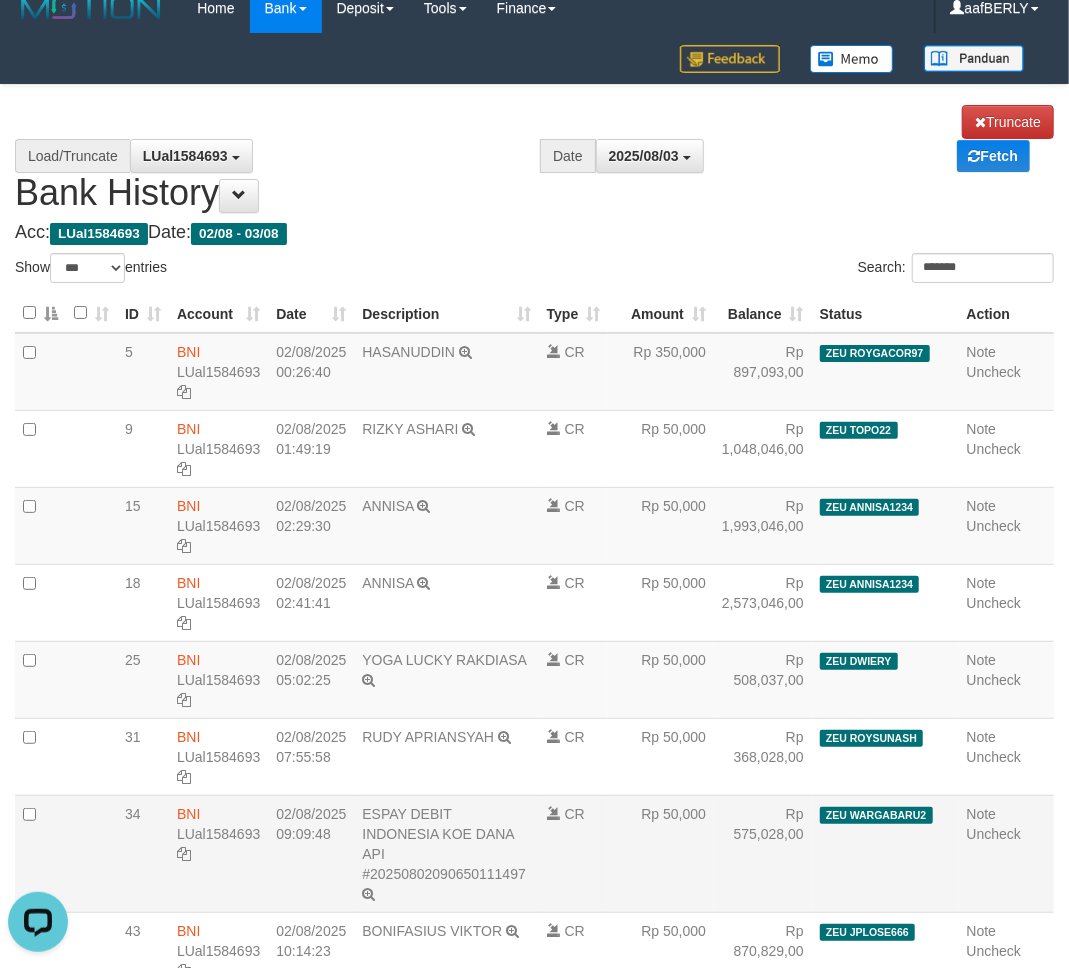scroll, scrollTop: 0, scrollLeft: 0, axis: both 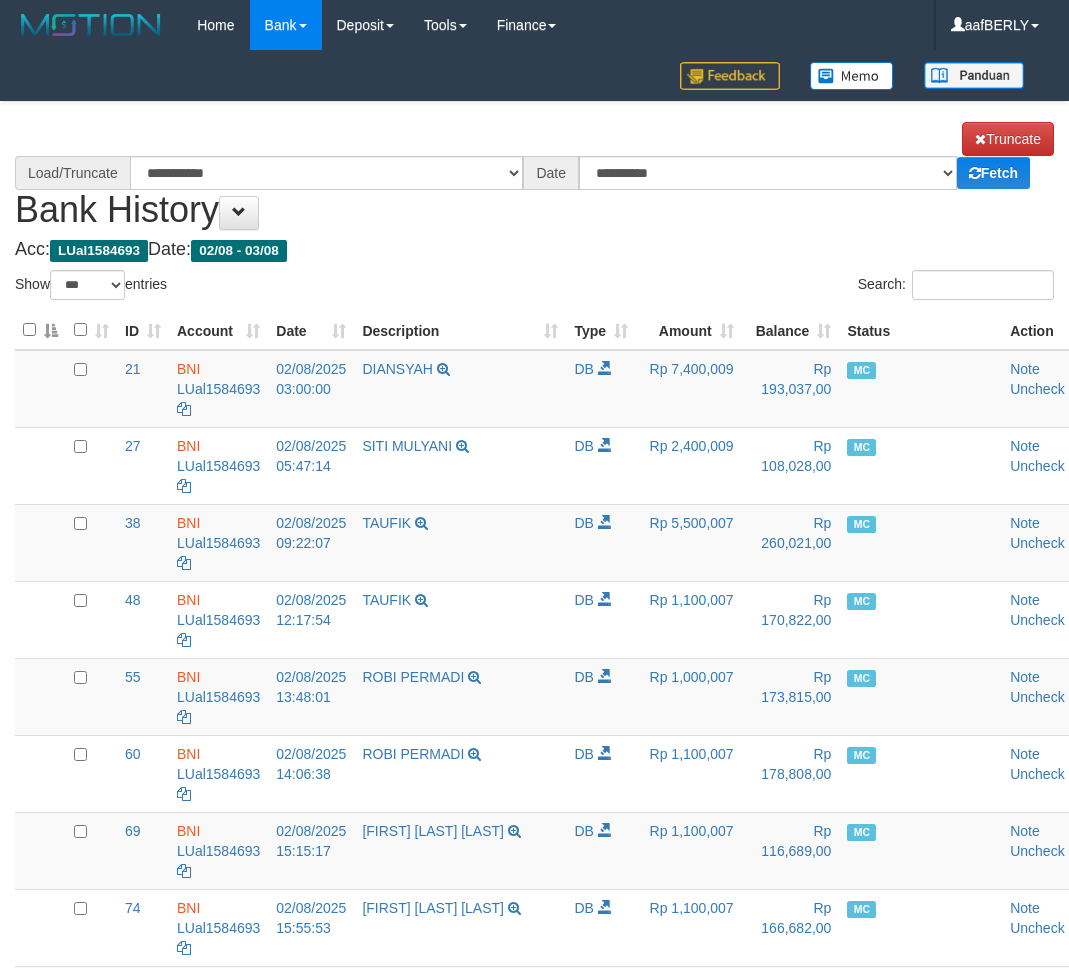 select on "***" 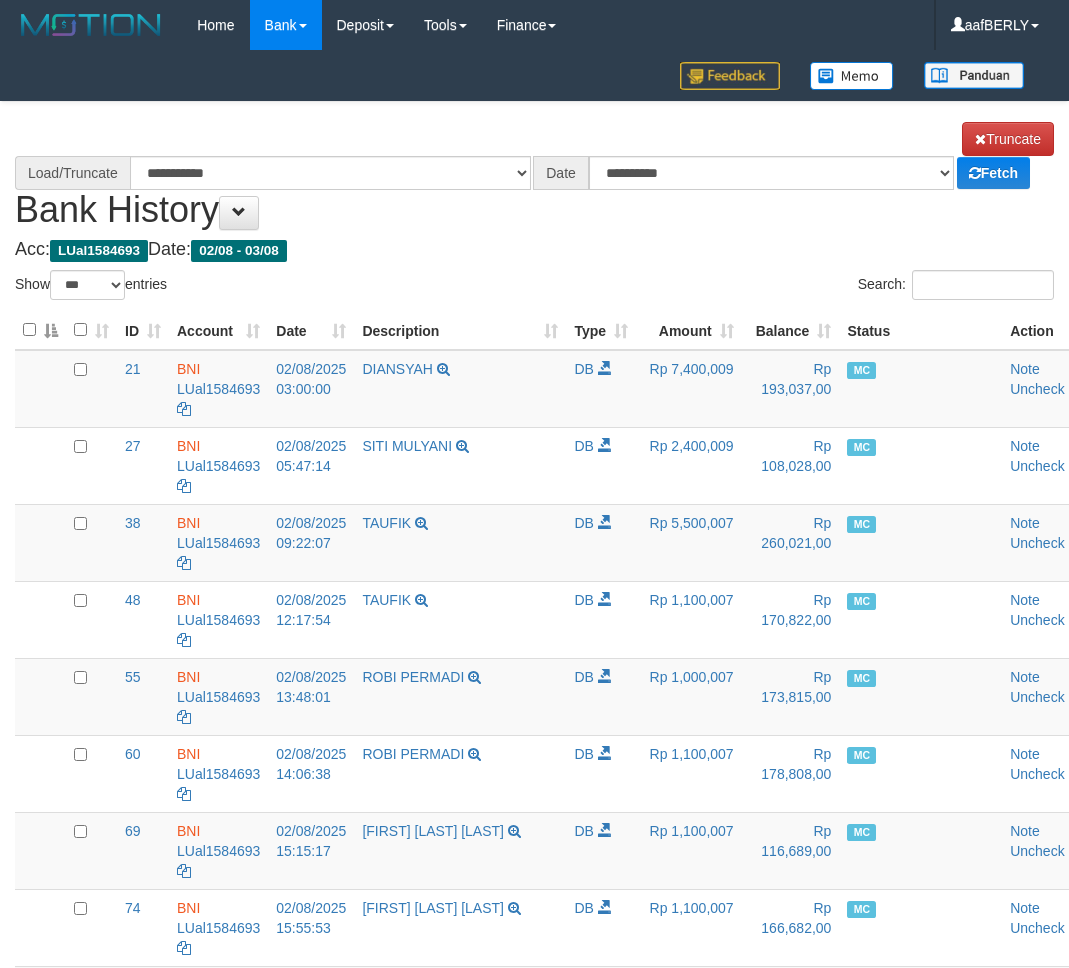scroll, scrollTop: 0, scrollLeft: 0, axis: both 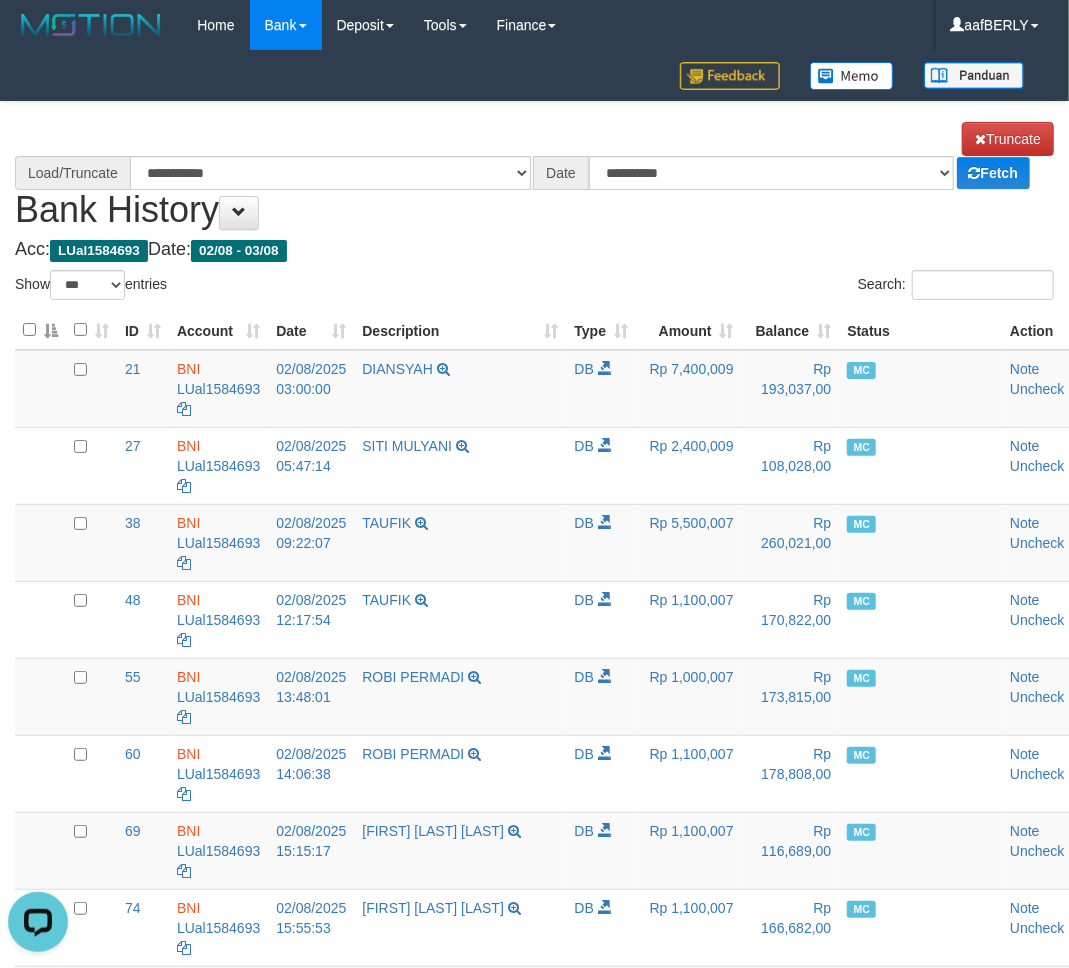 select on "****" 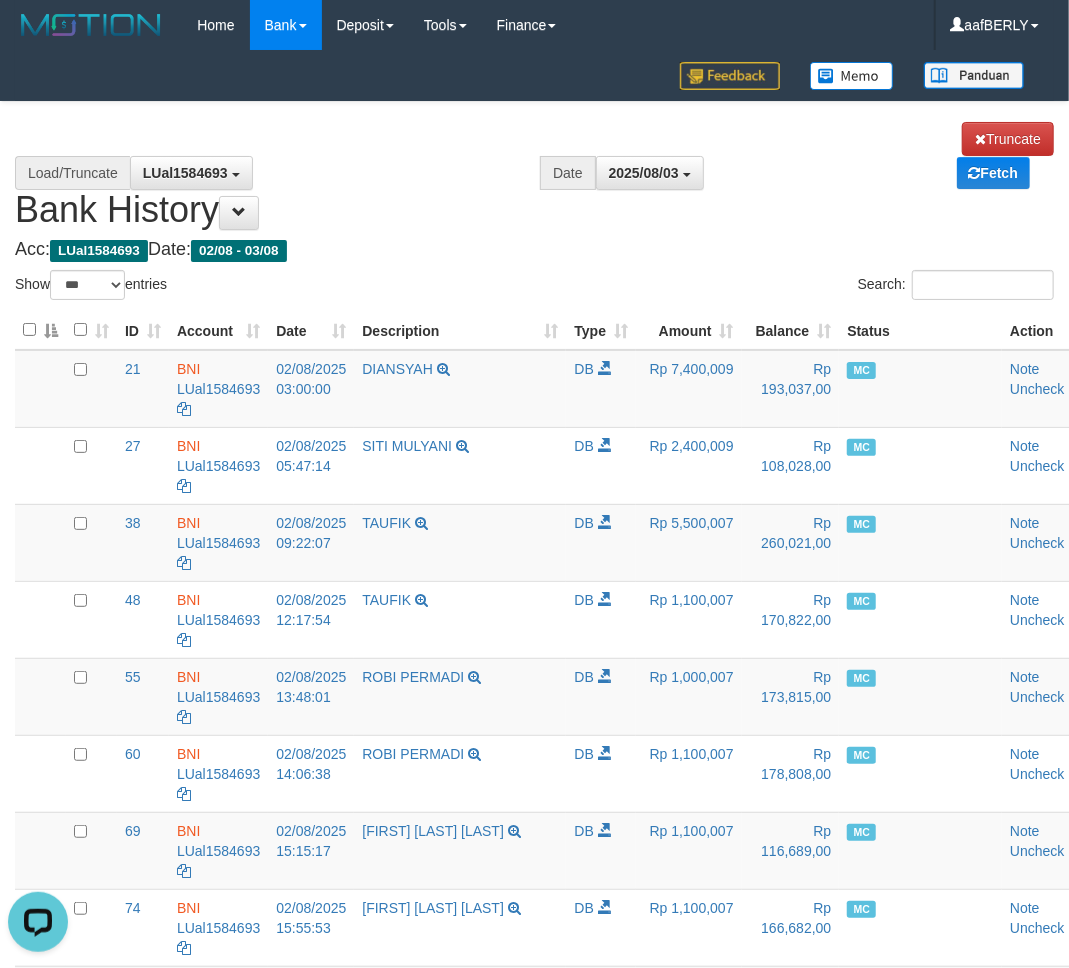 scroll, scrollTop: 356, scrollLeft: 0, axis: vertical 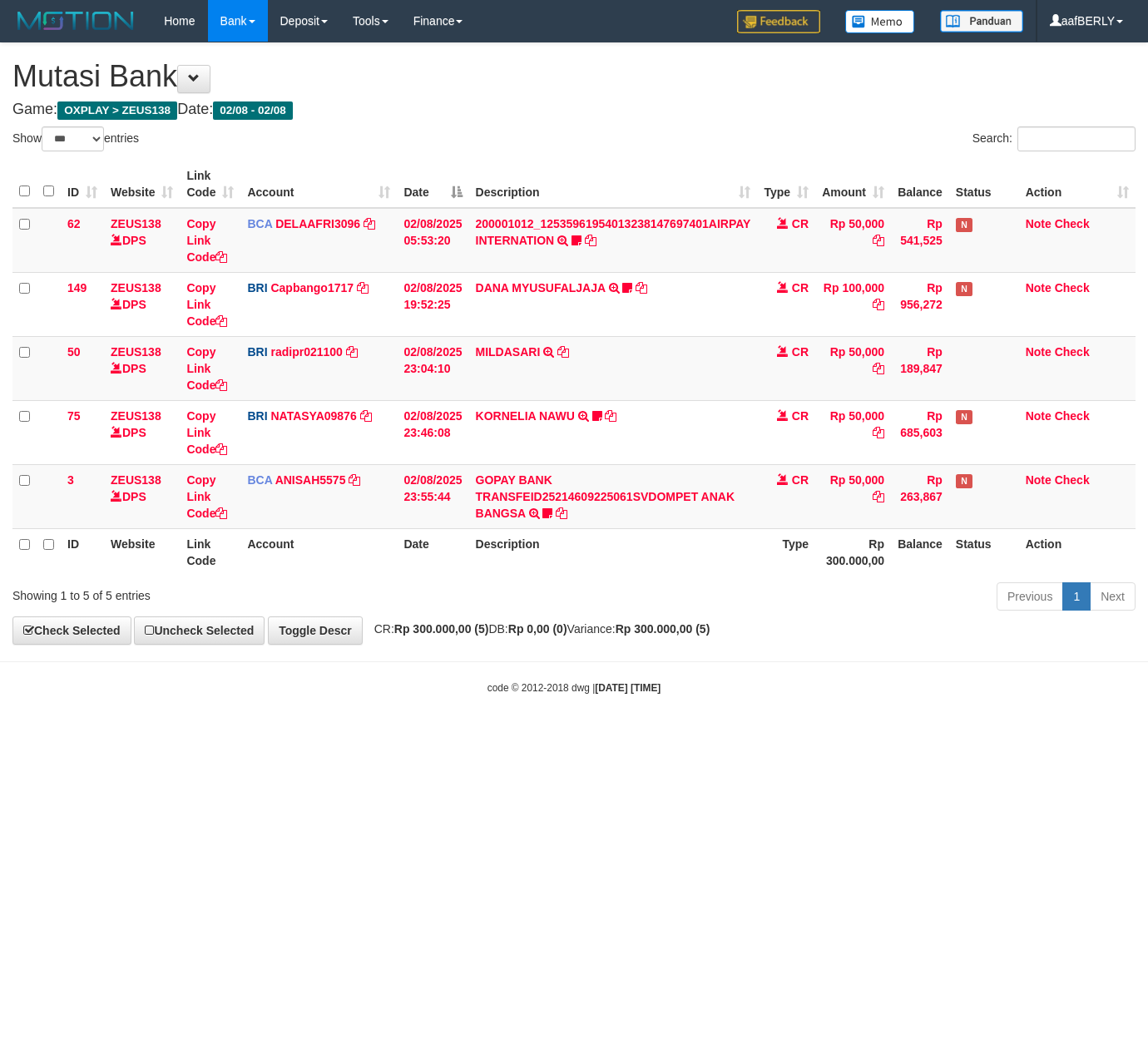 select on "***" 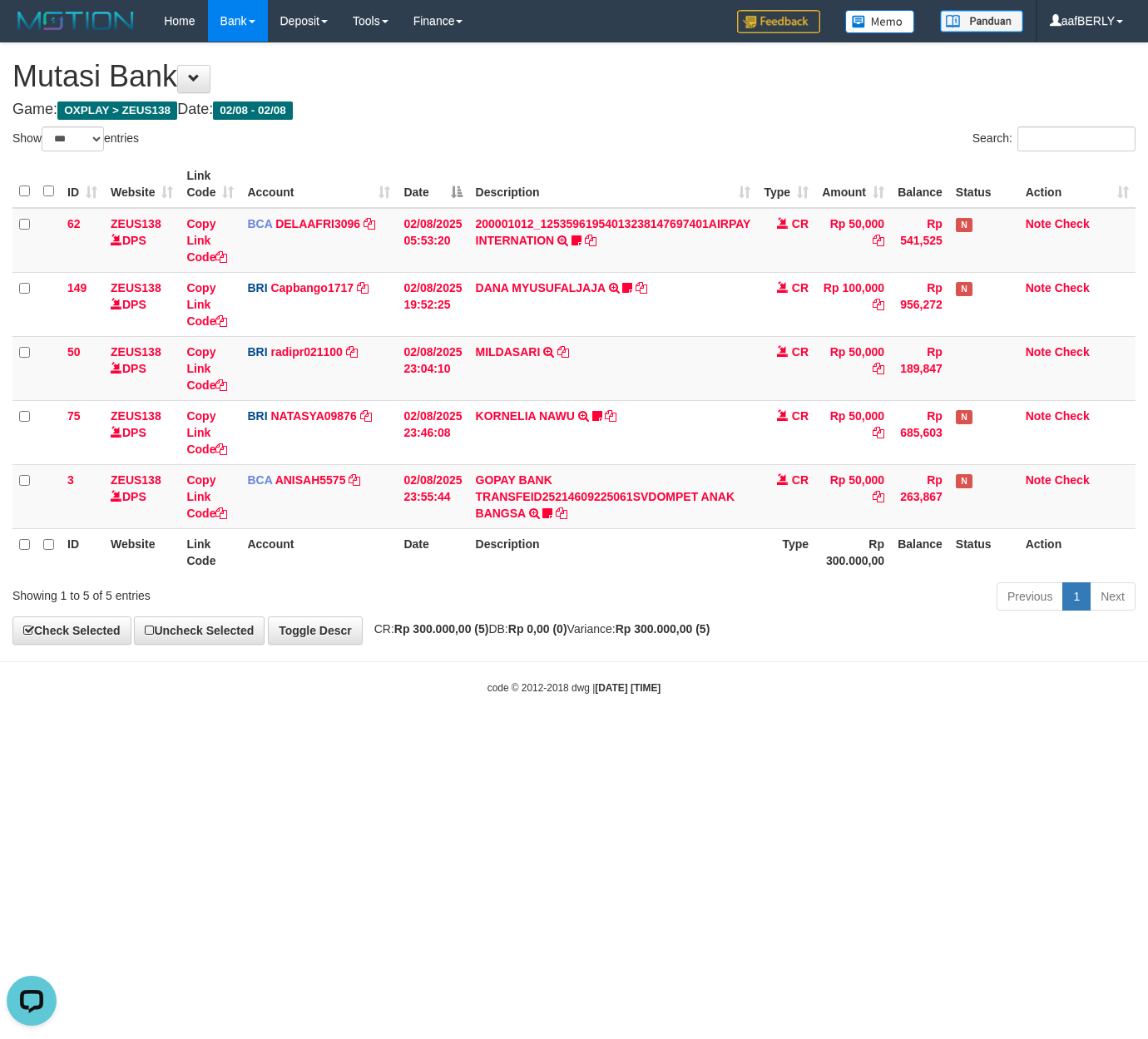 scroll, scrollTop: 0, scrollLeft: 0, axis: both 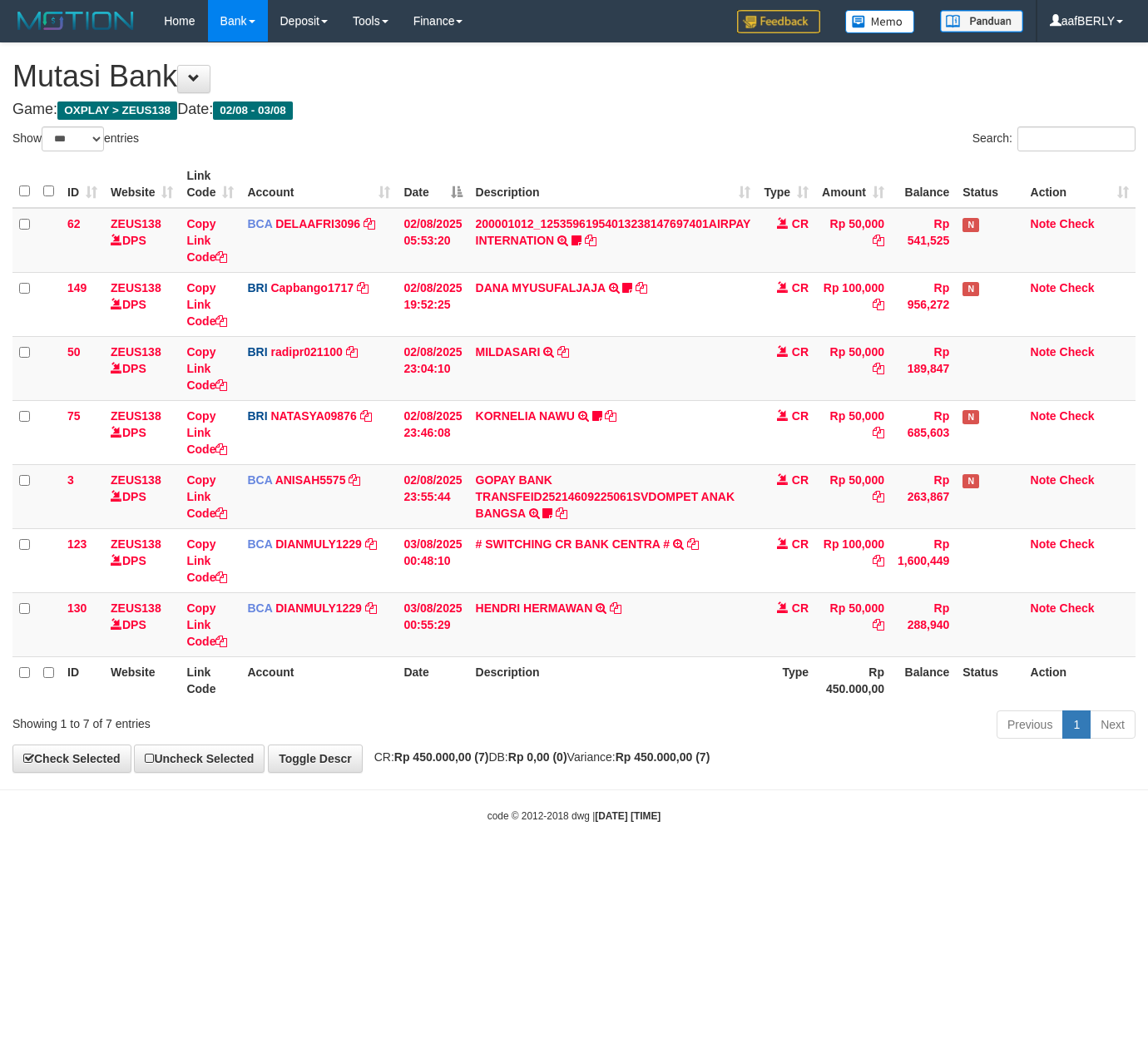 select on "***" 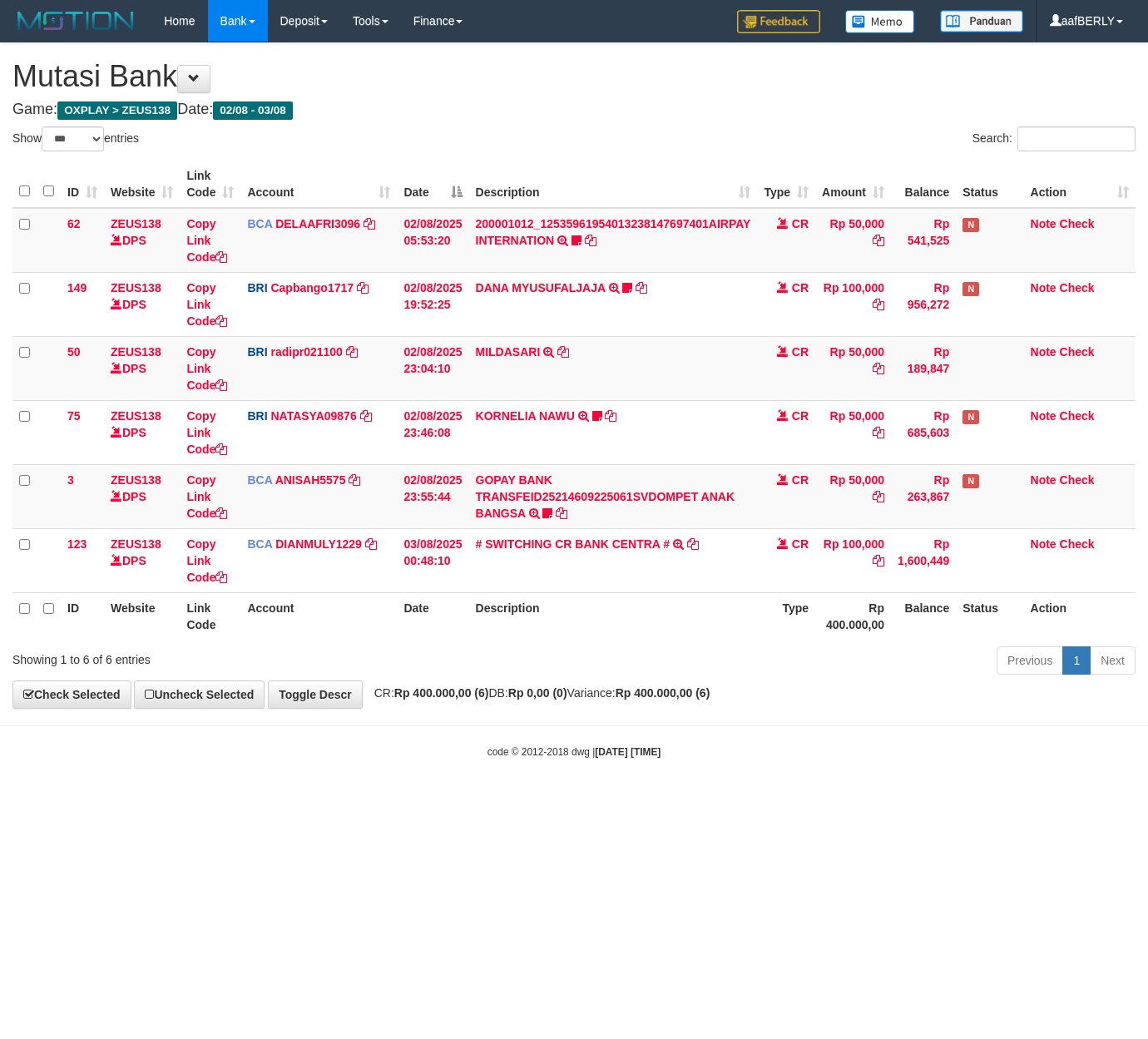 select on "***" 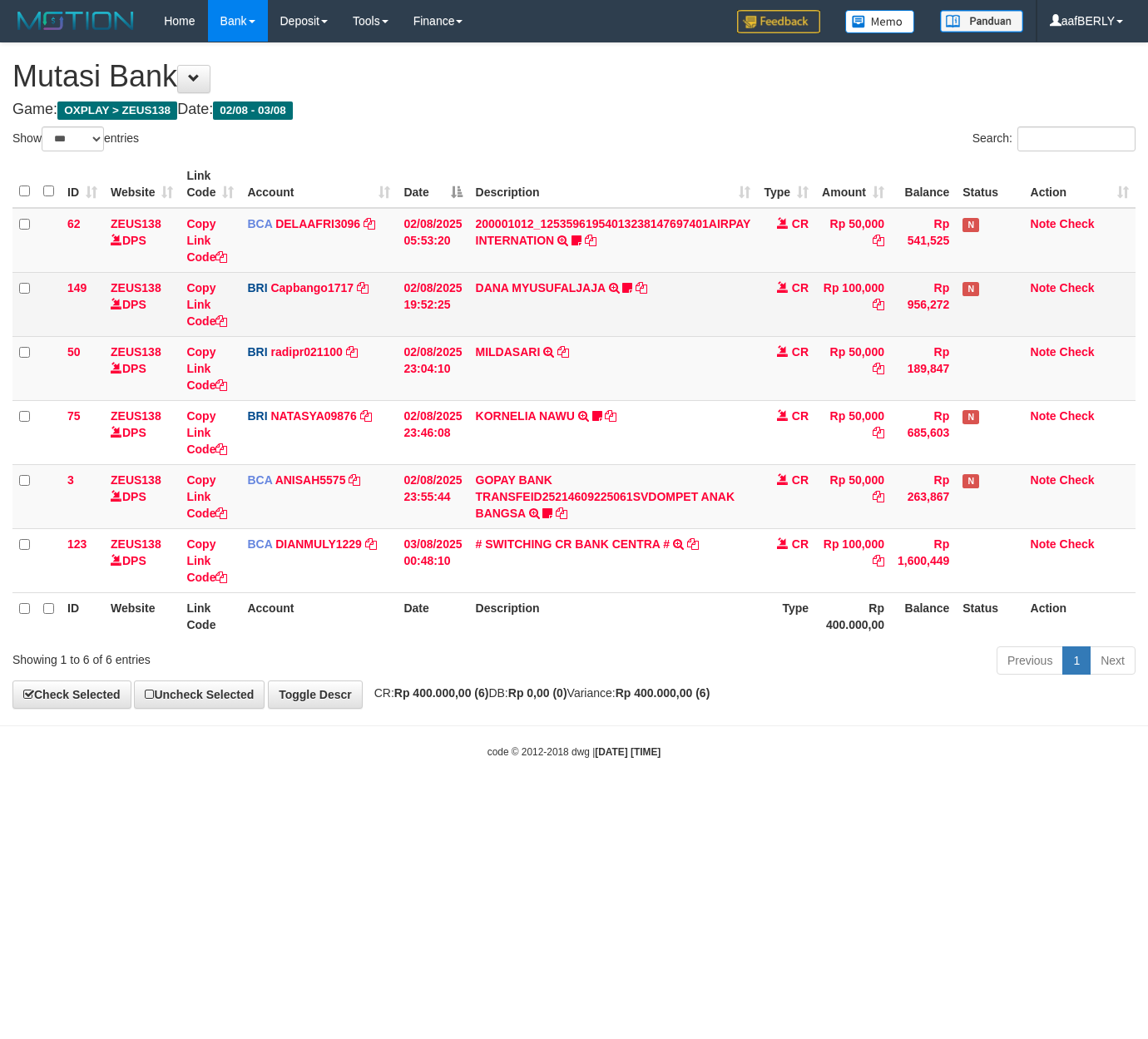 scroll, scrollTop: 0, scrollLeft: 0, axis: both 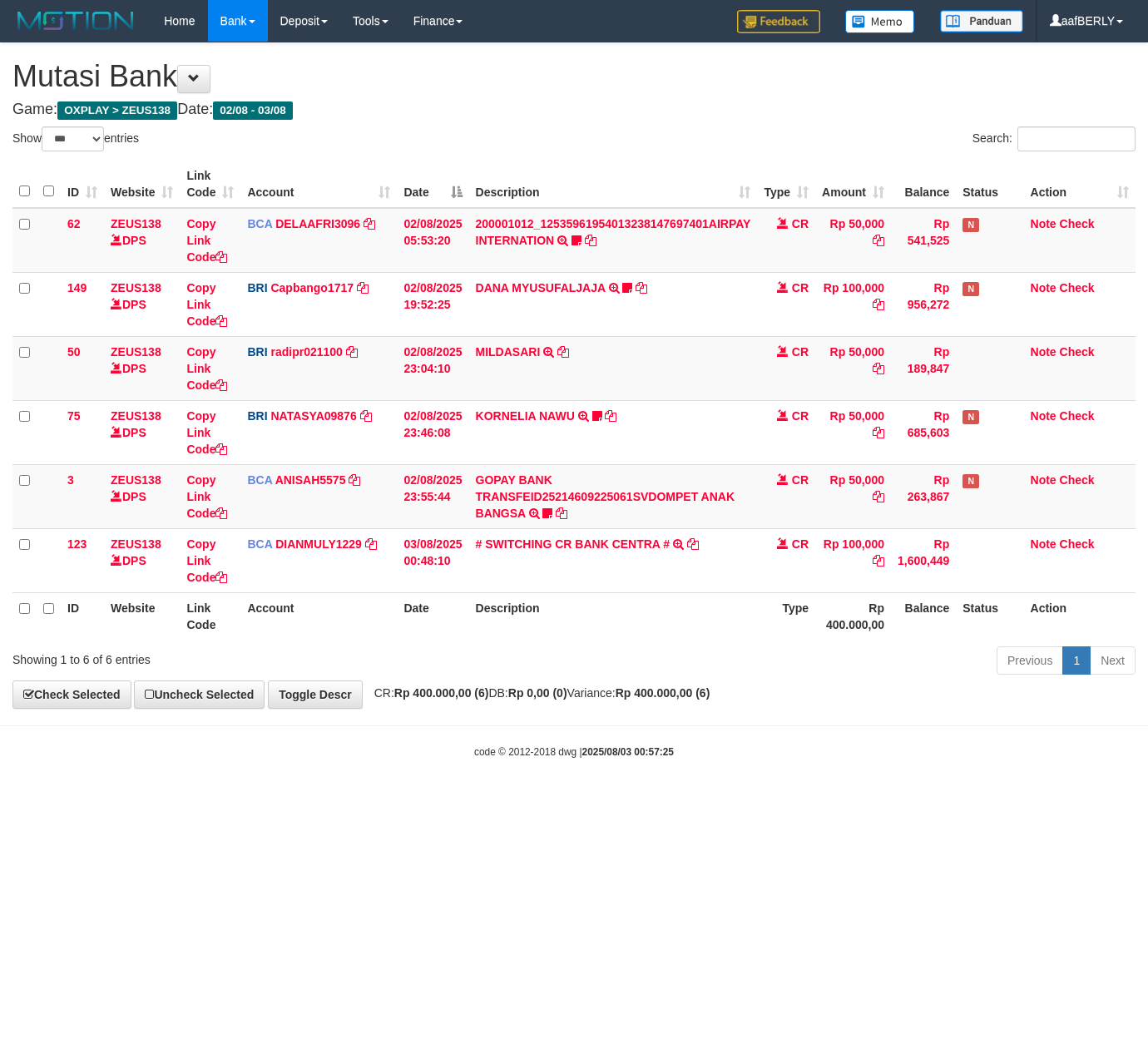 select on "***" 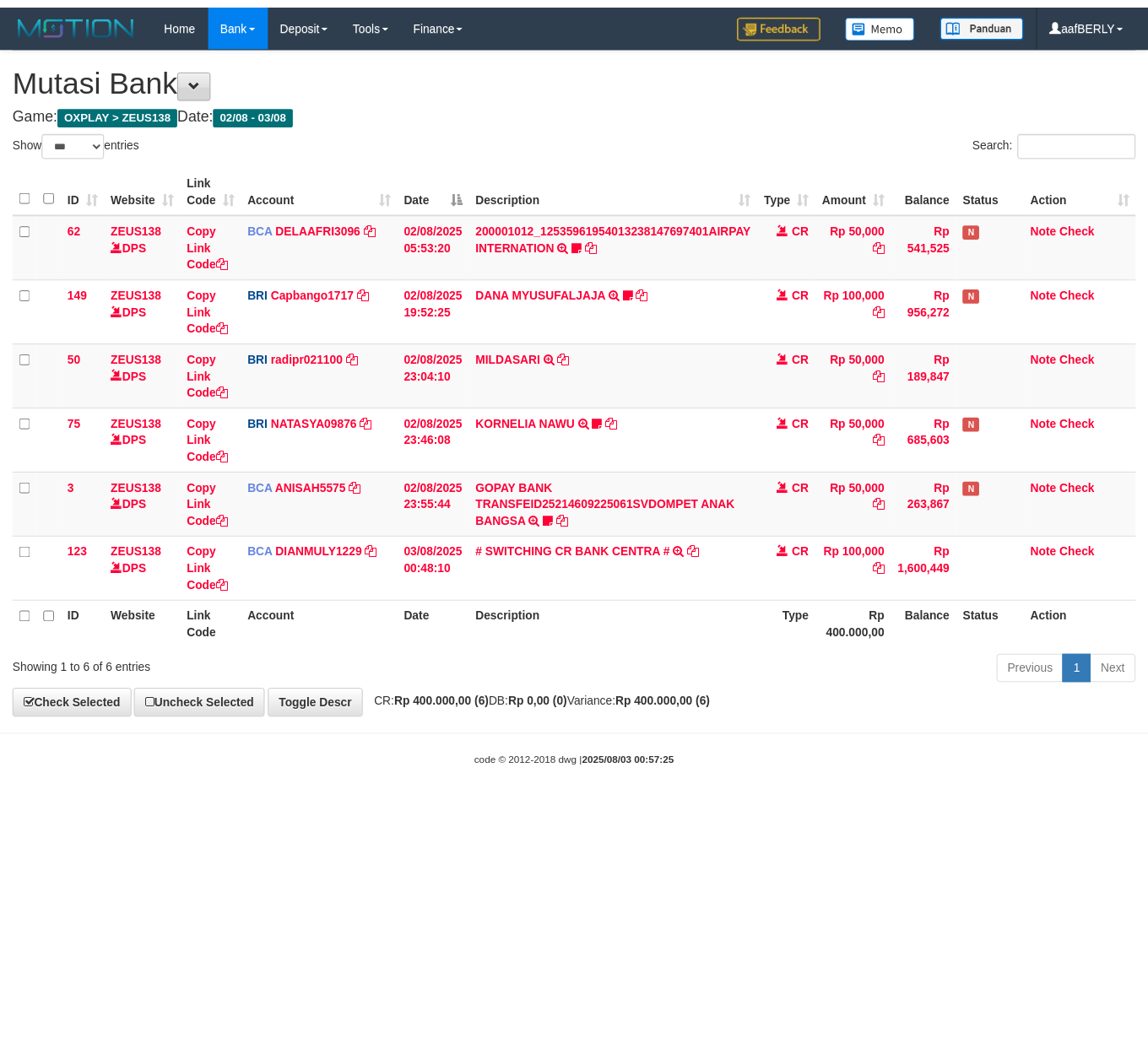 scroll, scrollTop: 0, scrollLeft: 0, axis: both 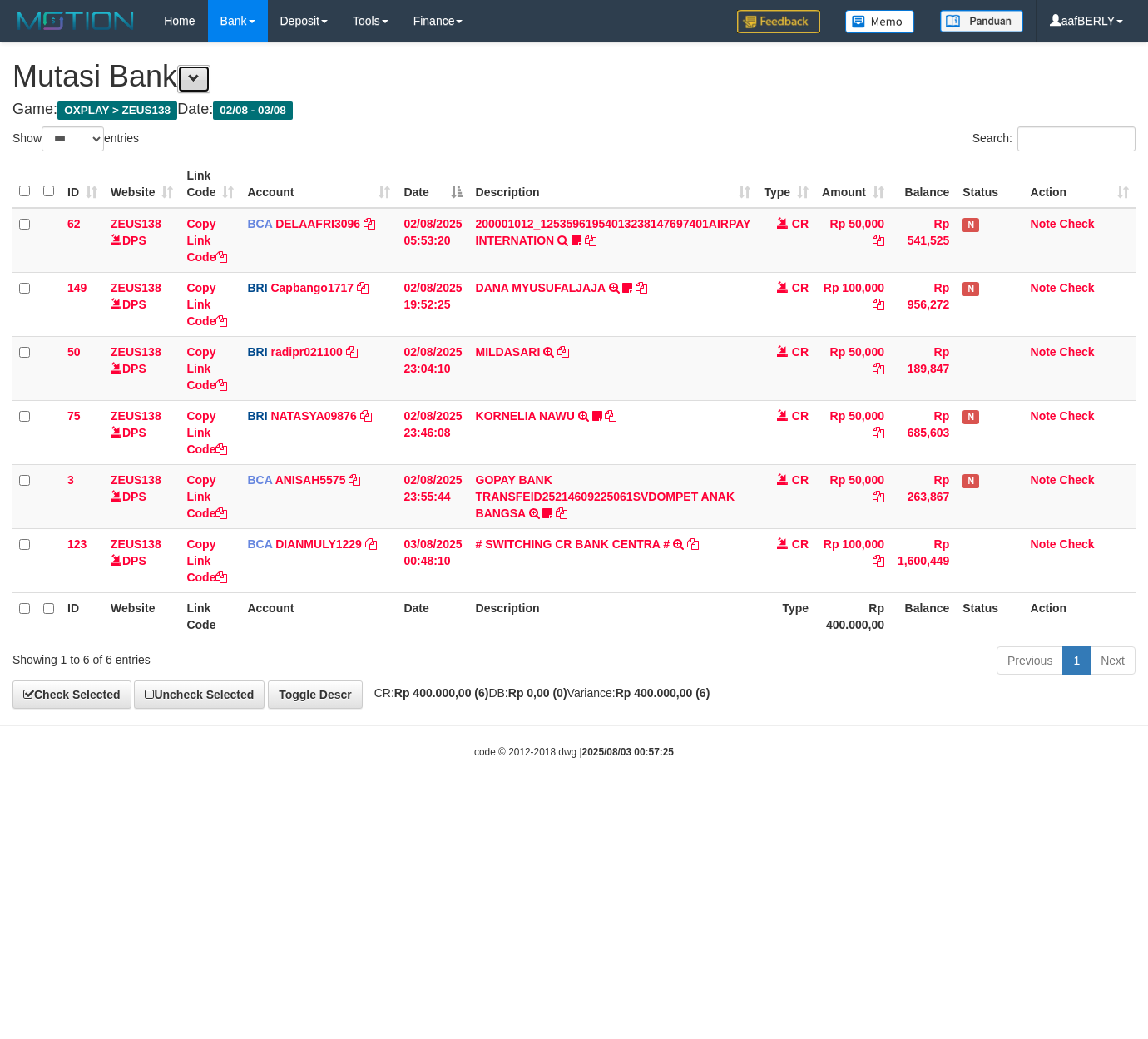 click at bounding box center [194, 78] 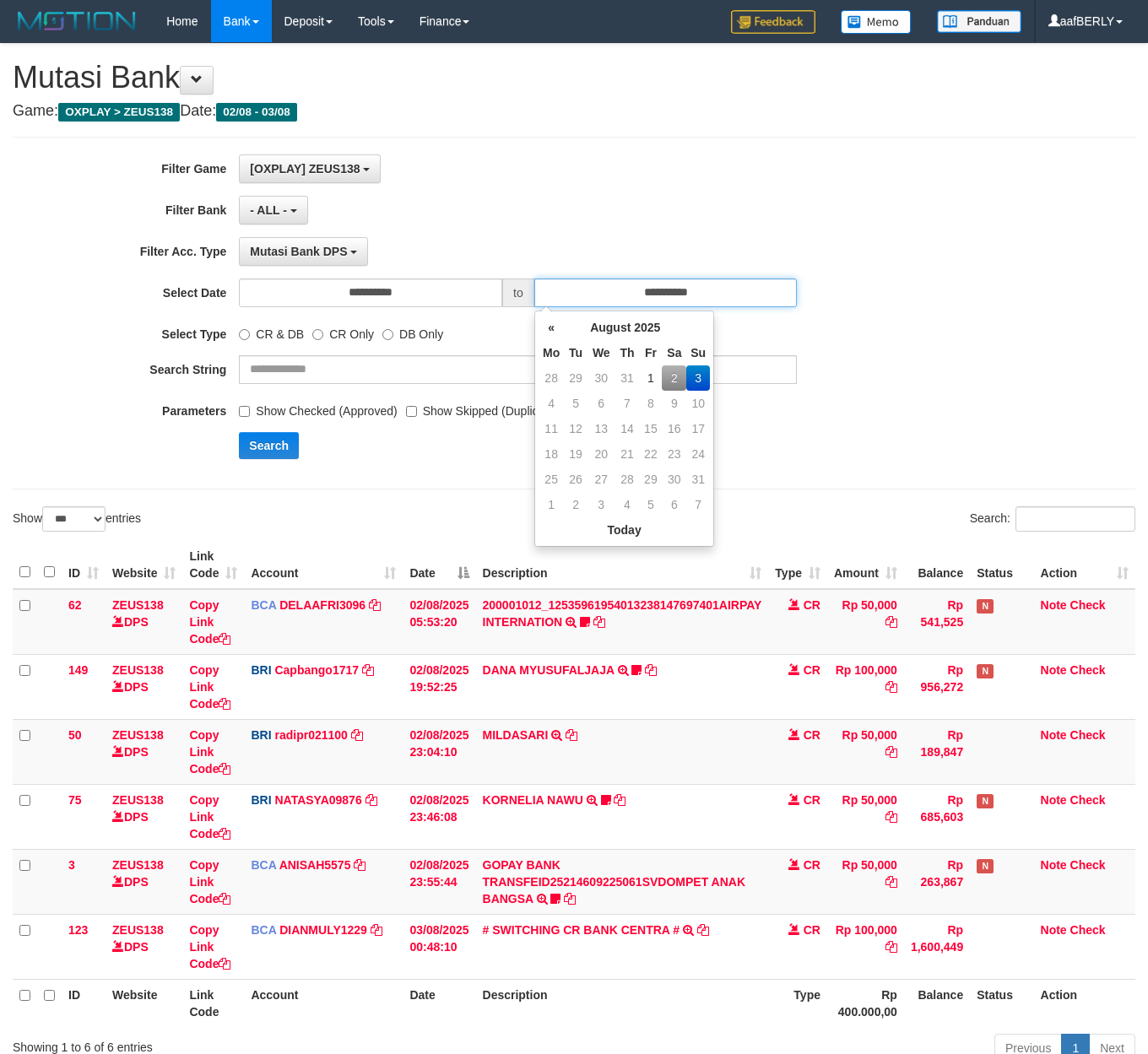 click on "**********" at bounding box center (666, 293) 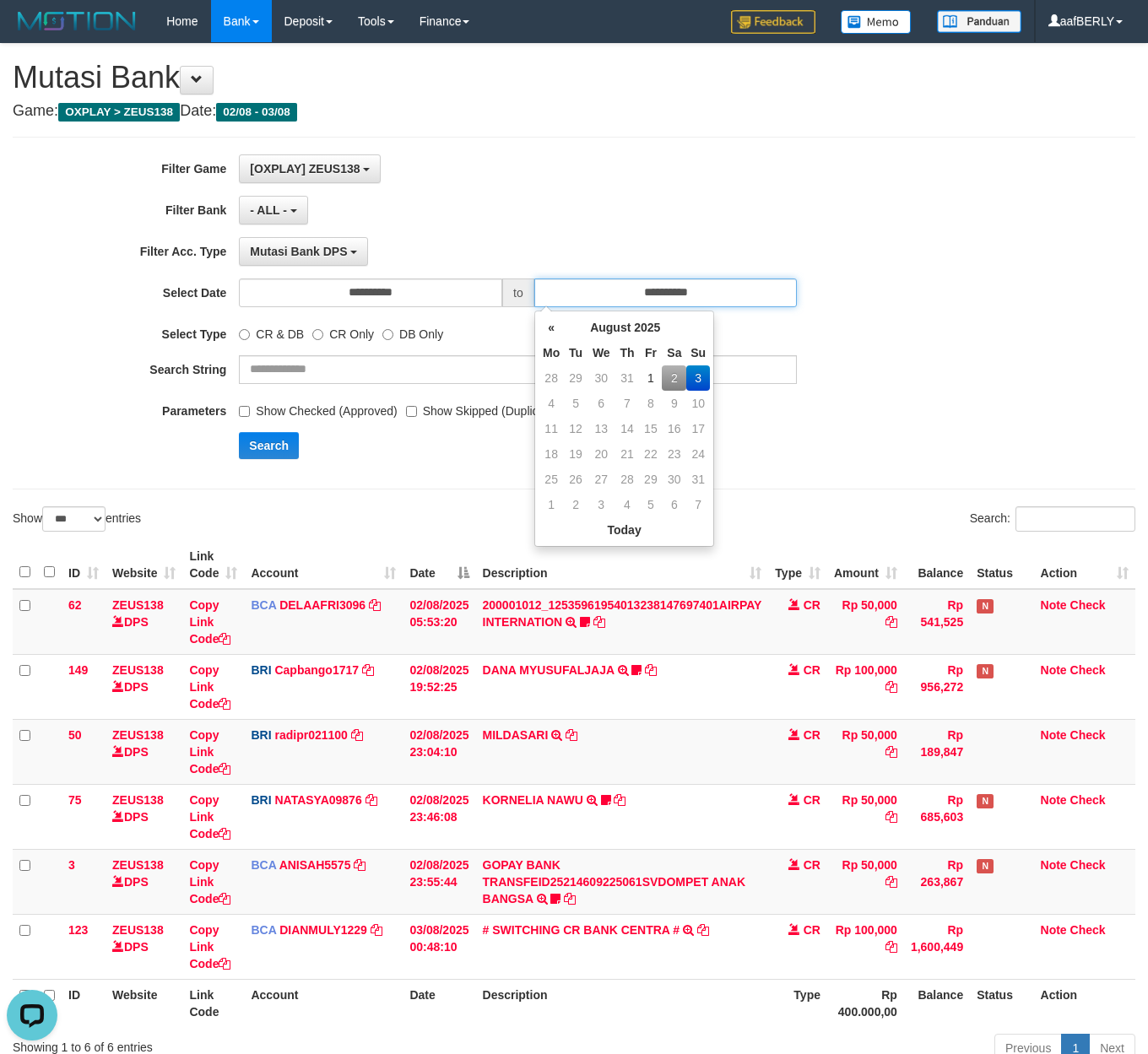 scroll, scrollTop: 0, scrollLeft: 0, axis: both 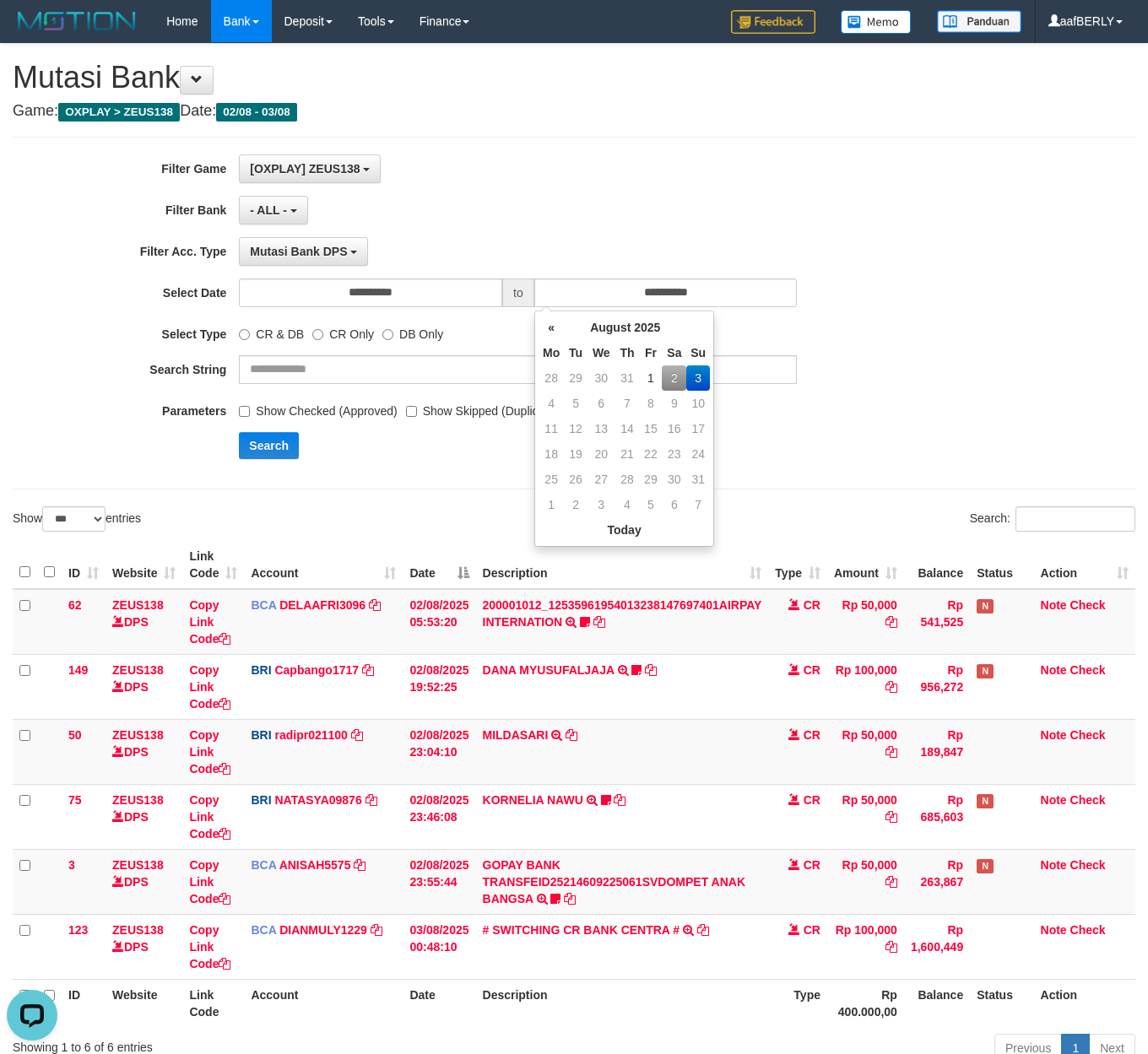 click on "3" at bounding box center [698, 378] 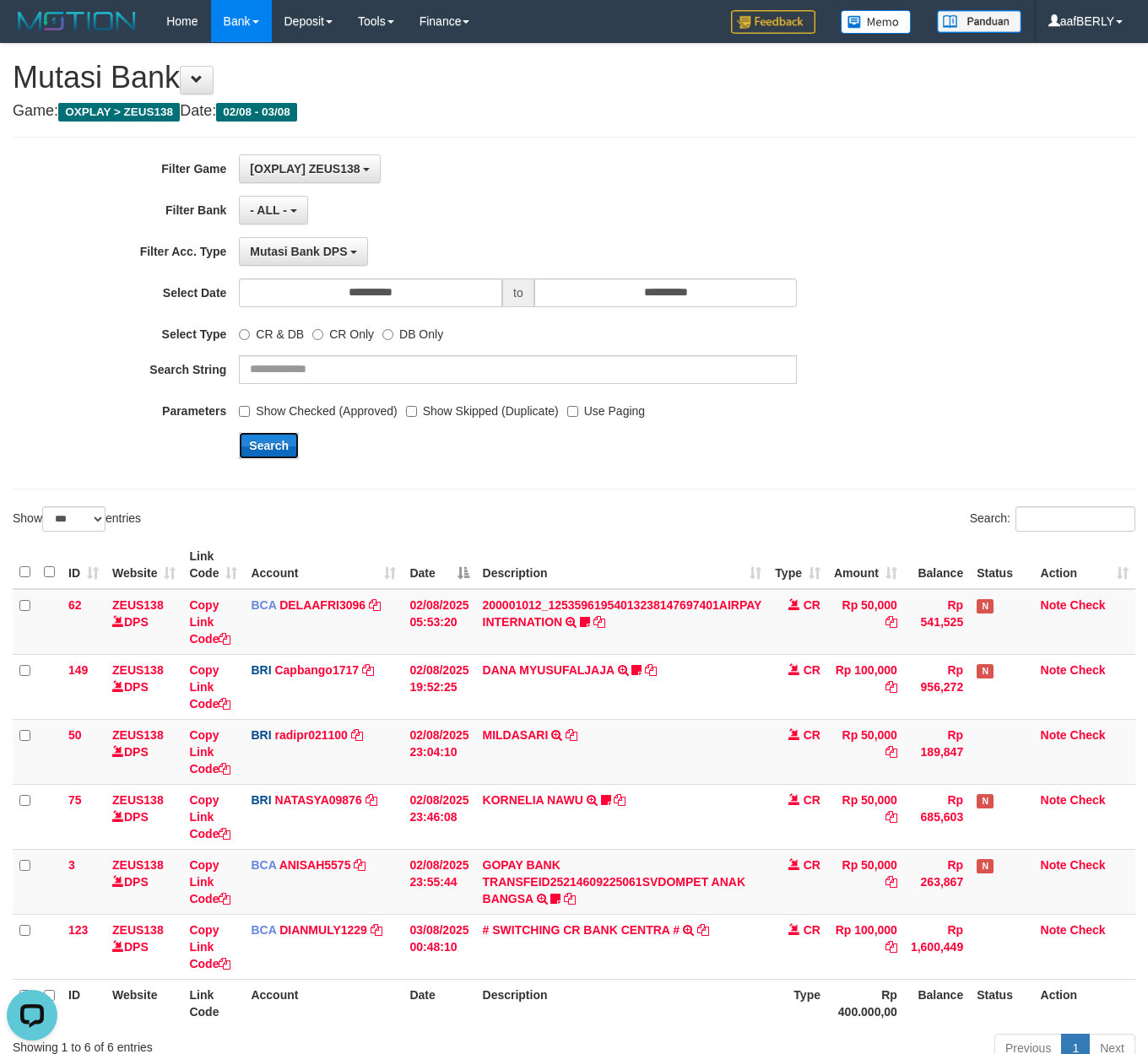 click on "Search" at bounding box center [268, 446] 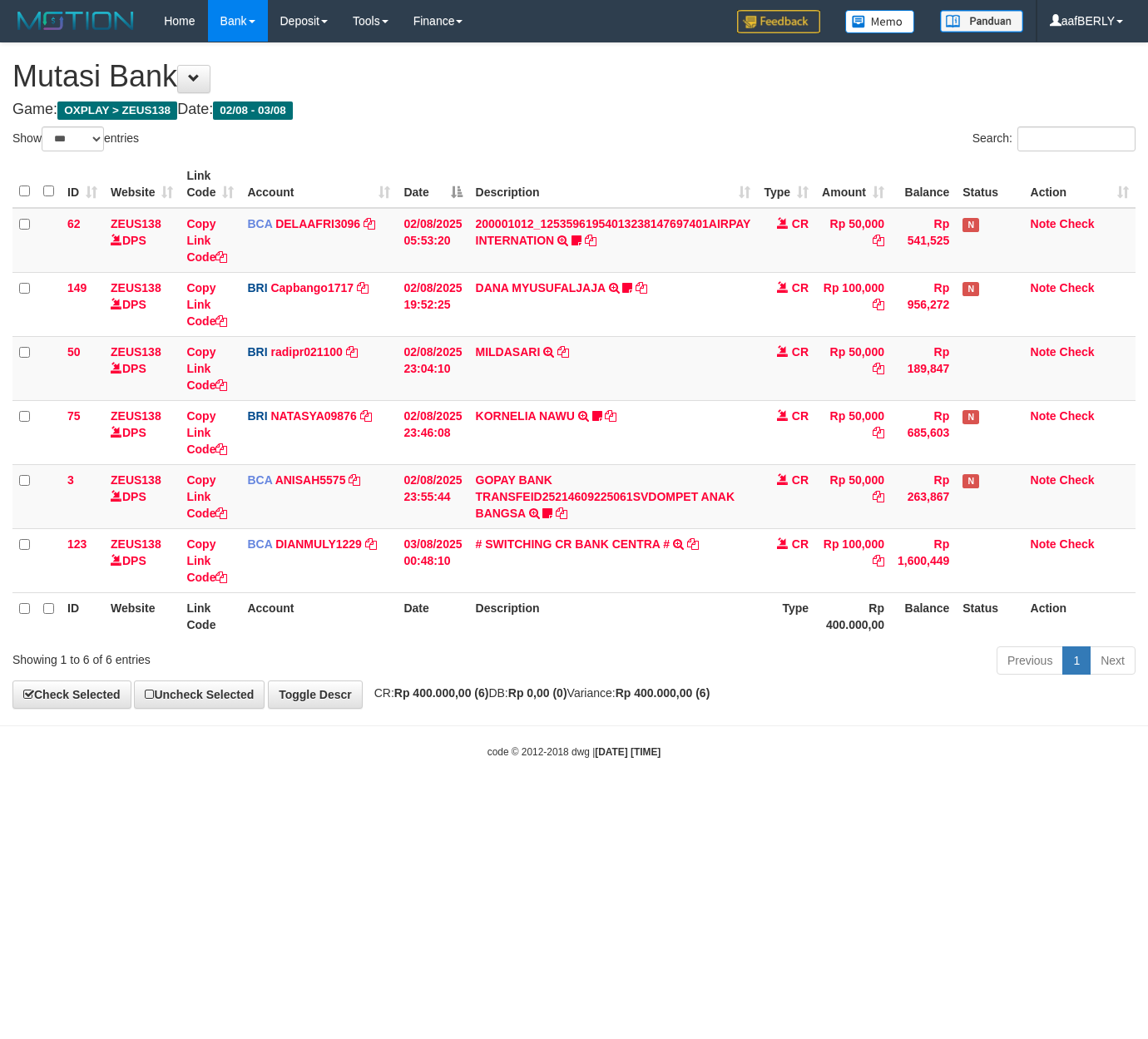 select on "***" 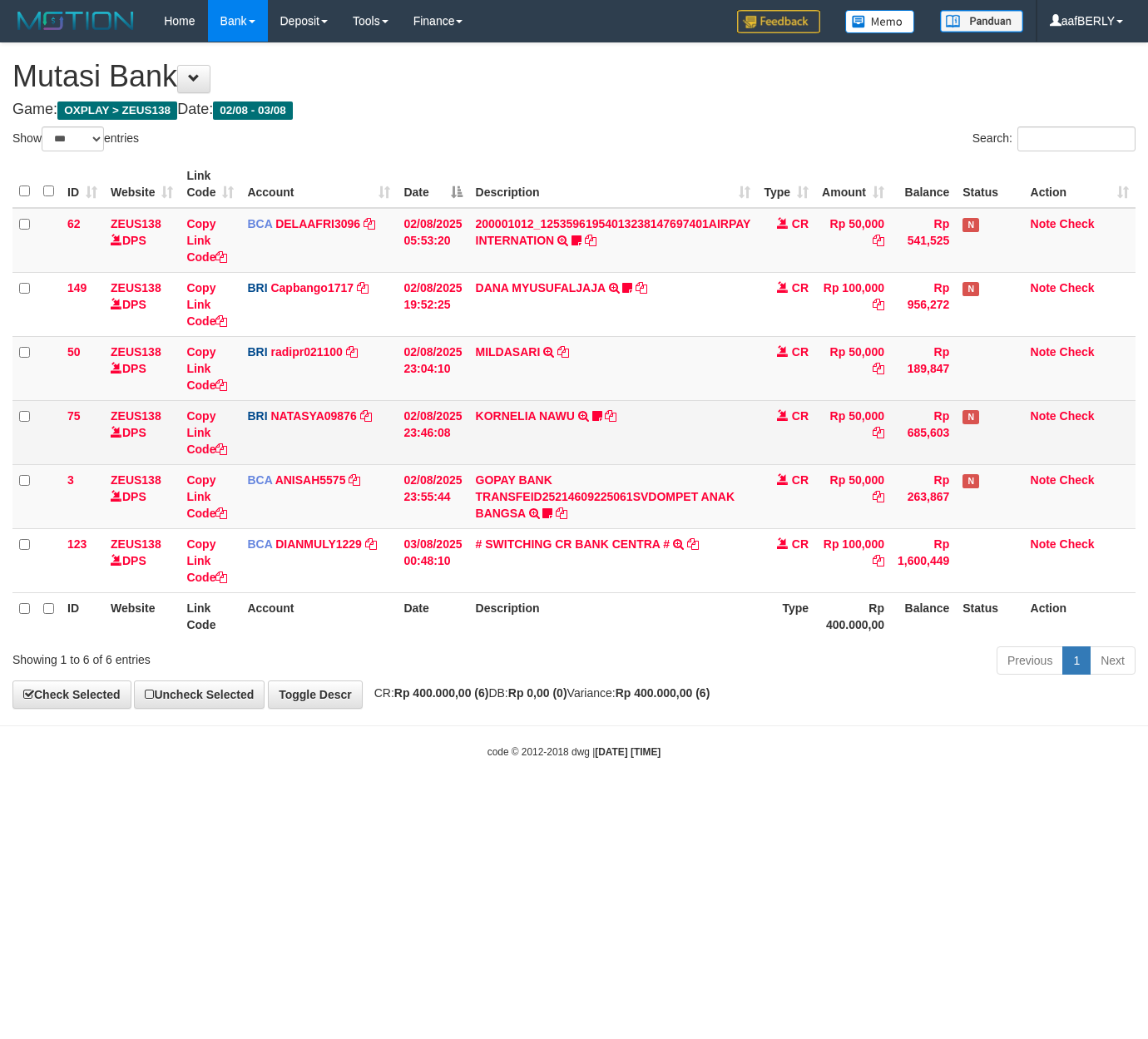 scroll, scrollTop: 0, scrollLeft: 0, axis: both 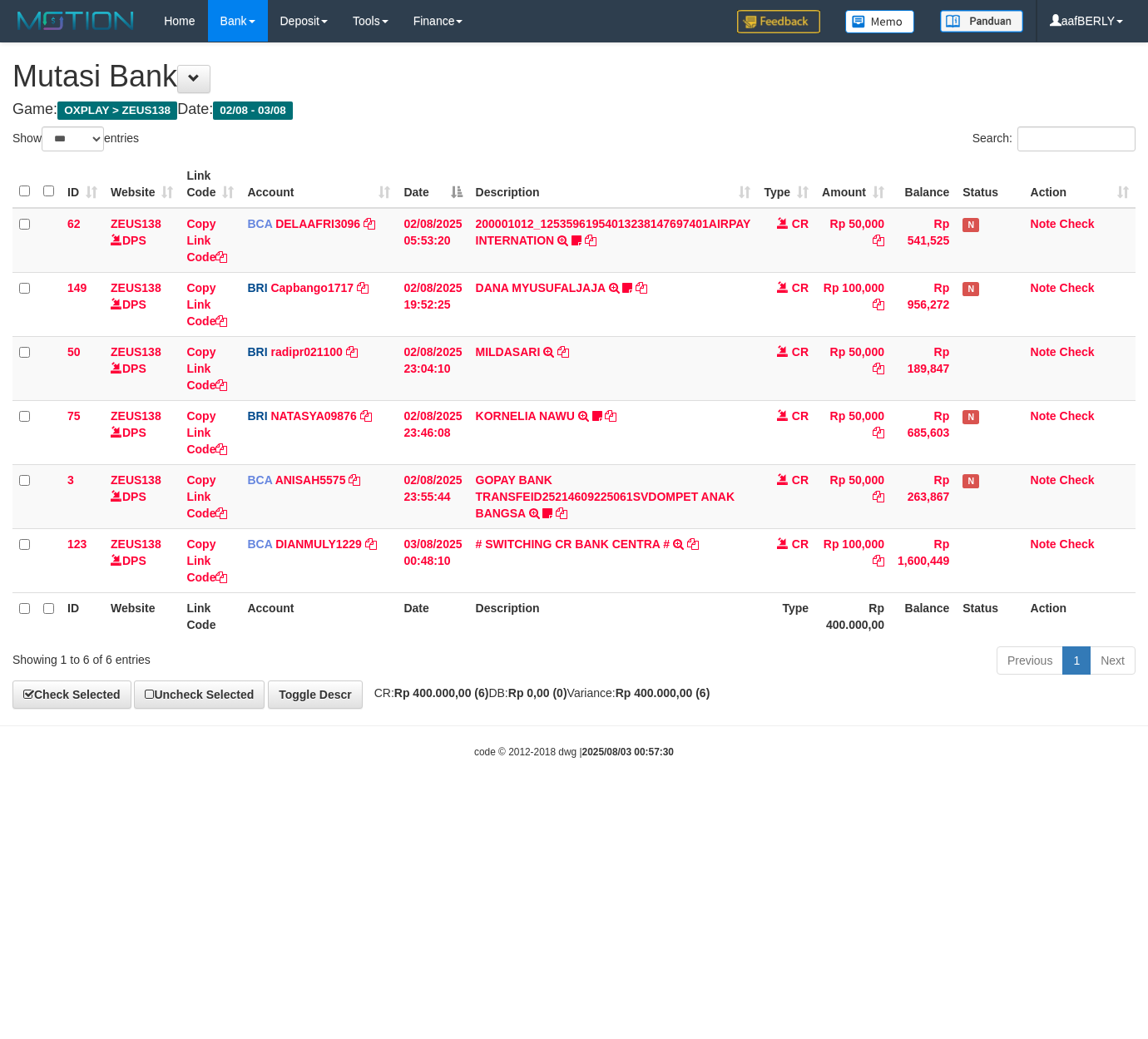 select on "***" 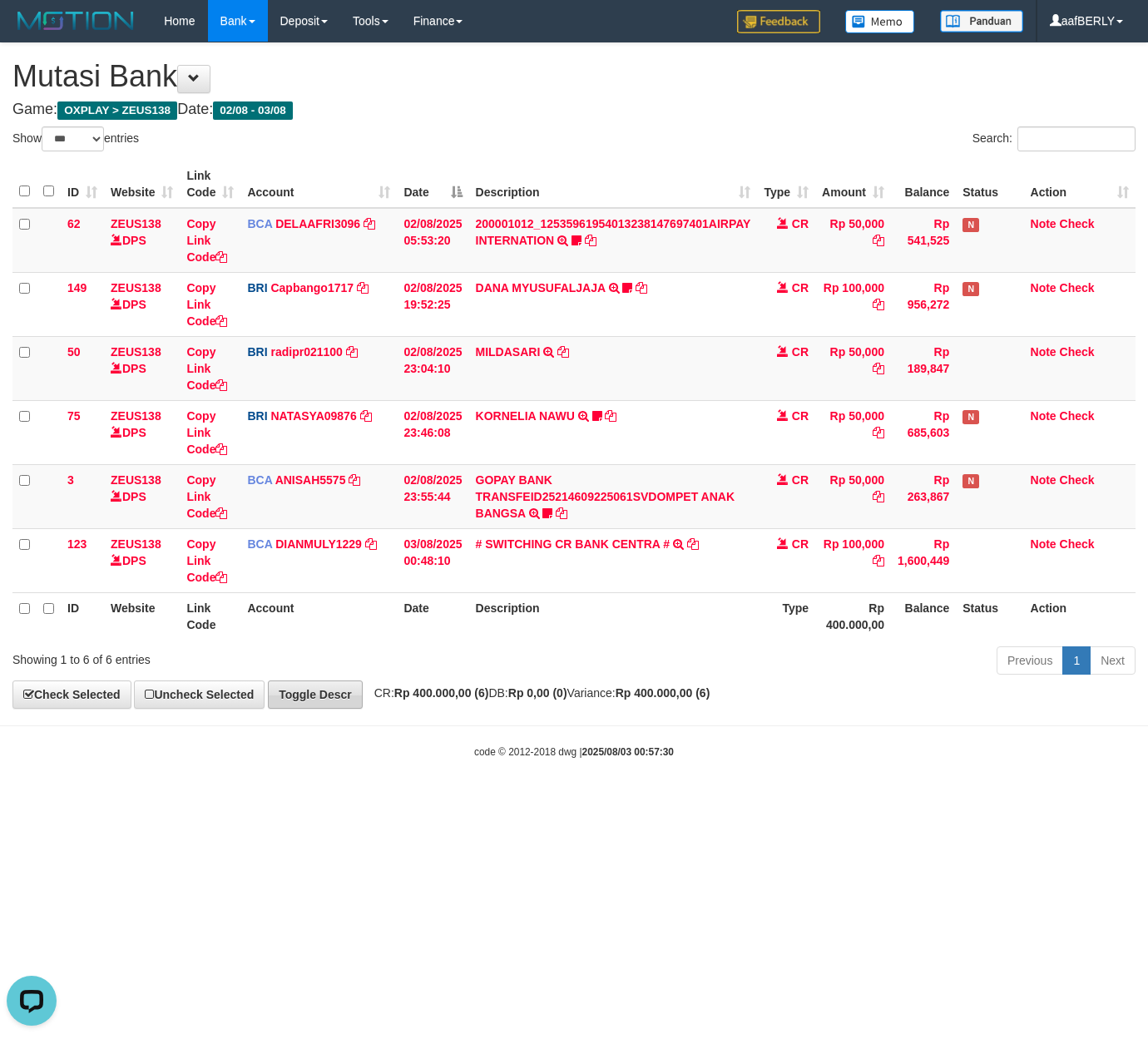 scroll, scrollTop: 0, scrollLeft: 0, axis: both 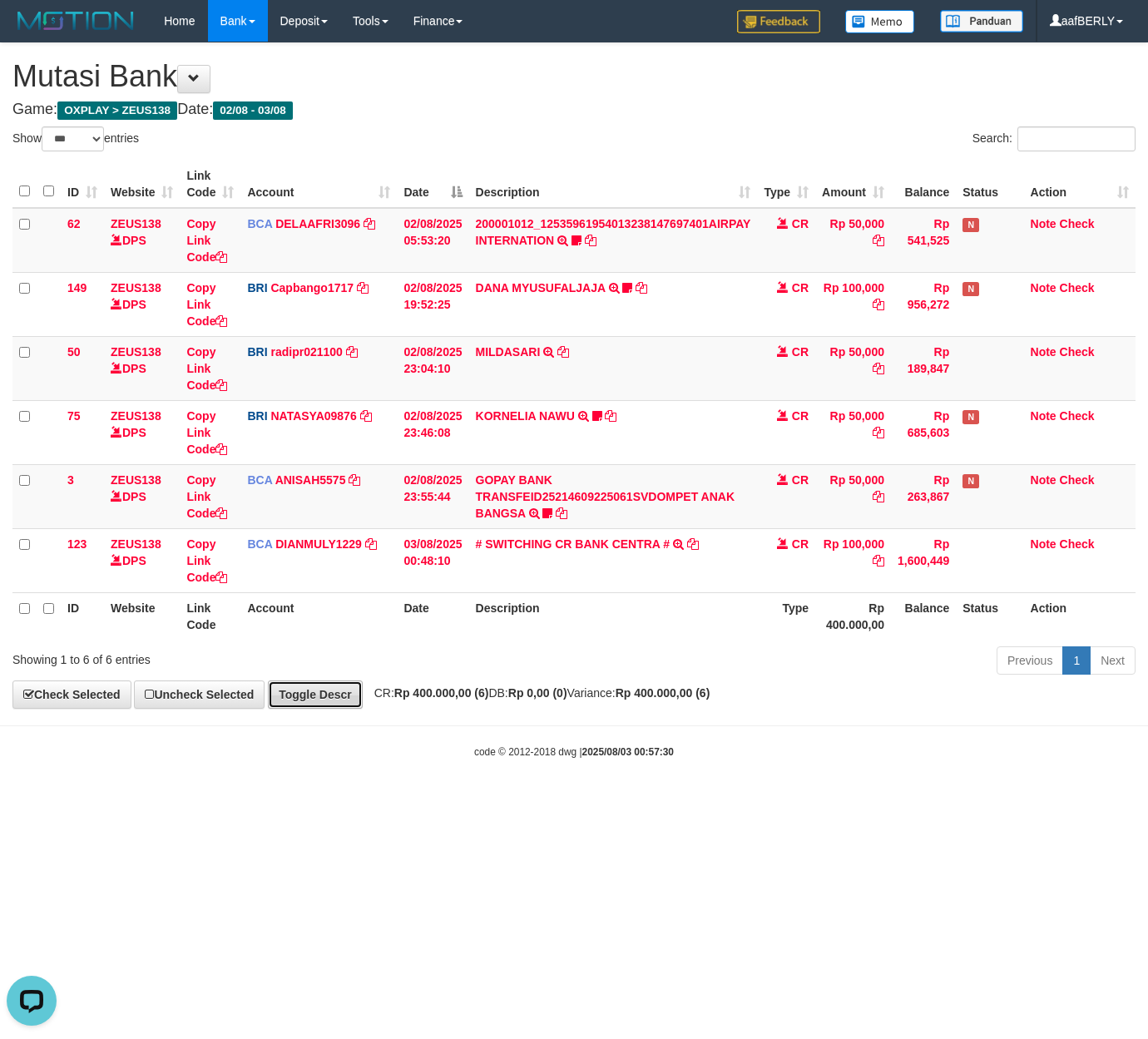 click on "Toggle Descr" at bounding box center [315, 695] 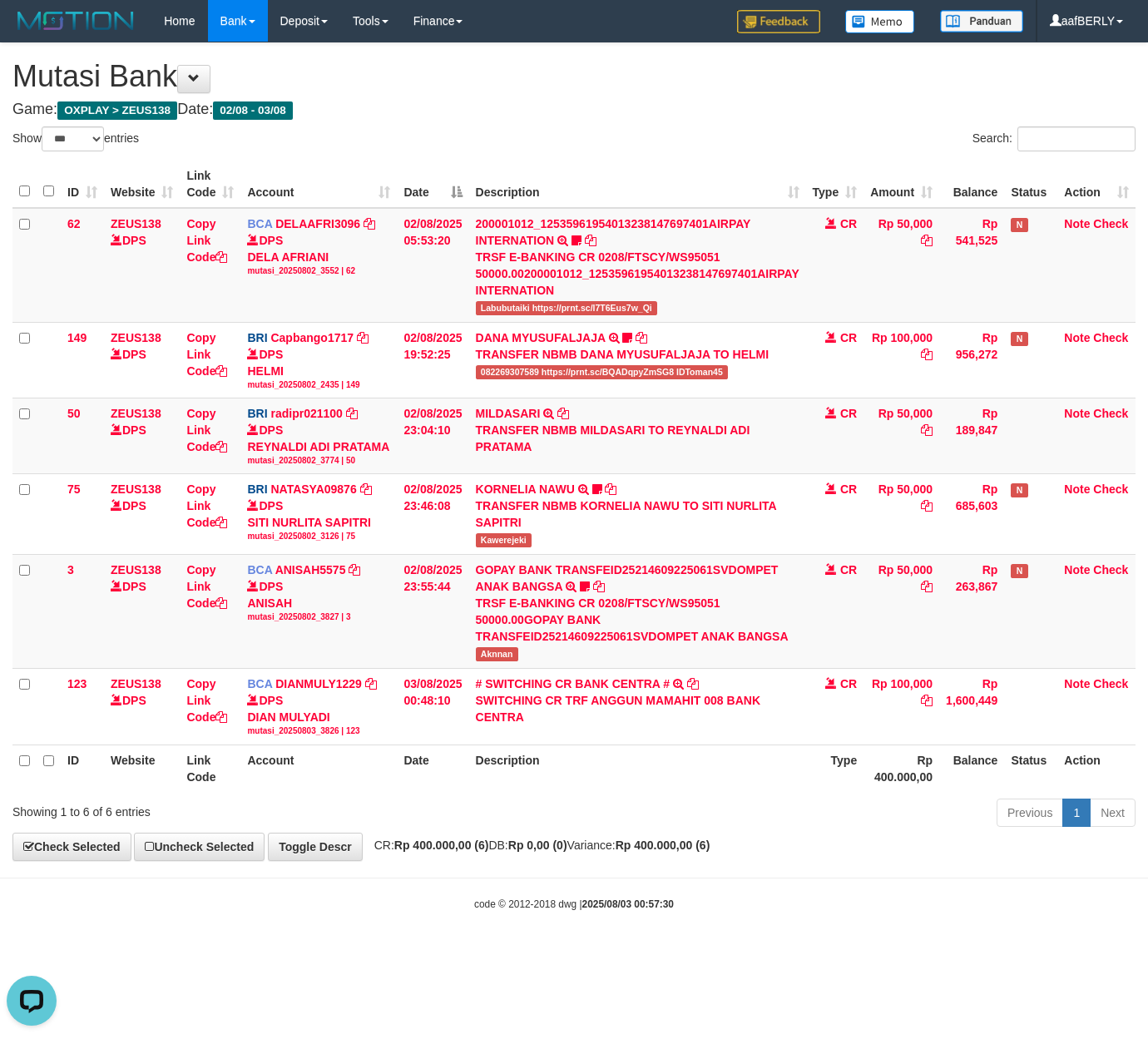 click on "Search:" at bounding box center (861, 141) 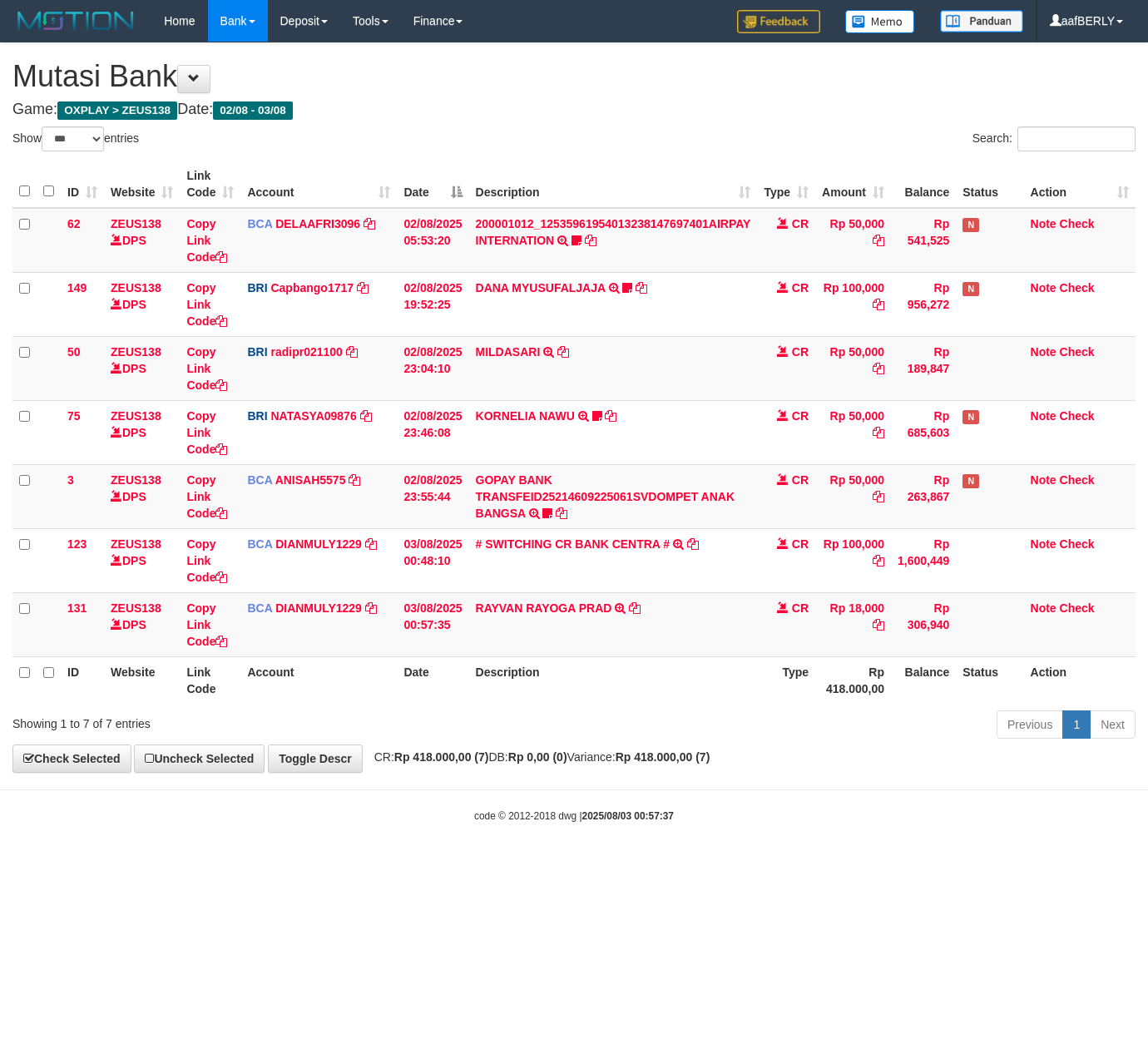 select on "***" 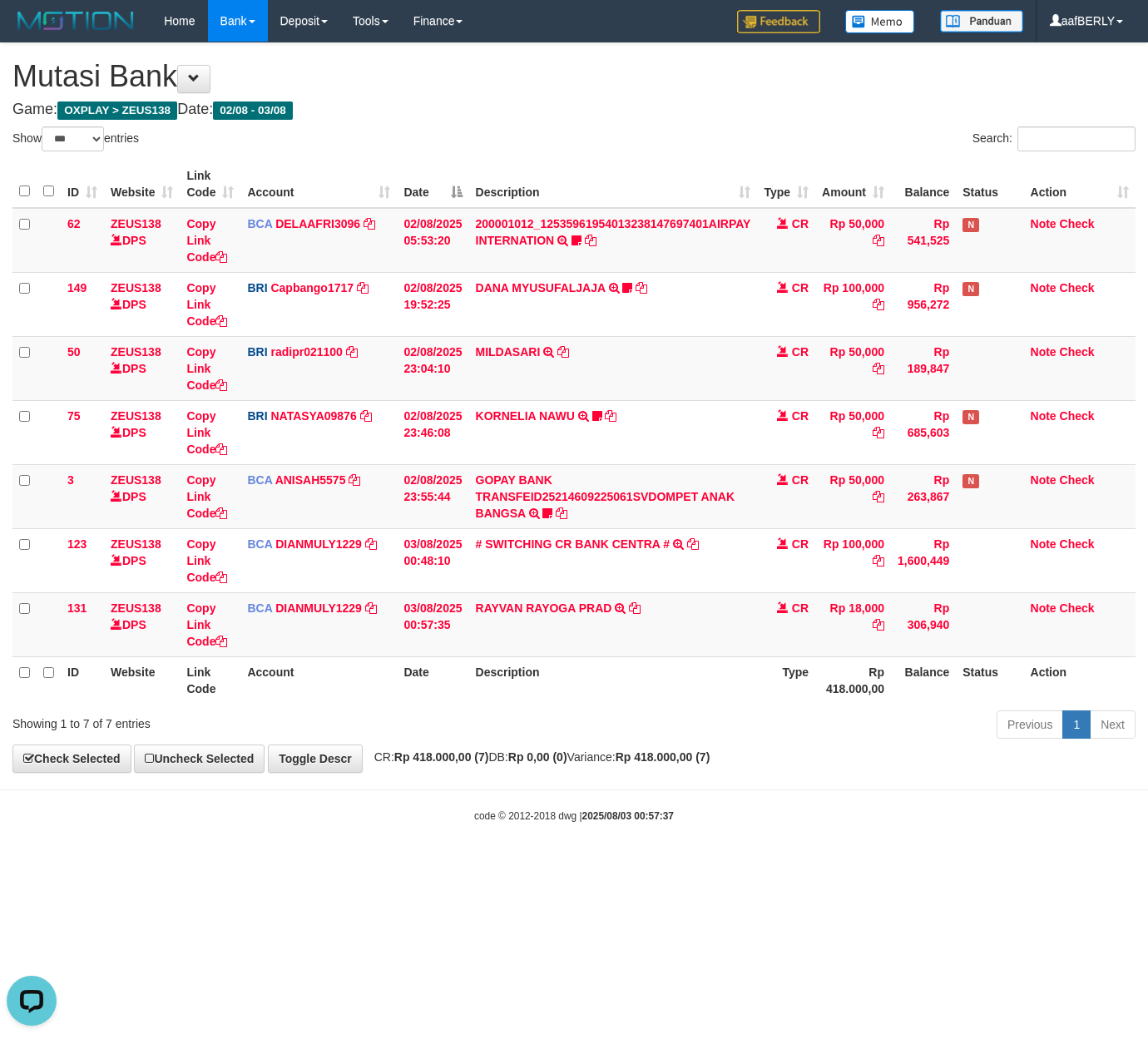 scroll, scrollTop: 0, scrollLeft: 0, axis: both 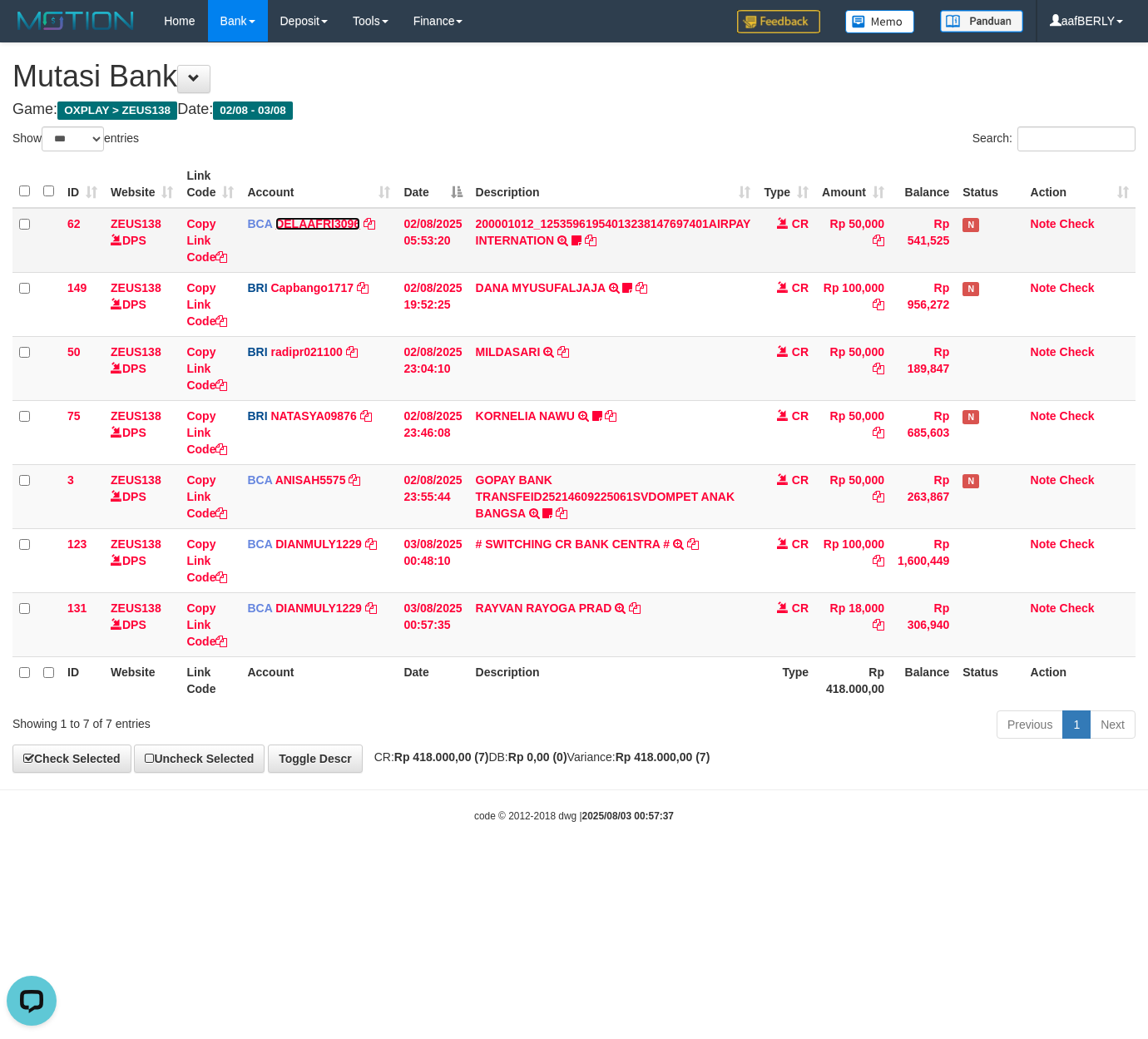 click on "DELAAFRI3096" at bounding box center [318, 224] 